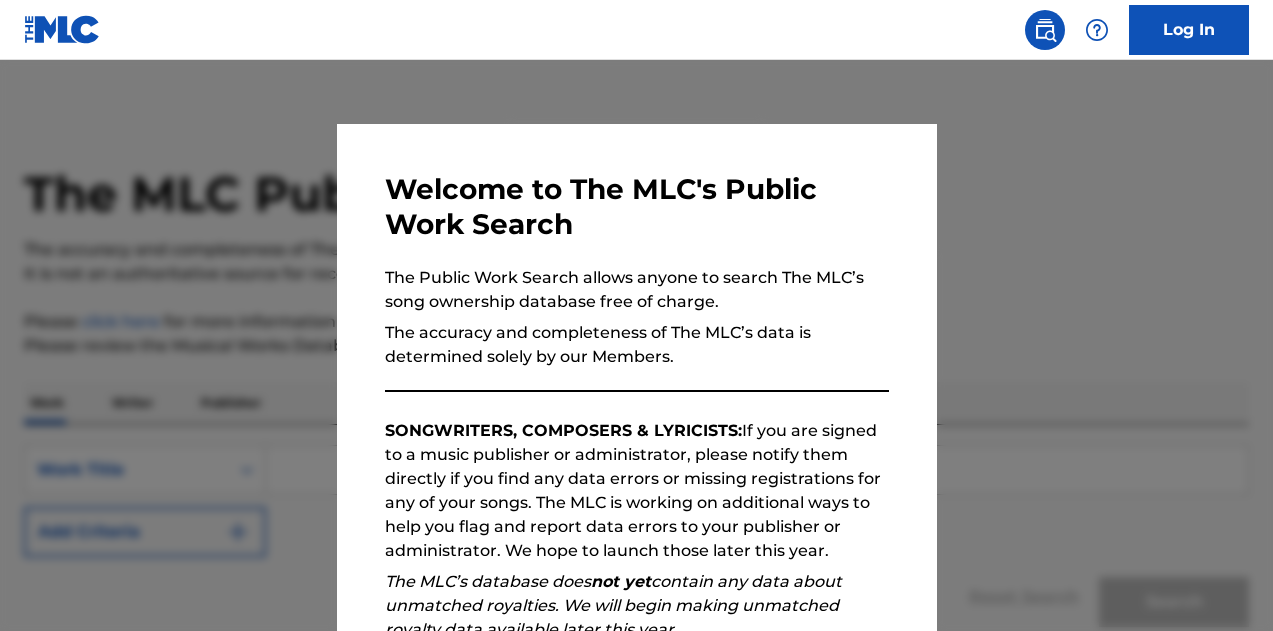 scroll, scrollTop: 0, scrollLeft: 0, axis: both 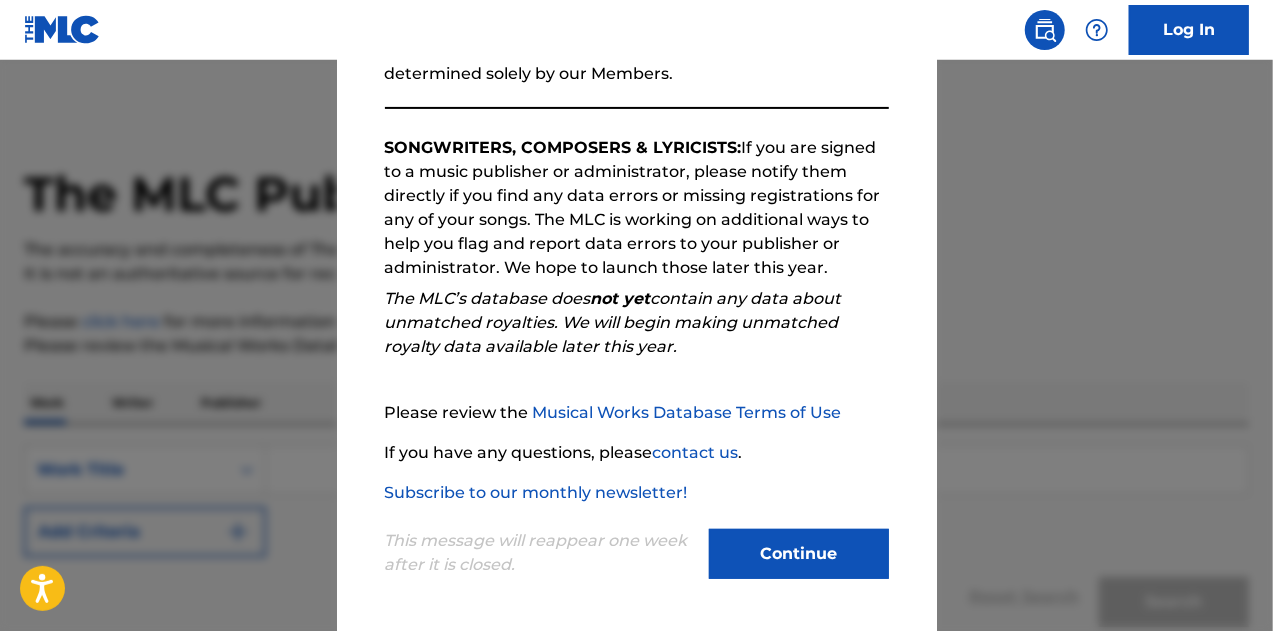 click on "Continue" at bounding box center (799, 554) 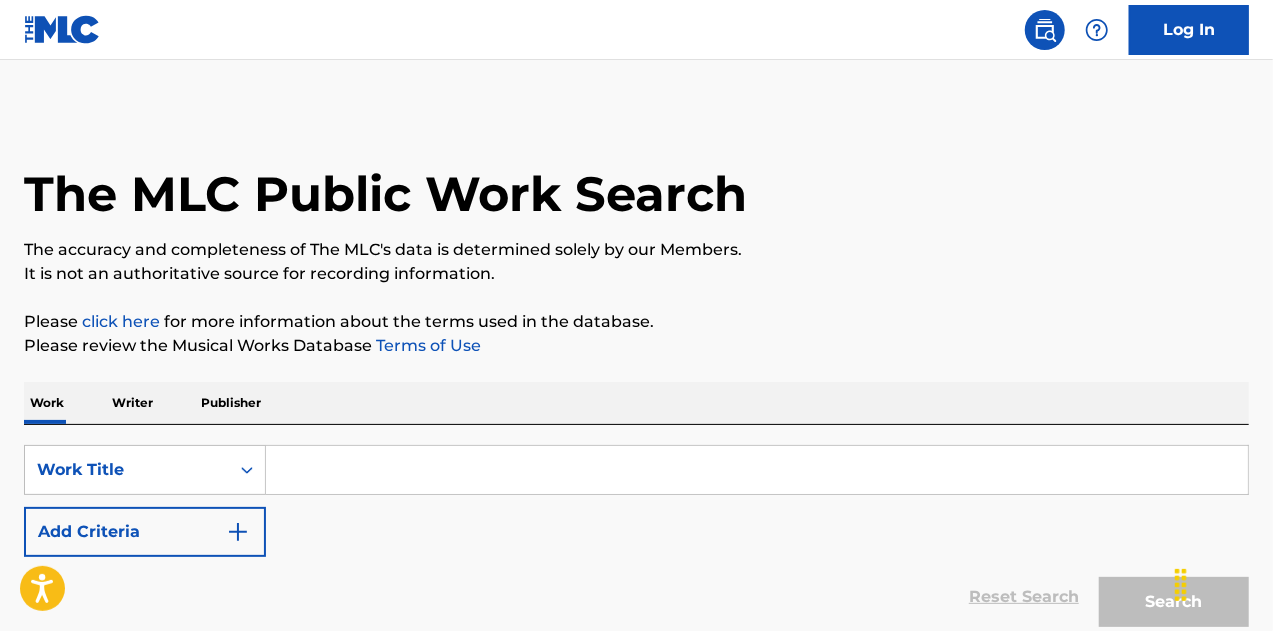 click on "SearchWithCriteria[ID] Work Title Add Criteria Reset Search Search" at bounding box center [636, 531] 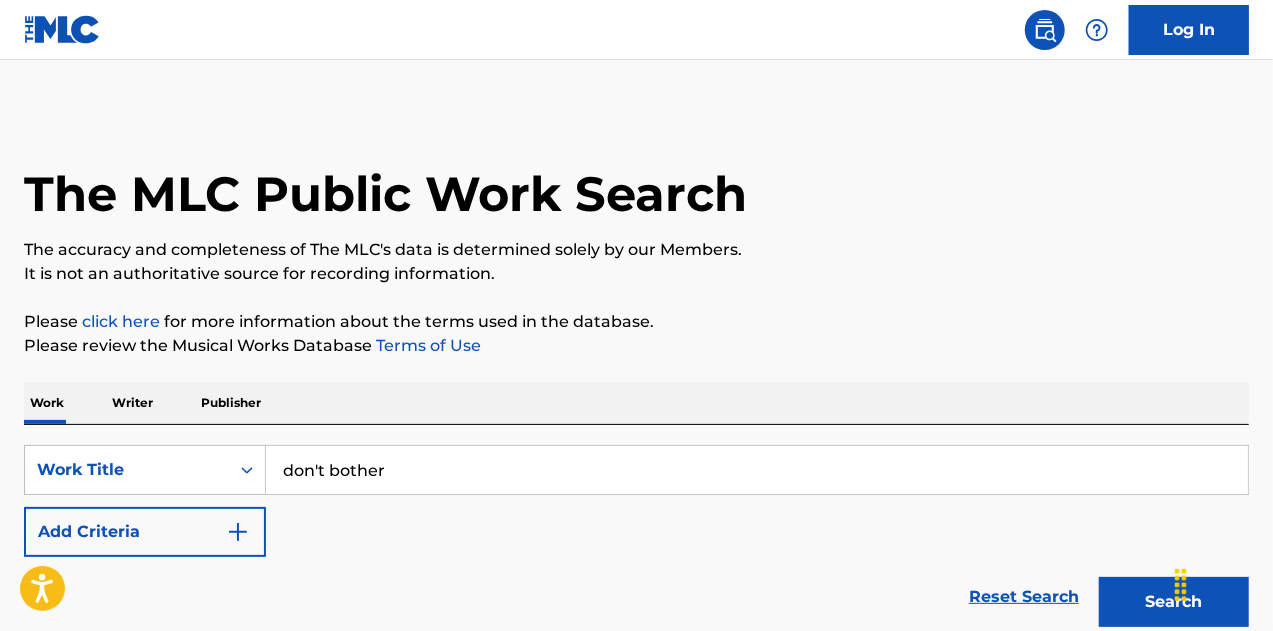 type on "don't bother" 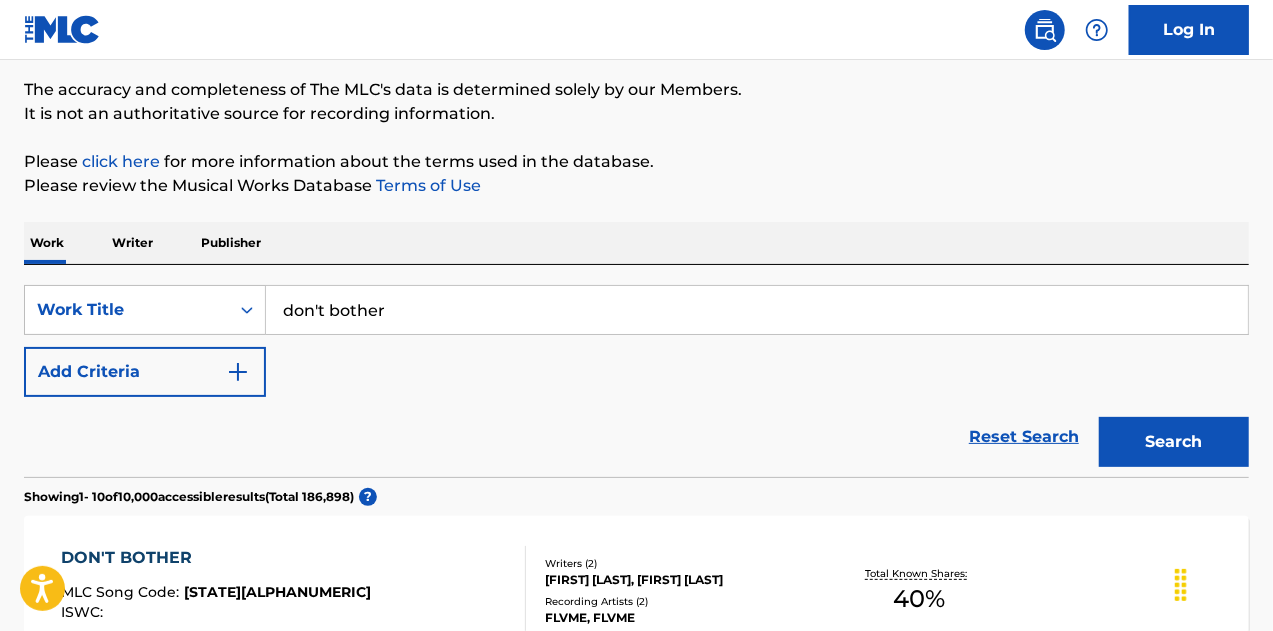 scroll, scrollTop: 0, scrollLeft: 0, axis: both 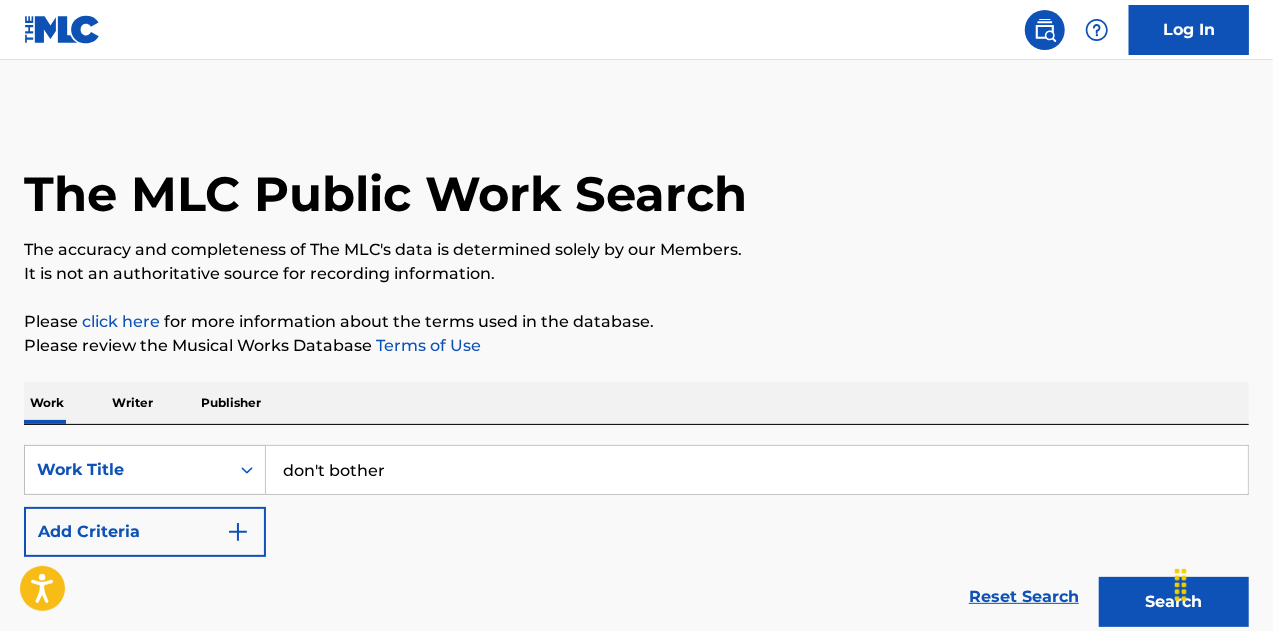 click on "Add Criteria" at bounding box center (145, 532) 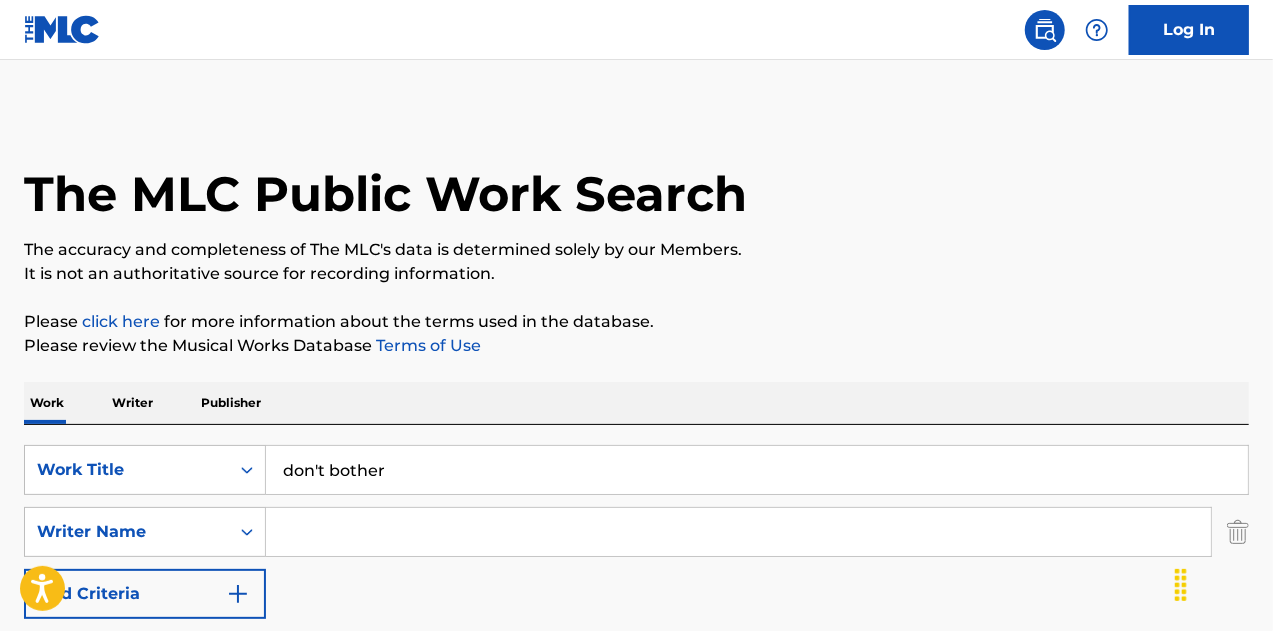 click at bounding box center [738, 532] 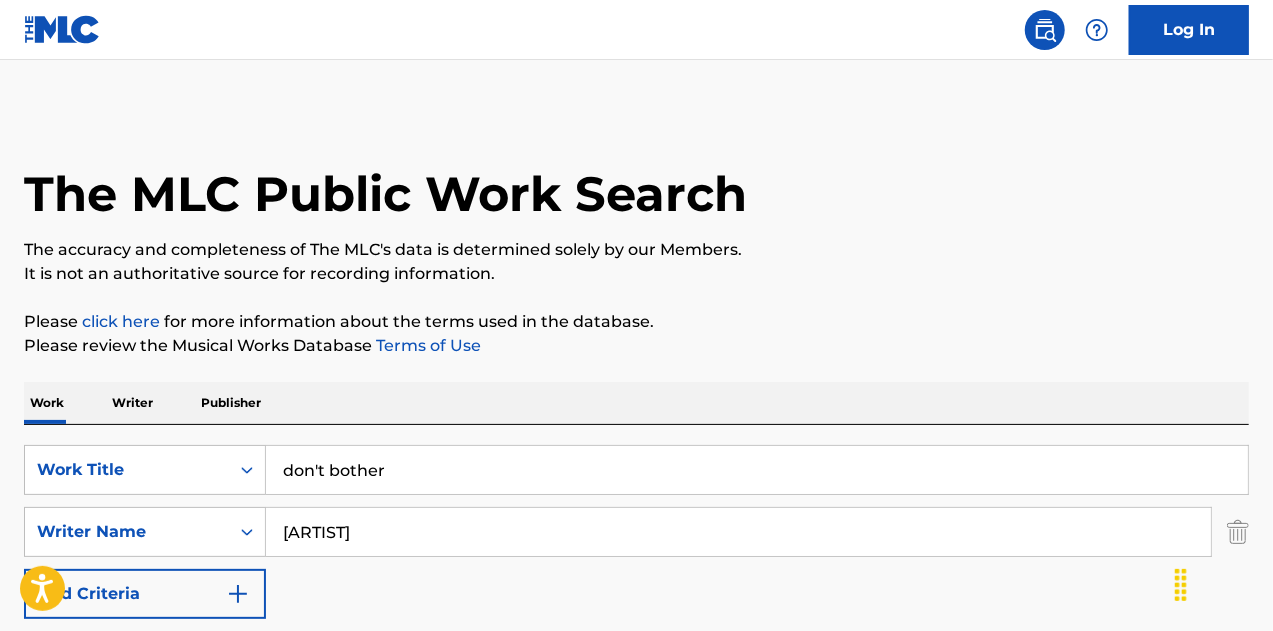 type on "[ARTIST]" 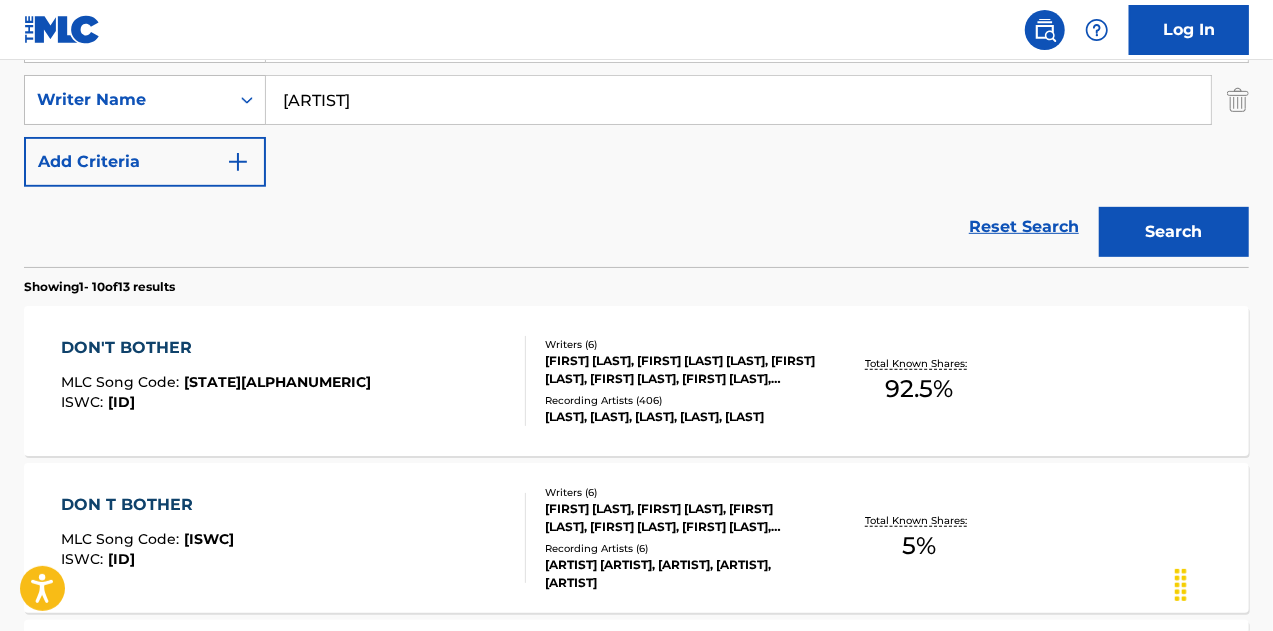 scroll, scrollTop: 453, scrollLeft: 0, axis: vertical 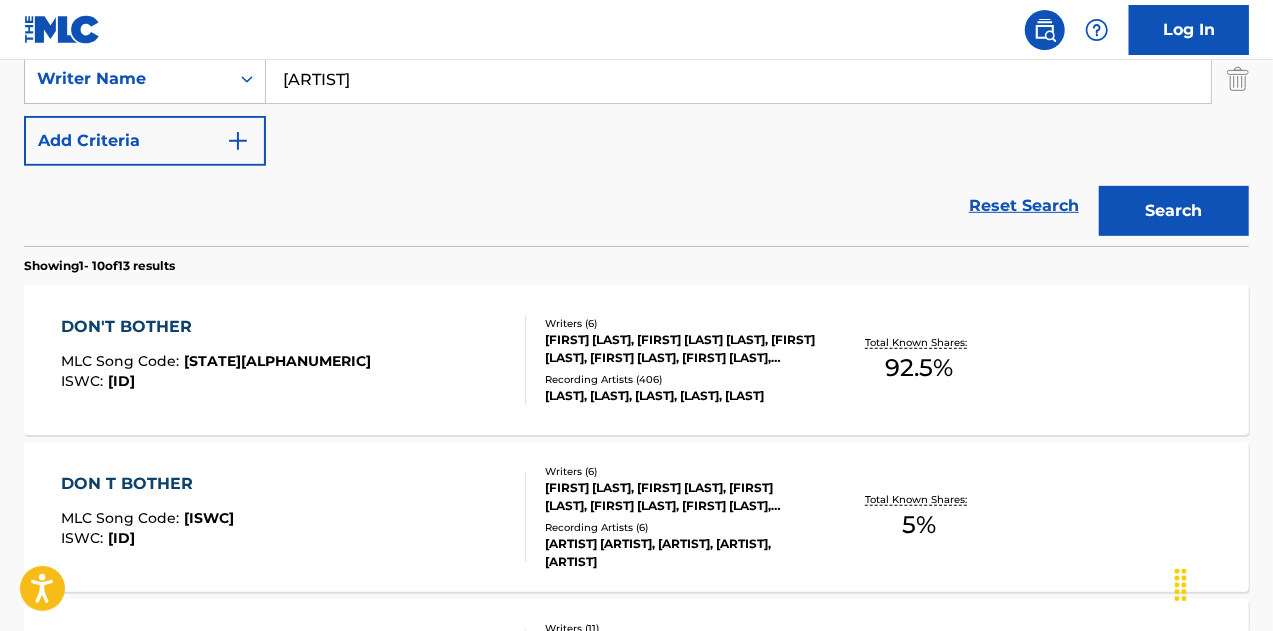 drag, startPoint x: 430, startPoint y: 380, endPoint x: 337, endPoint y: 297, distance: 124.65151 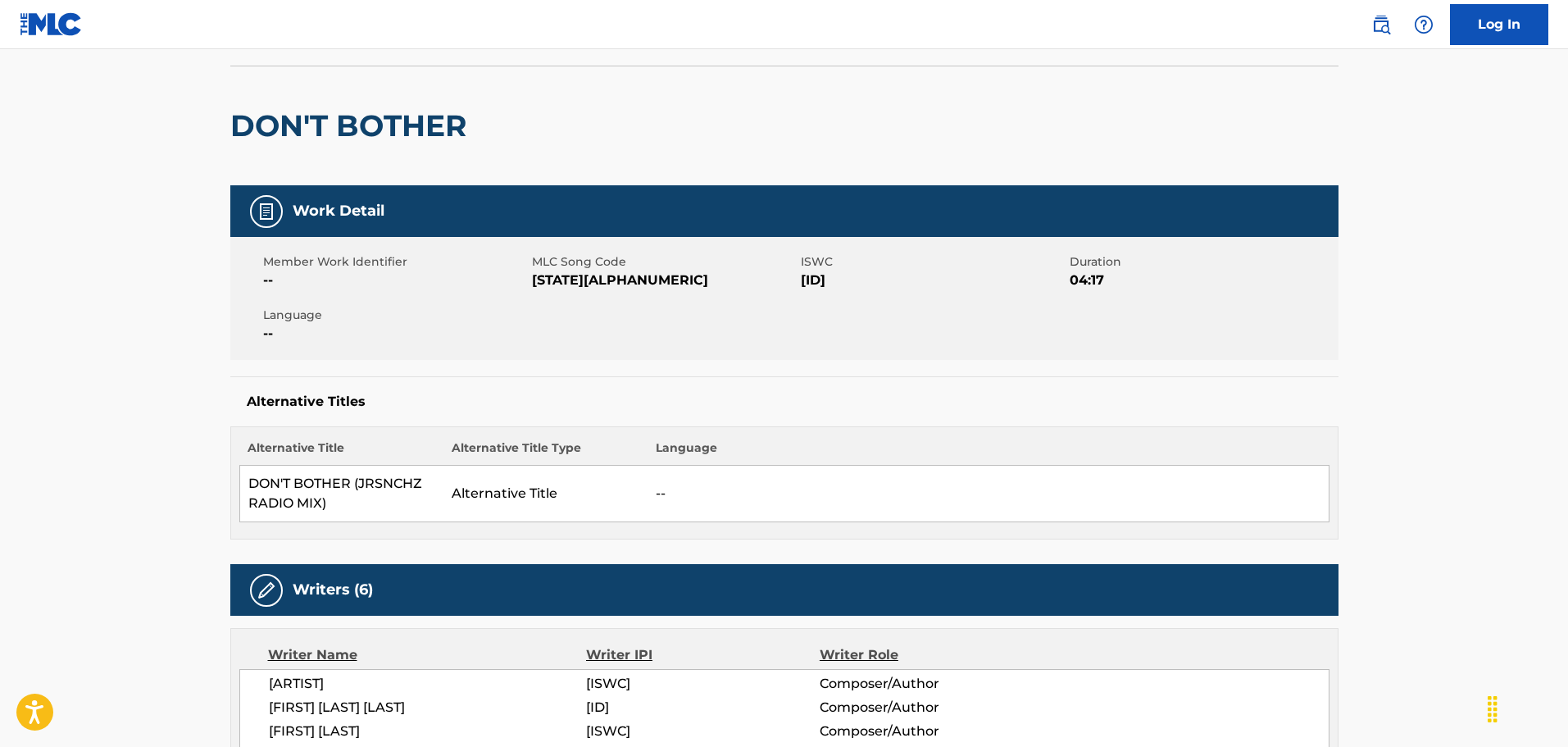 scroll, scrollTop: 0, scrollLeft: 0, axis: both 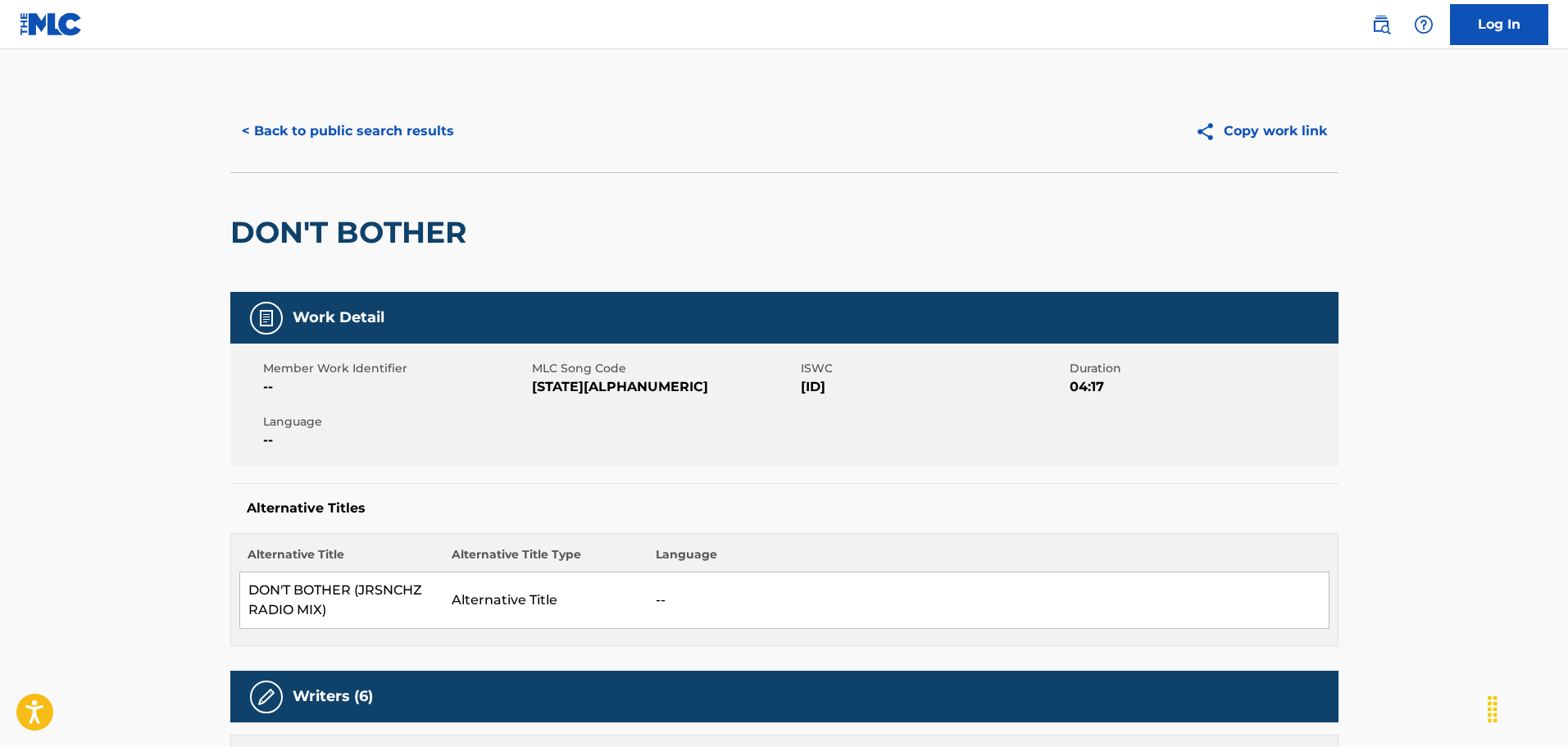 click on "< Back to public search results" at bounding box center [348, 131] 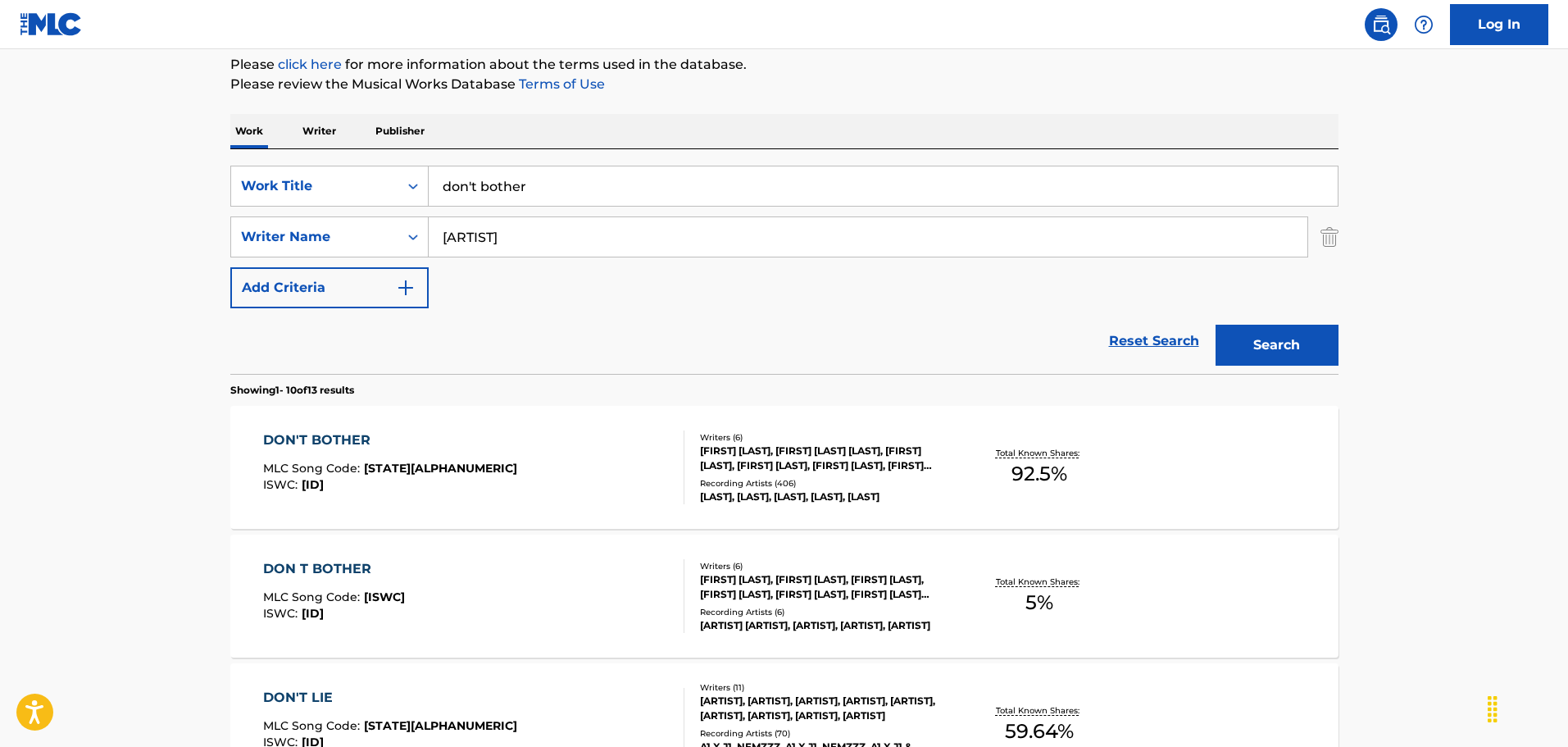 scroll, scrollTop: 117, scrollLeft: 0, axis: vertical 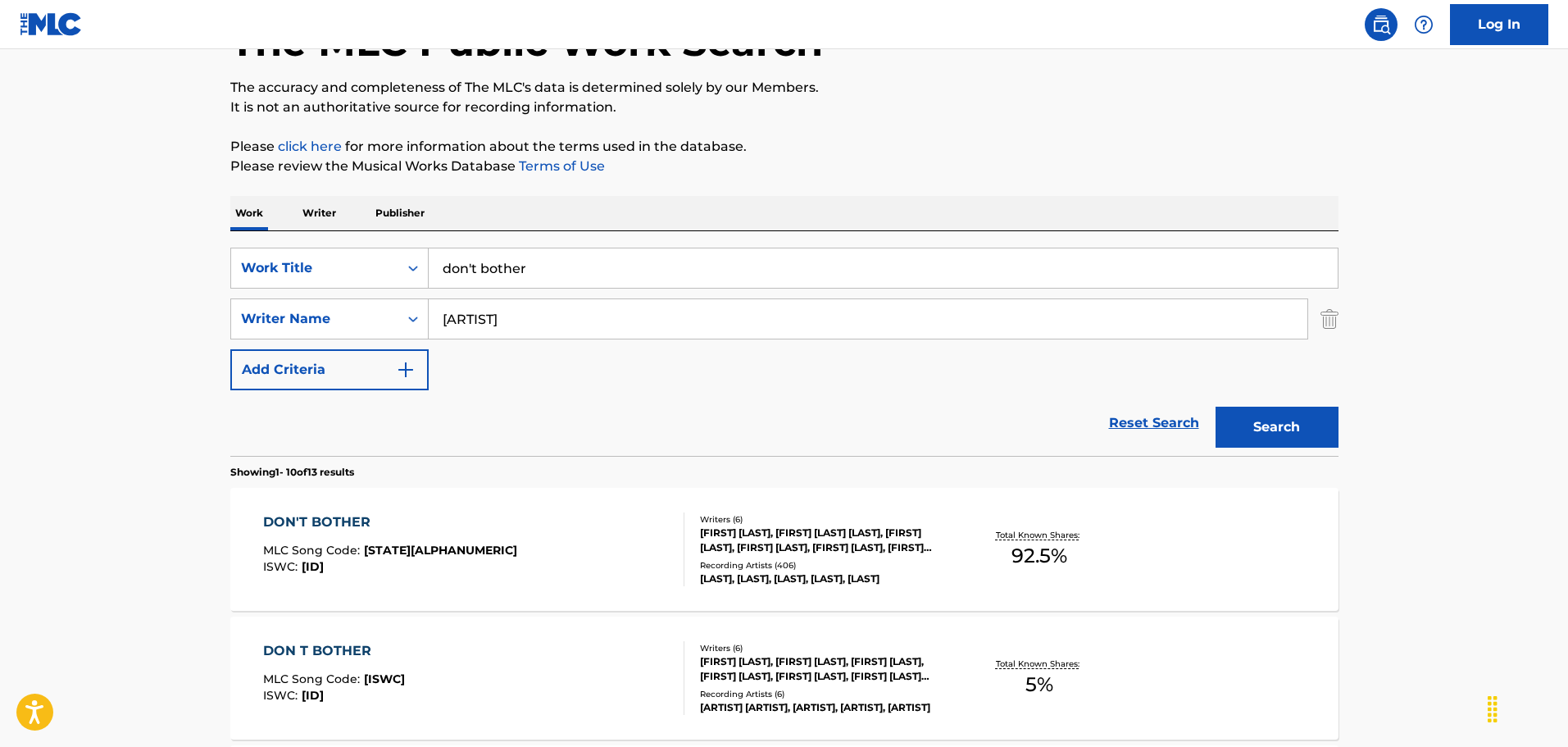 click on "don't bother" at bounding box center [883, 268] 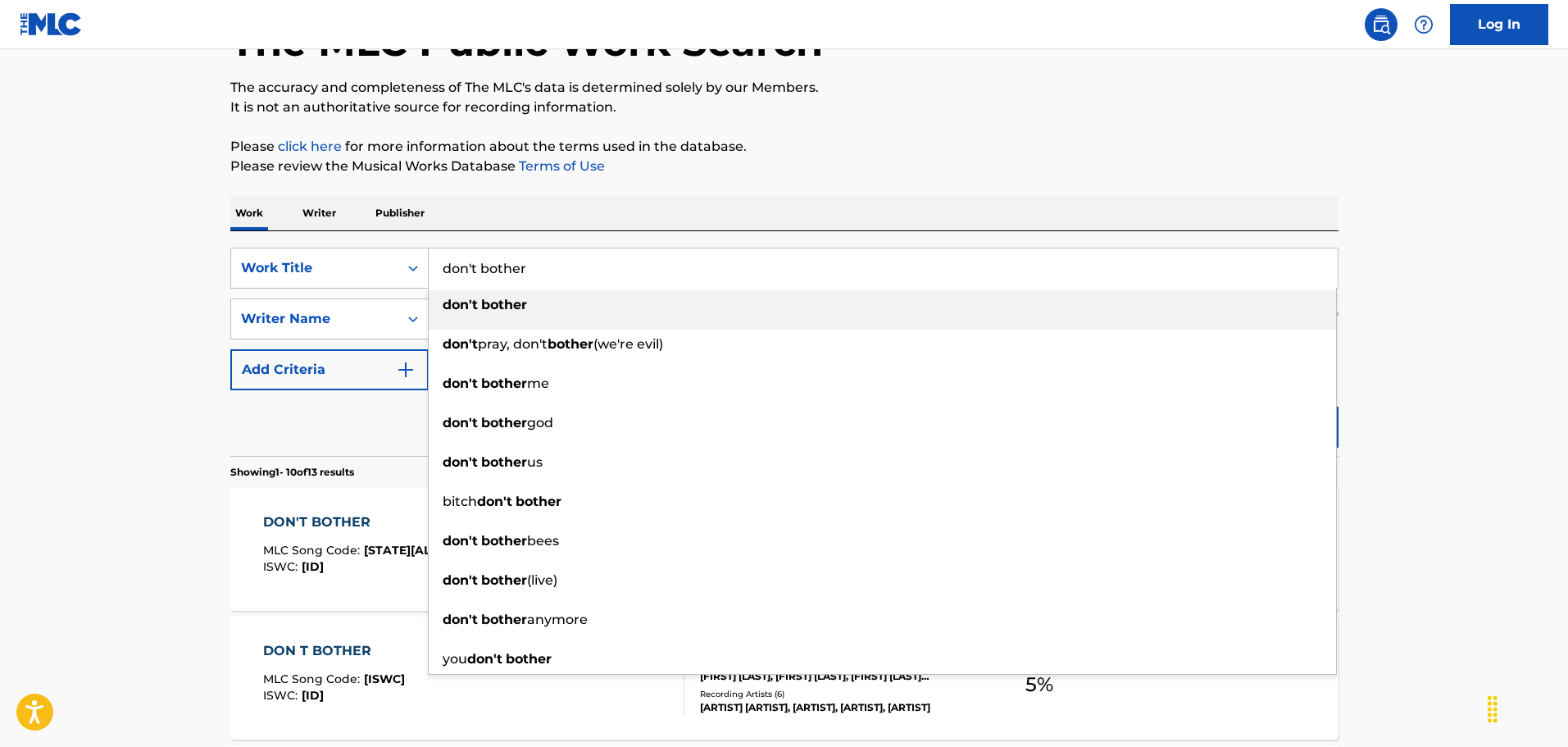 click on "don't bother" at bounding box center (883, 268) 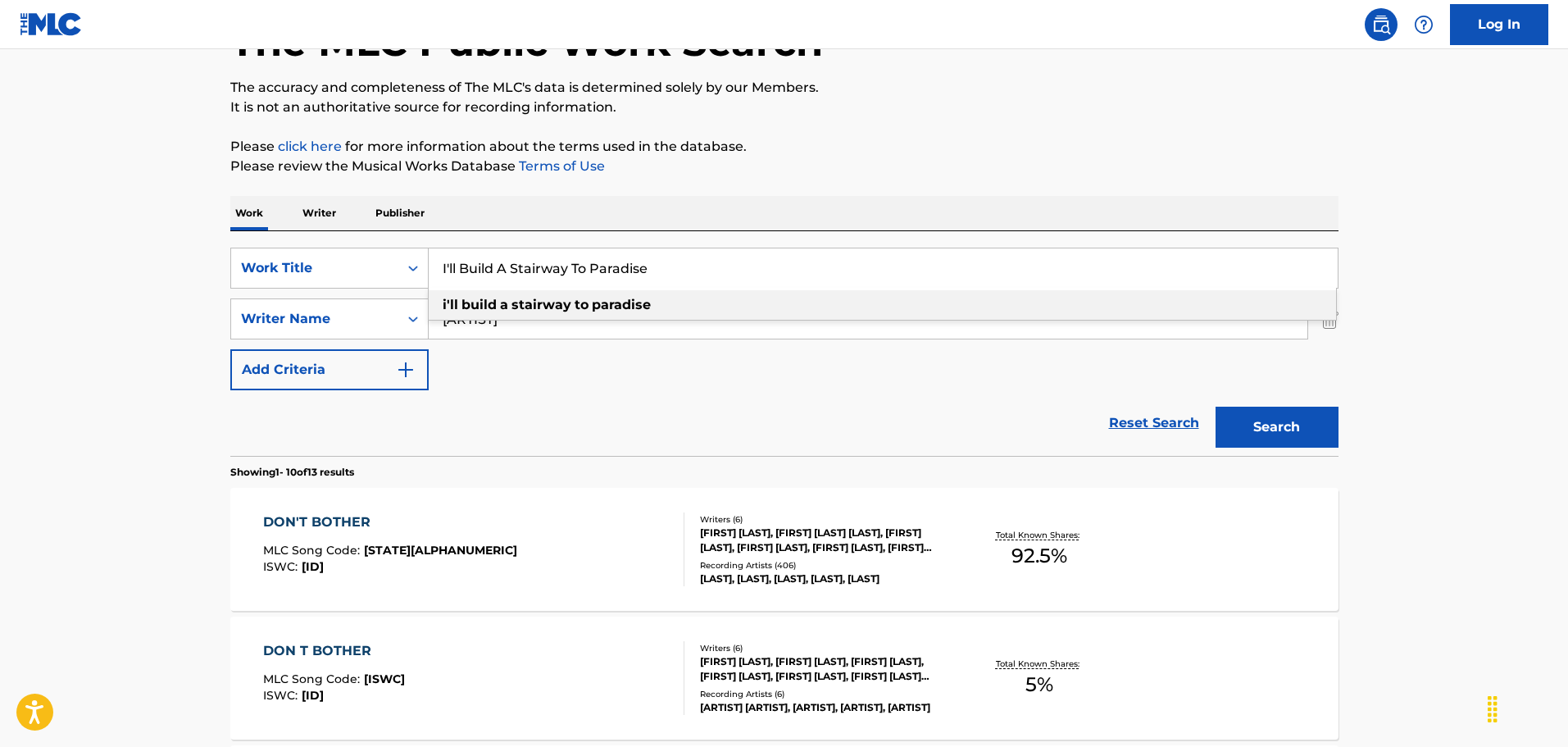 type on "I'll Build A Stairway To Paradise" 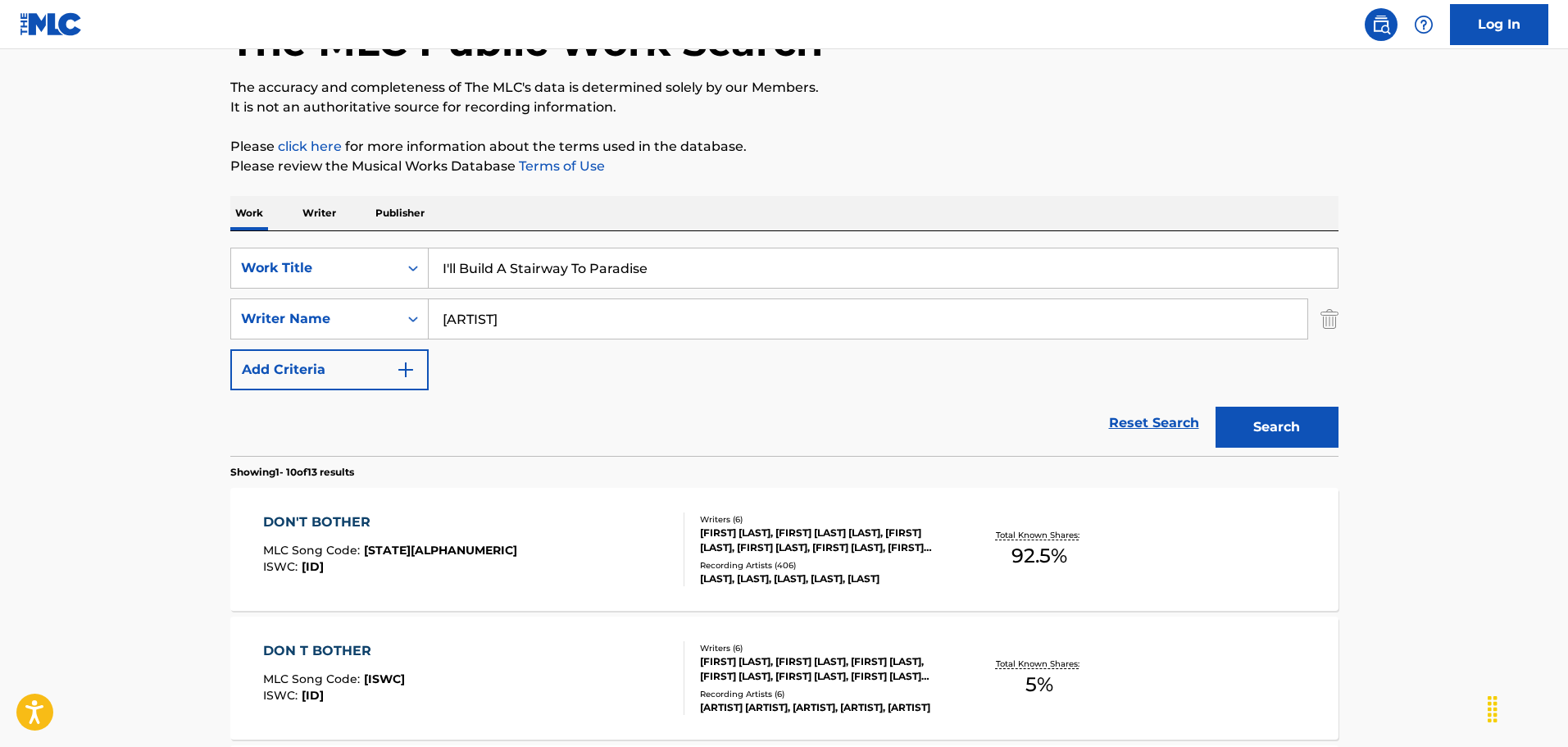 click on "shakira" at bounding box center [868, 319] 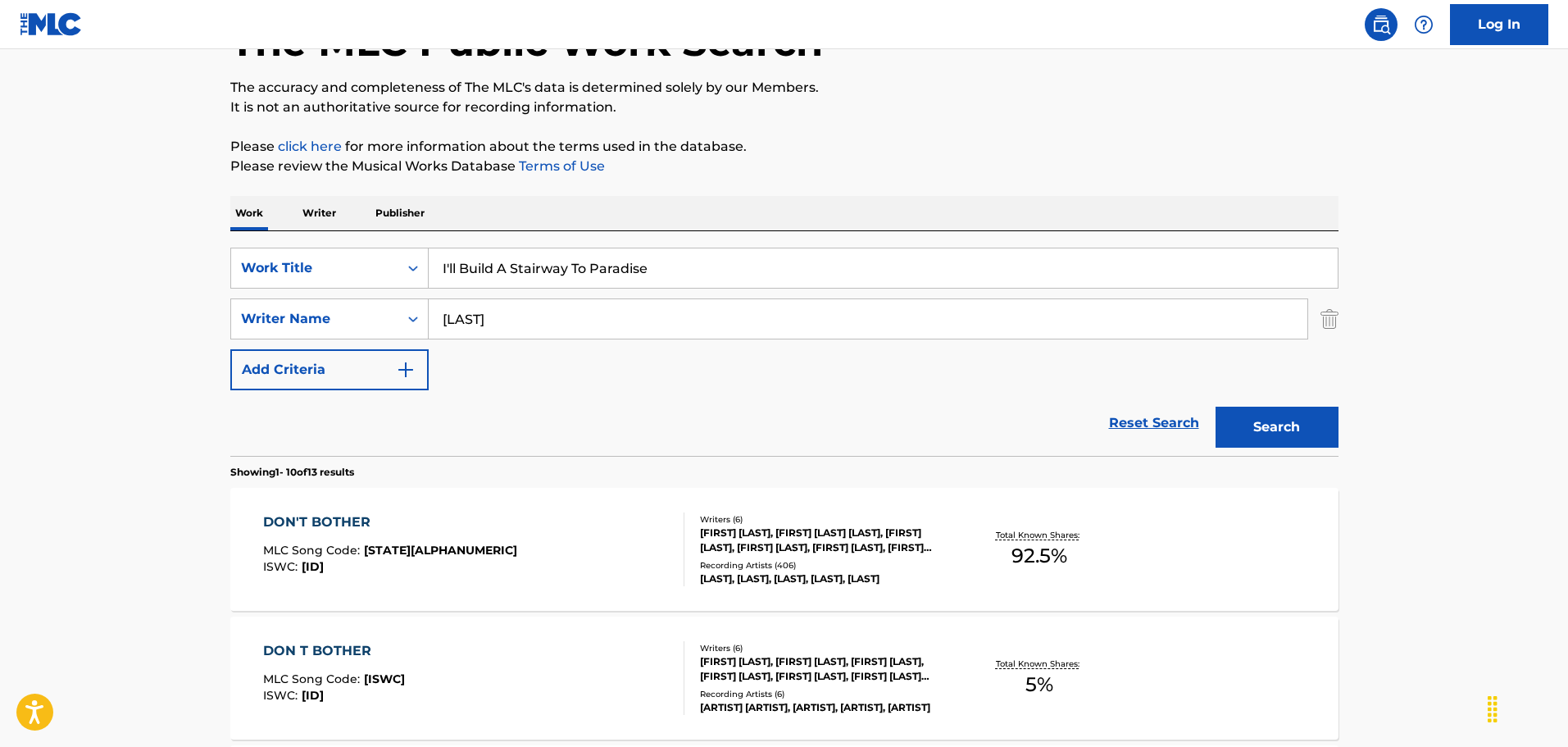 click on "Search" at bounding box center [1277, 427] 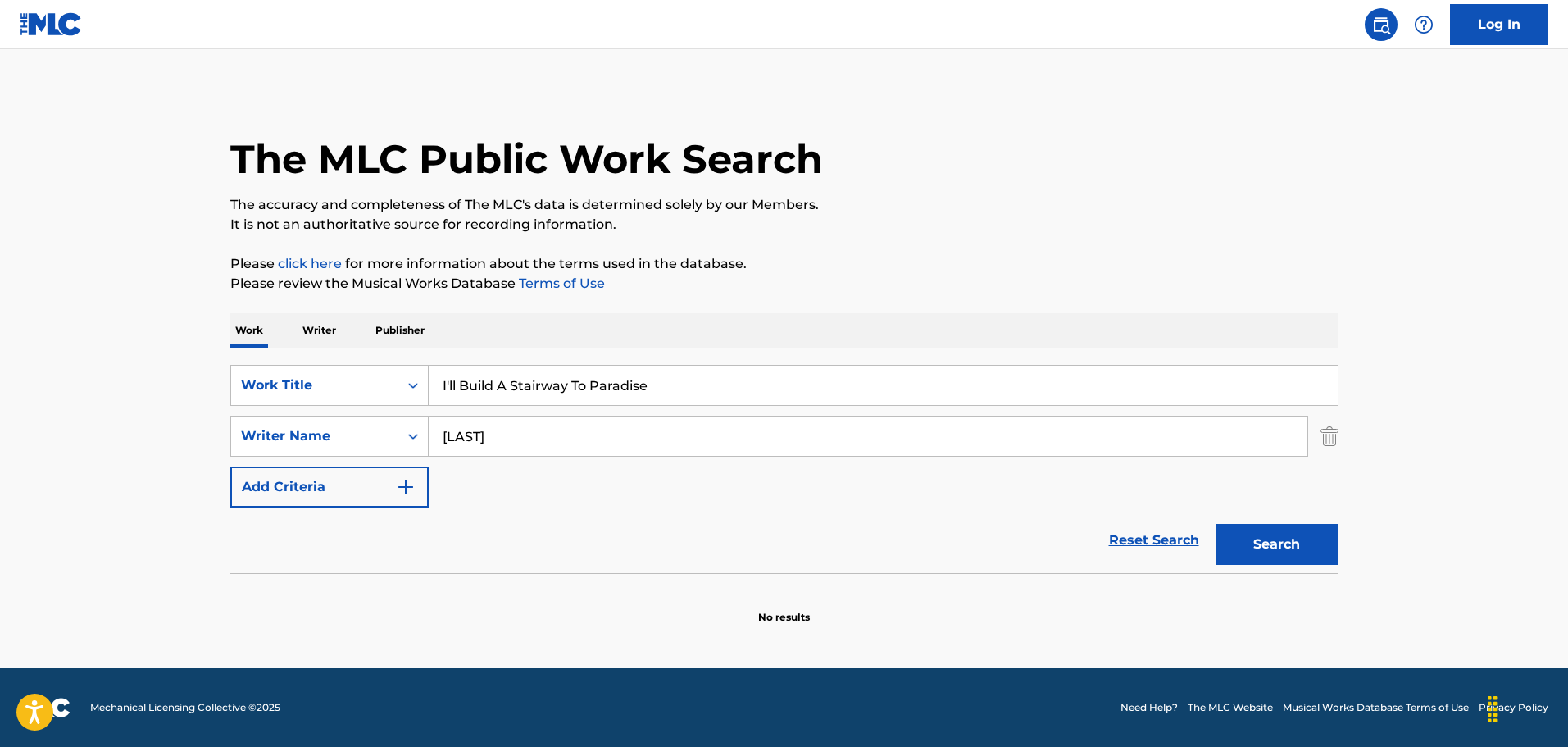 click on "Hershwin" at bounding box center (868, 436) 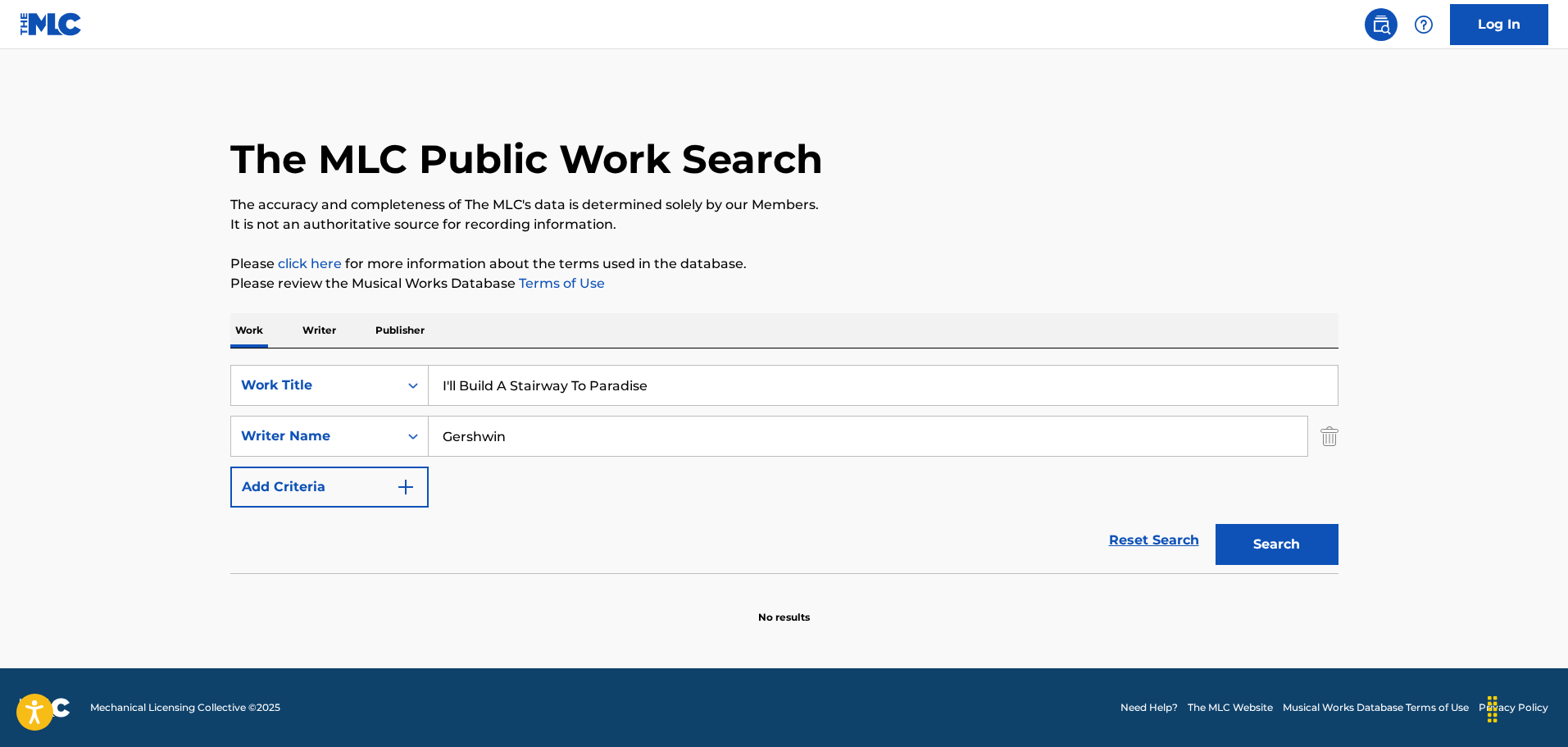 type on "Gershwin" 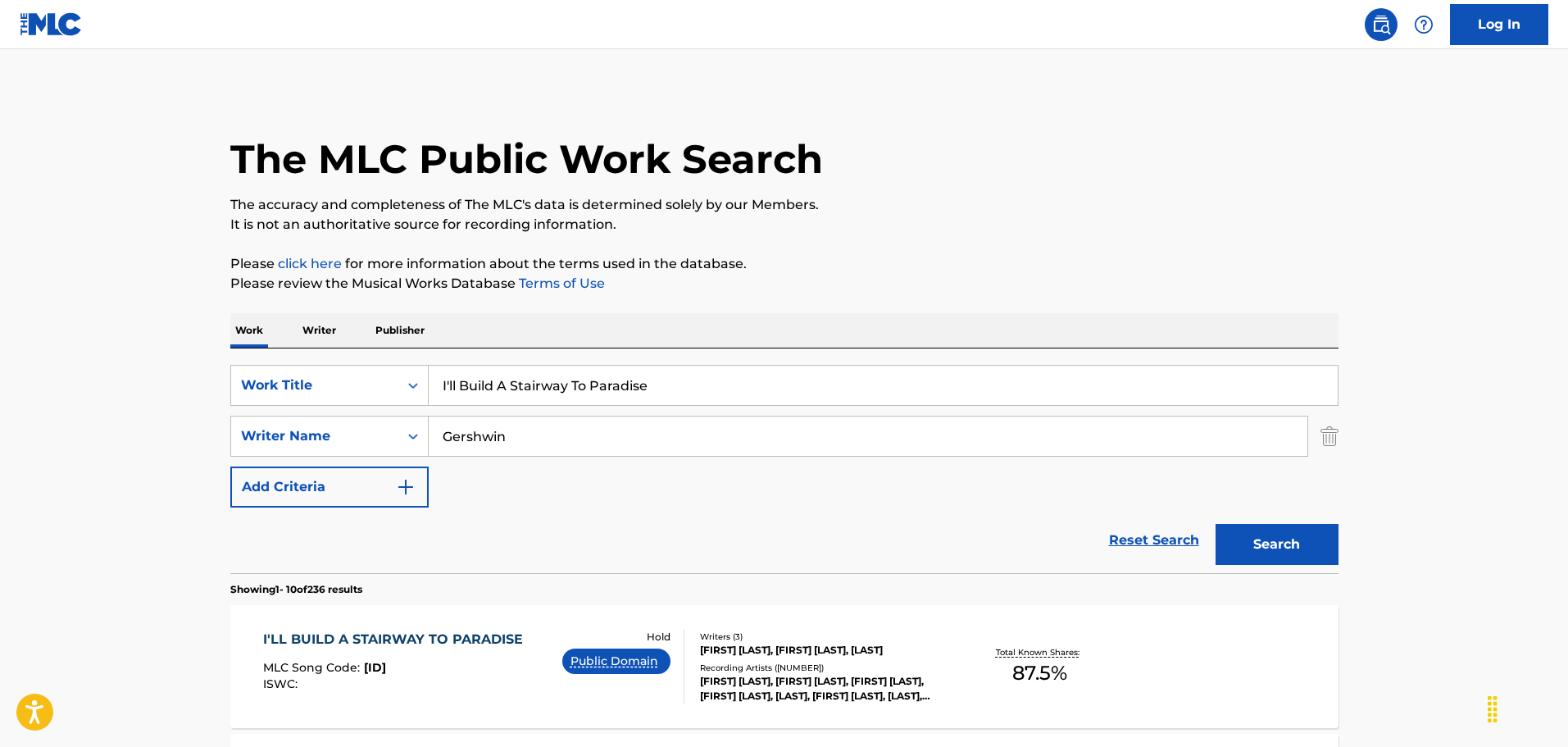 scroll, scrollTop: 328, scrollLeft: 0, axis: vertical 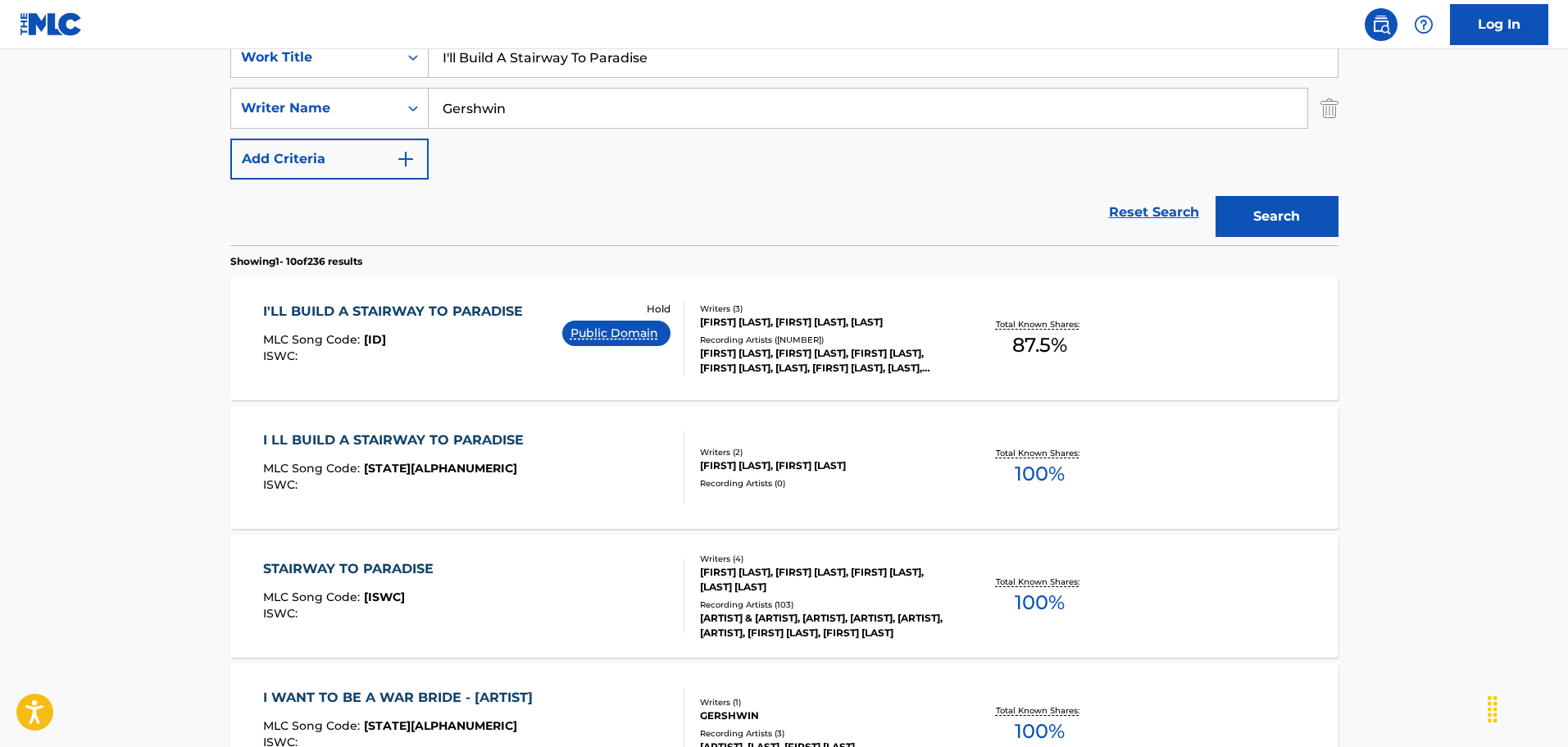 click on "[FIRST] [LAST], [FIRST] [LAST], [FIRST] [LAST], [FIRST] [LAST], [FIRST] [LAST], [FIRST] [LAST], [FIRST] [LAST], [FIRST] [LAST], [FIRST] [LAST]" at bounding box center [824, 361] 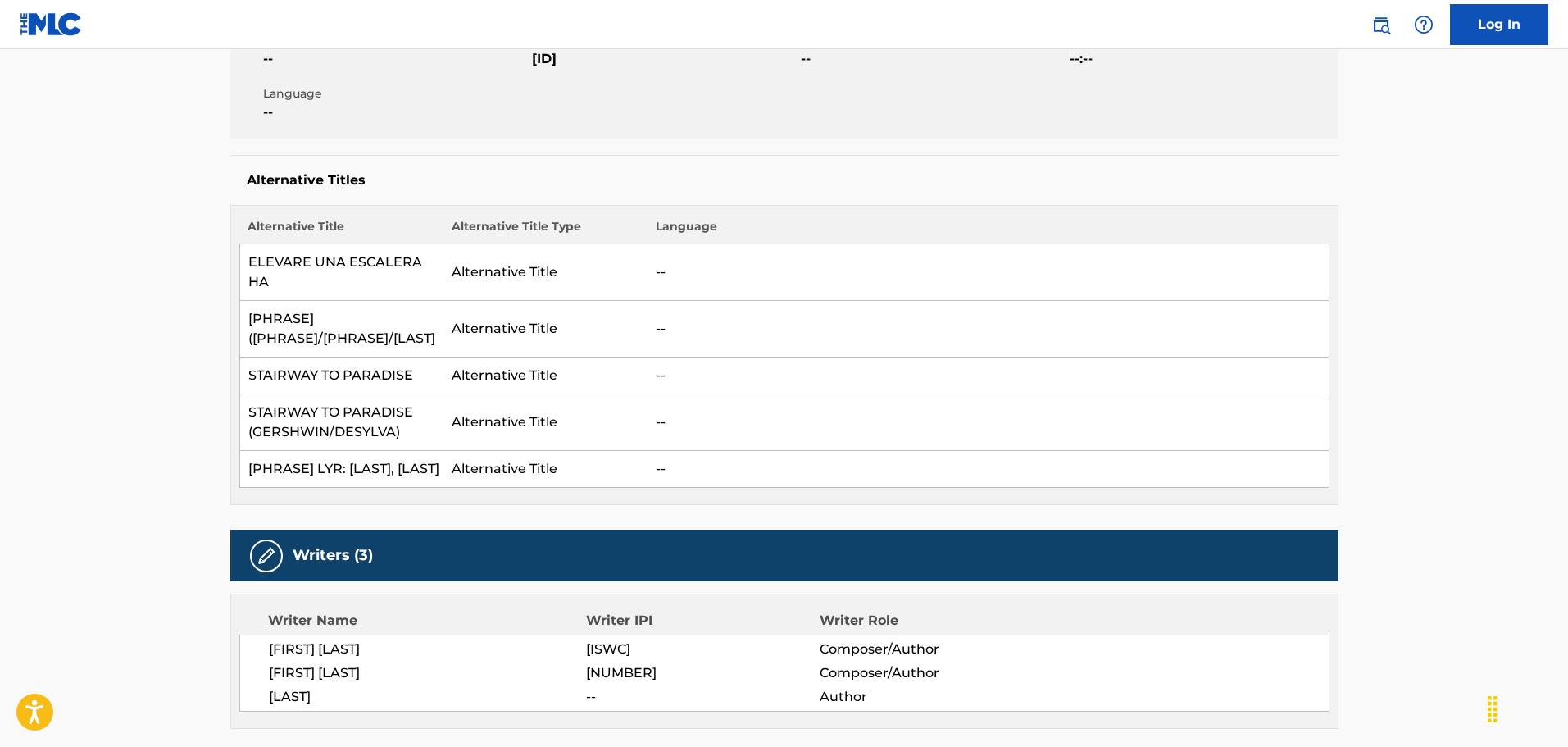 scroll, scrollTop: 0, scrollLeft: 0, axis: both 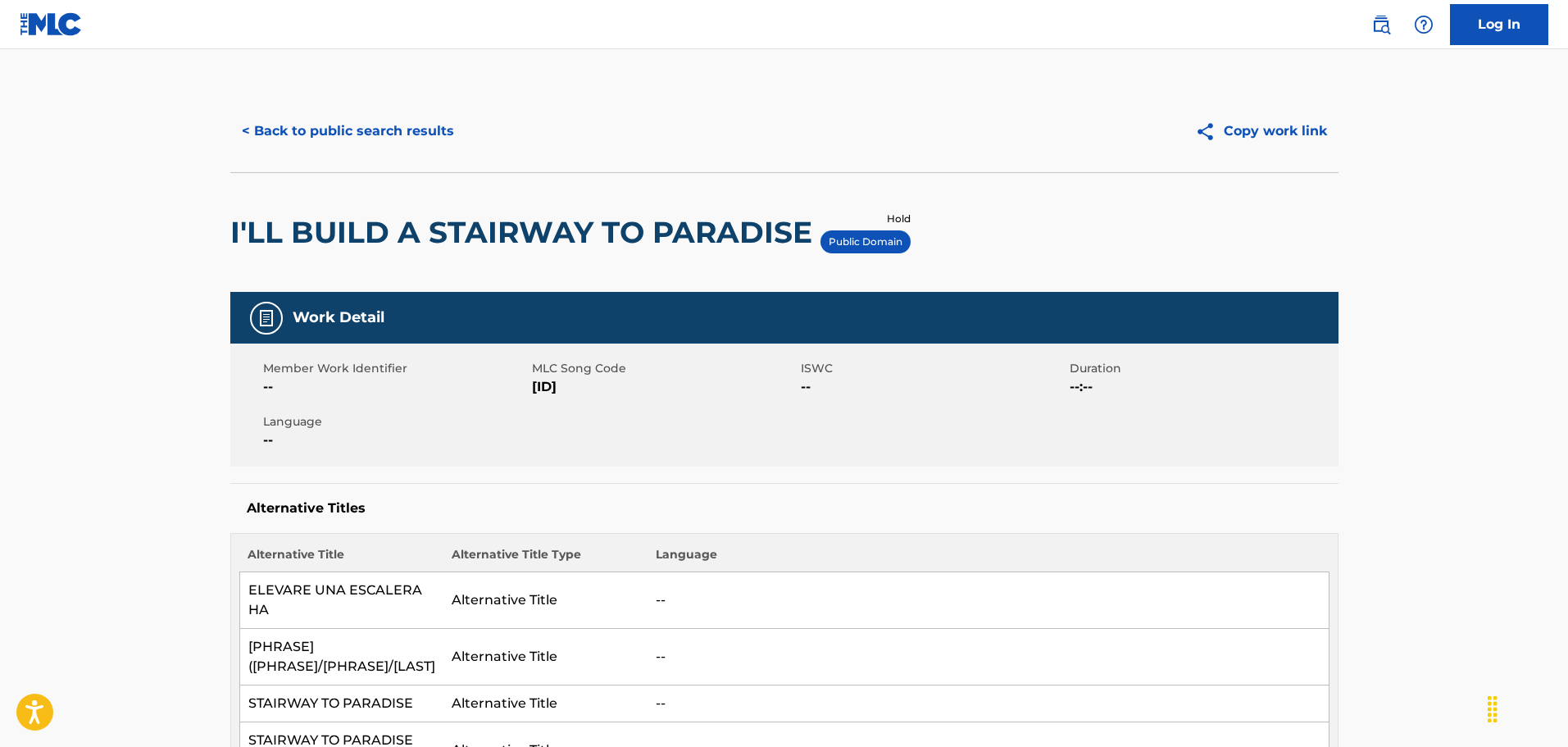 click on "I'LL BUILD A STAIRWAY TO PARADISE" at bounding box center (525, 232) 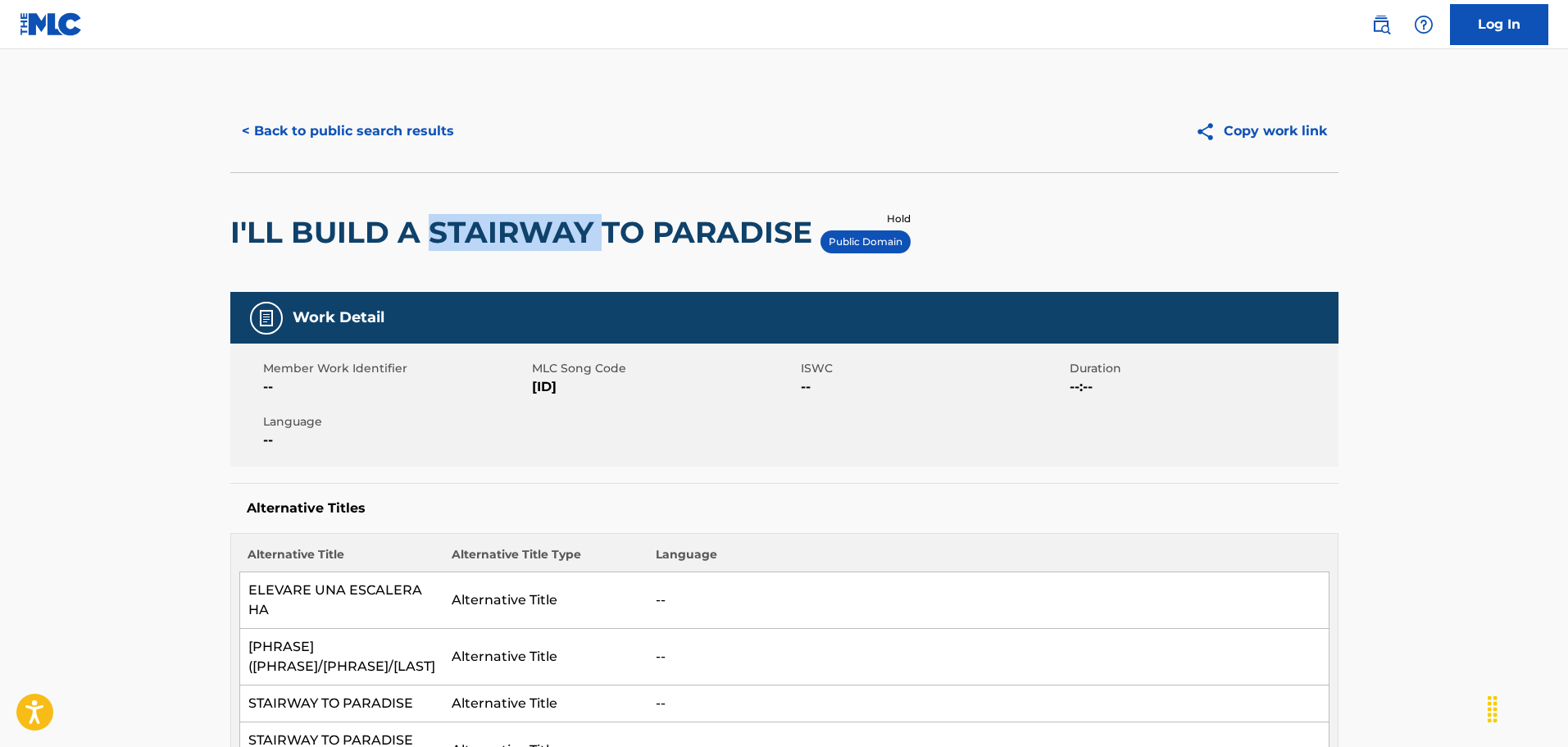 click on "I'LL BUILD A STAIRWAY TO PARADISE" at bounding box center [525, 232] 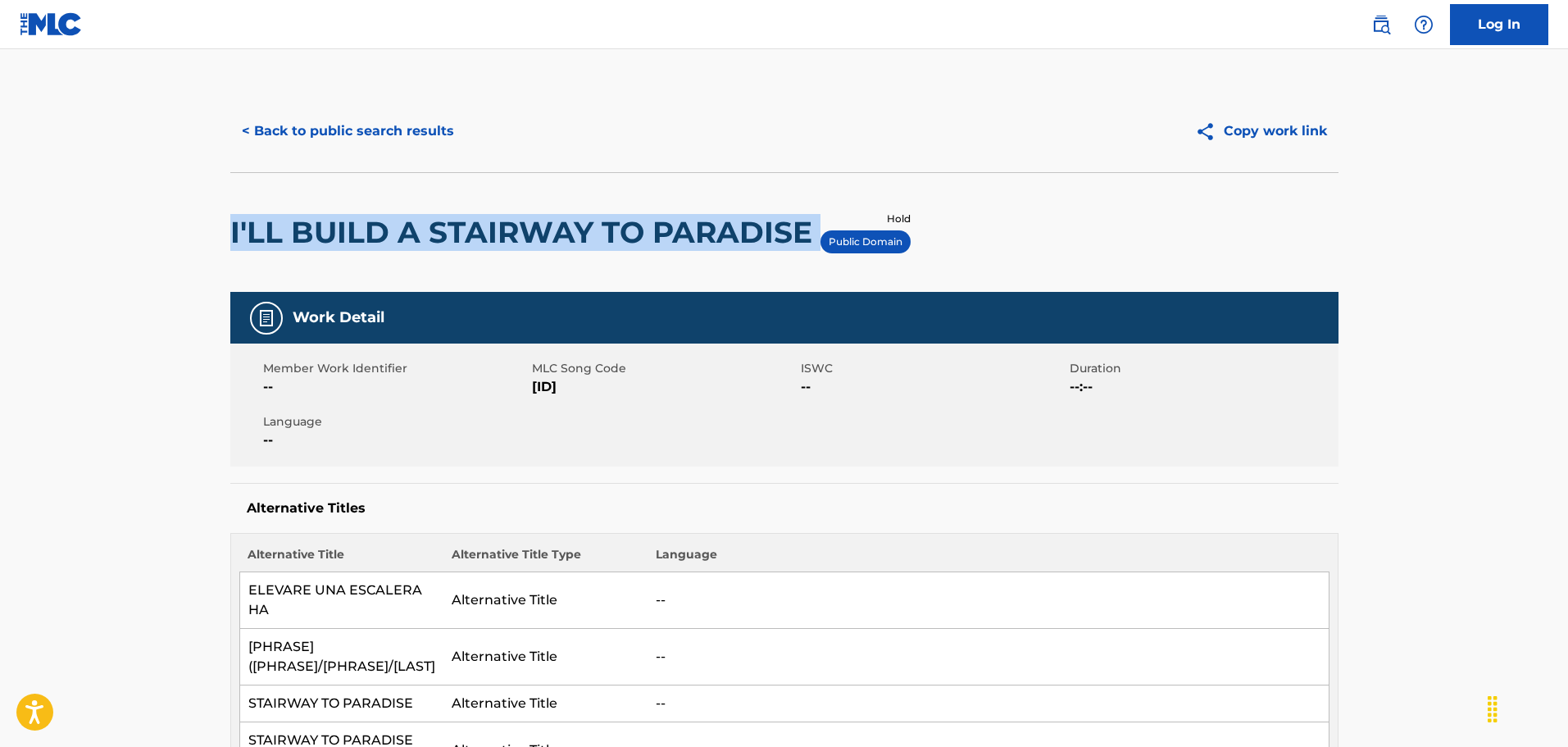 click on "I'LL BUILD A STAIRWAY TO PARADISE" at bounding box center [525, 232] 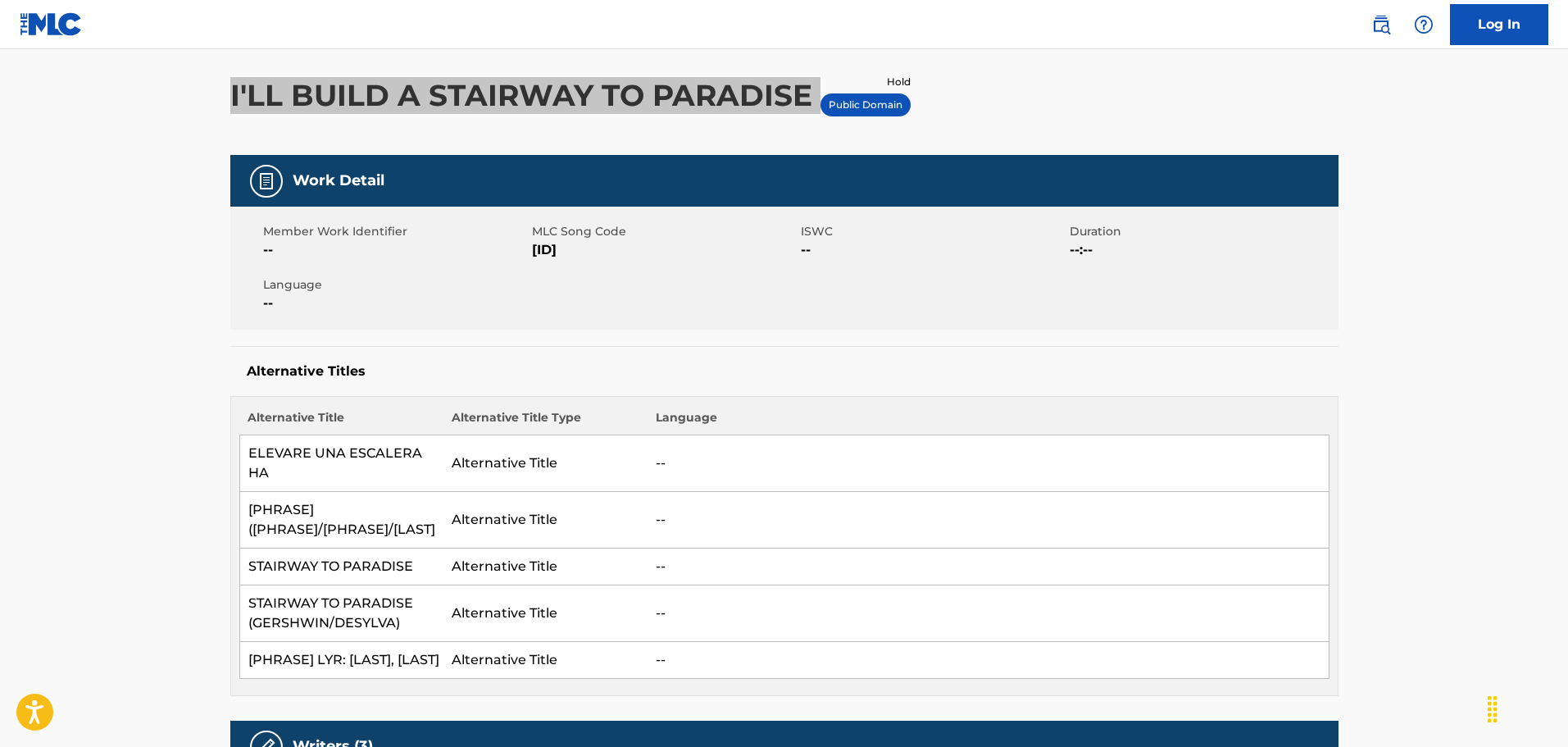 scroll, scrollTop: 0, scrollLeft: 0, axis: both 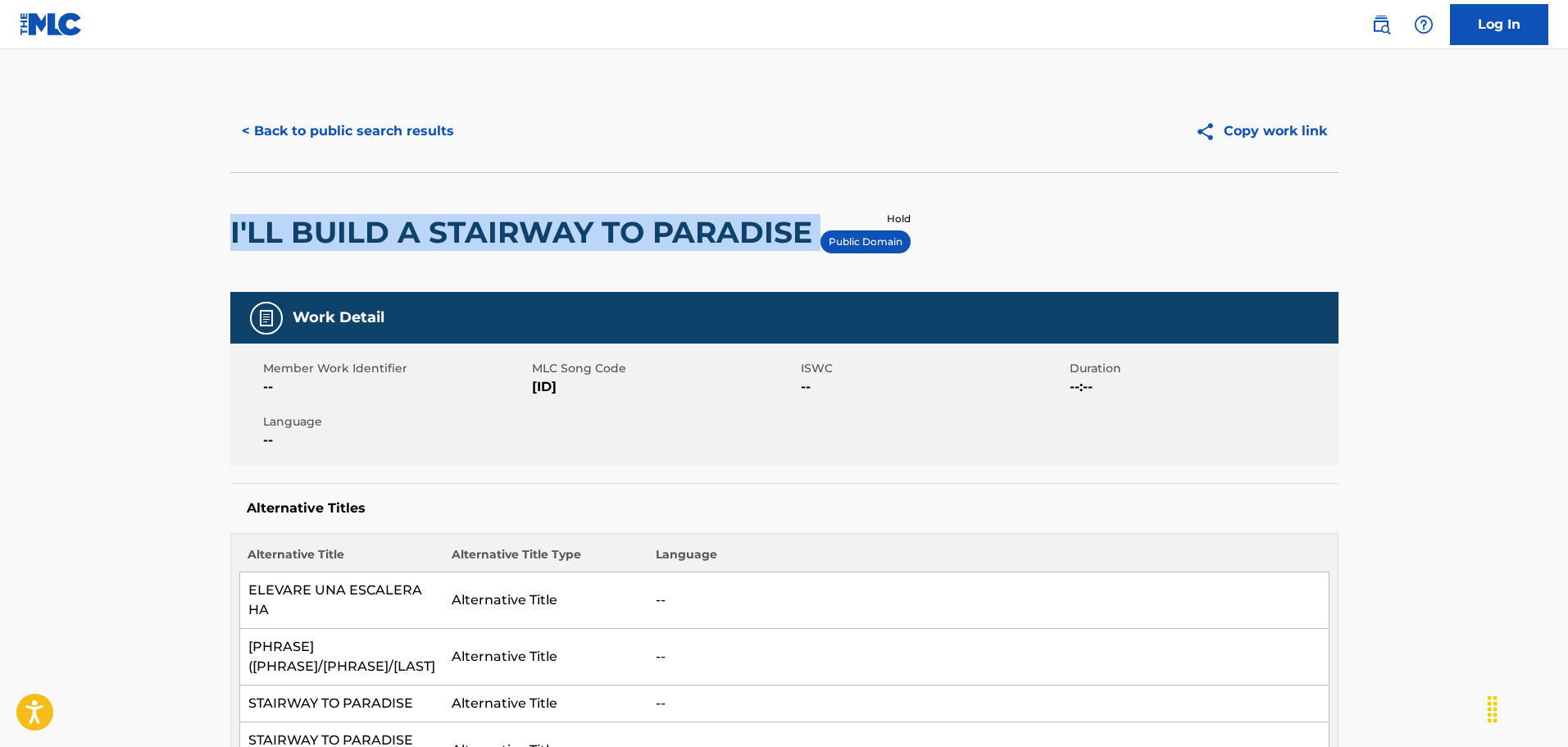 click on "< Back to public search results" at bounding box center (348, 131) 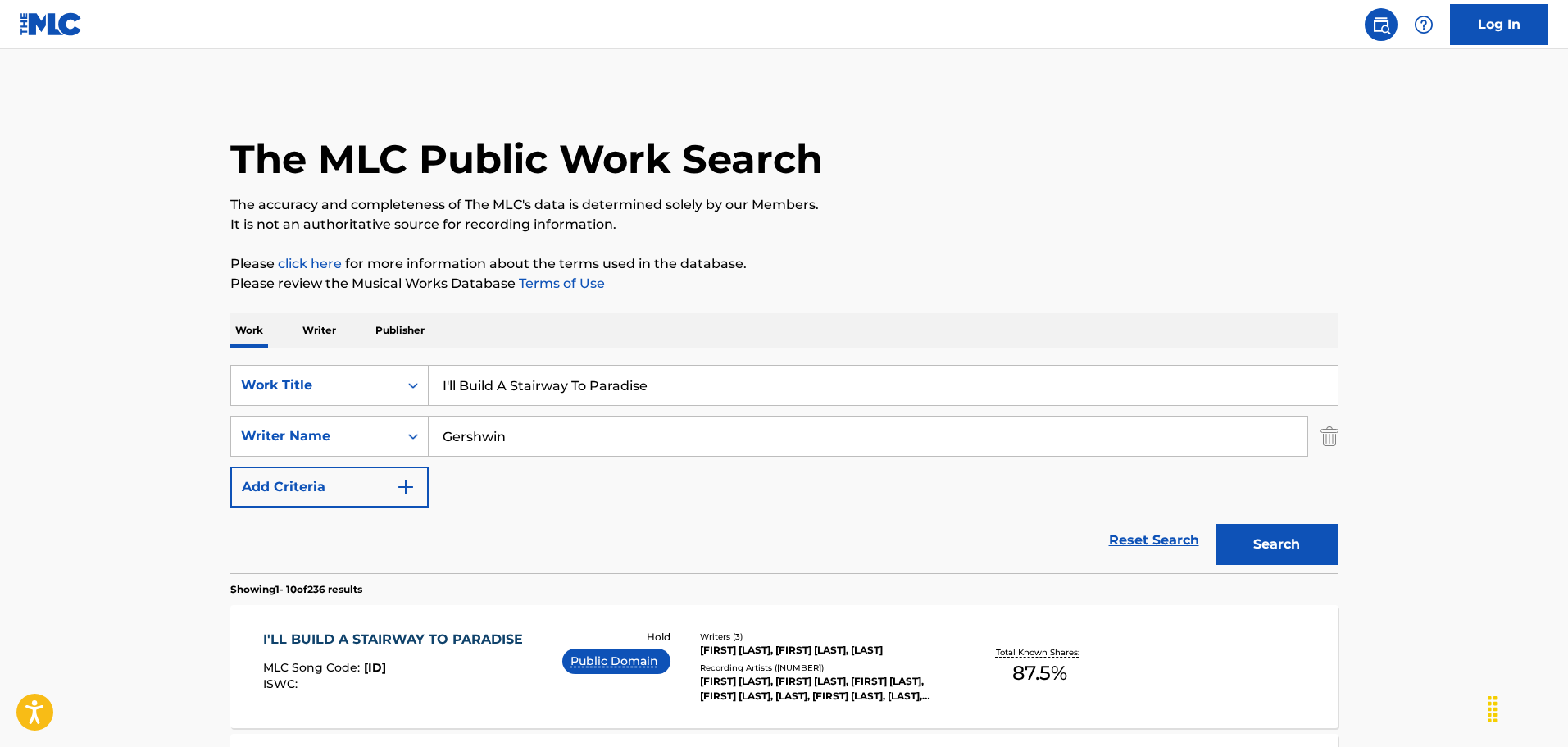 scroll, scrollTop: 328, scrollLeft: 0, axis: vertical 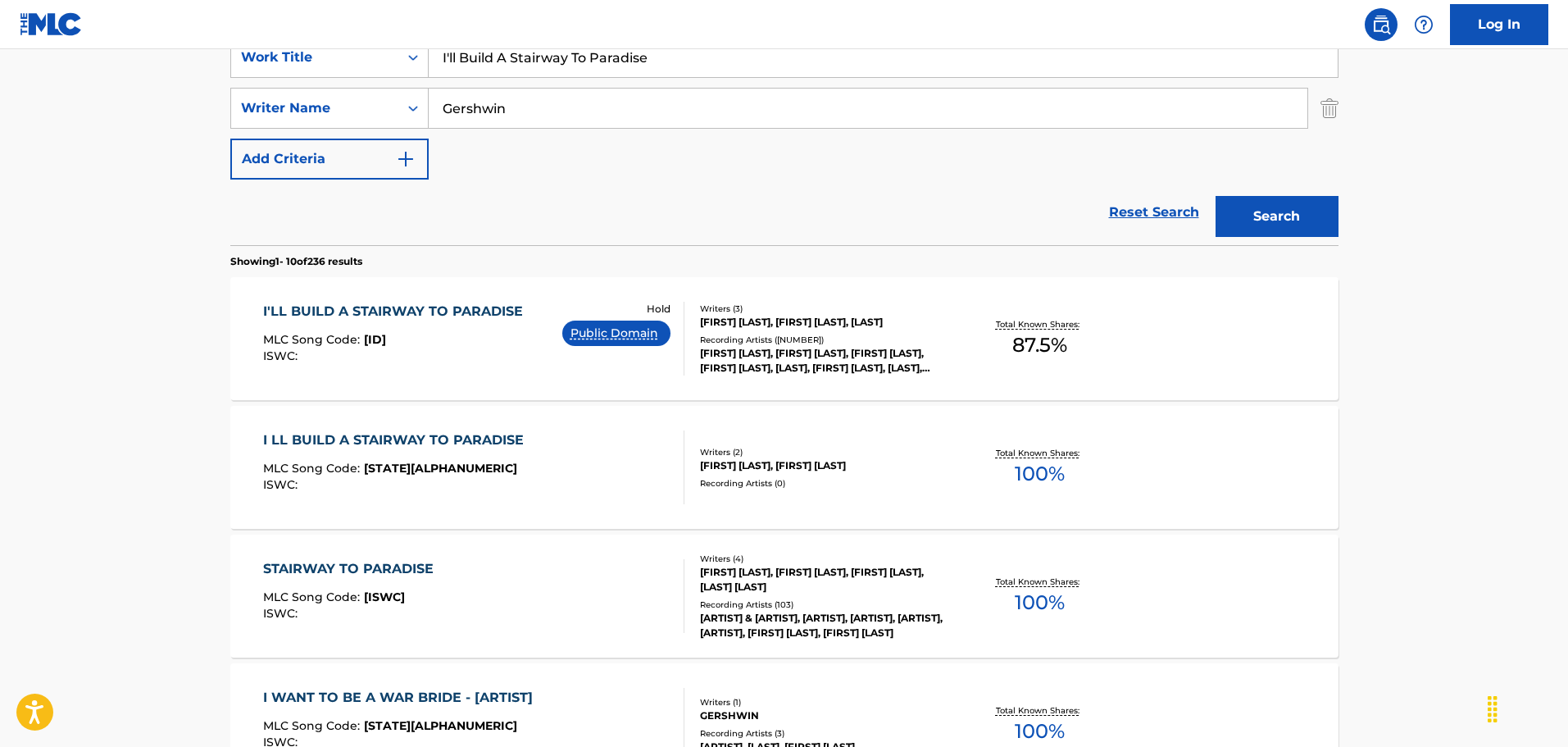 click on "IRA GERSHWIN, GEORGE GERSHWIN, B.G. DESYLVA" at bounding box center [824, 322] 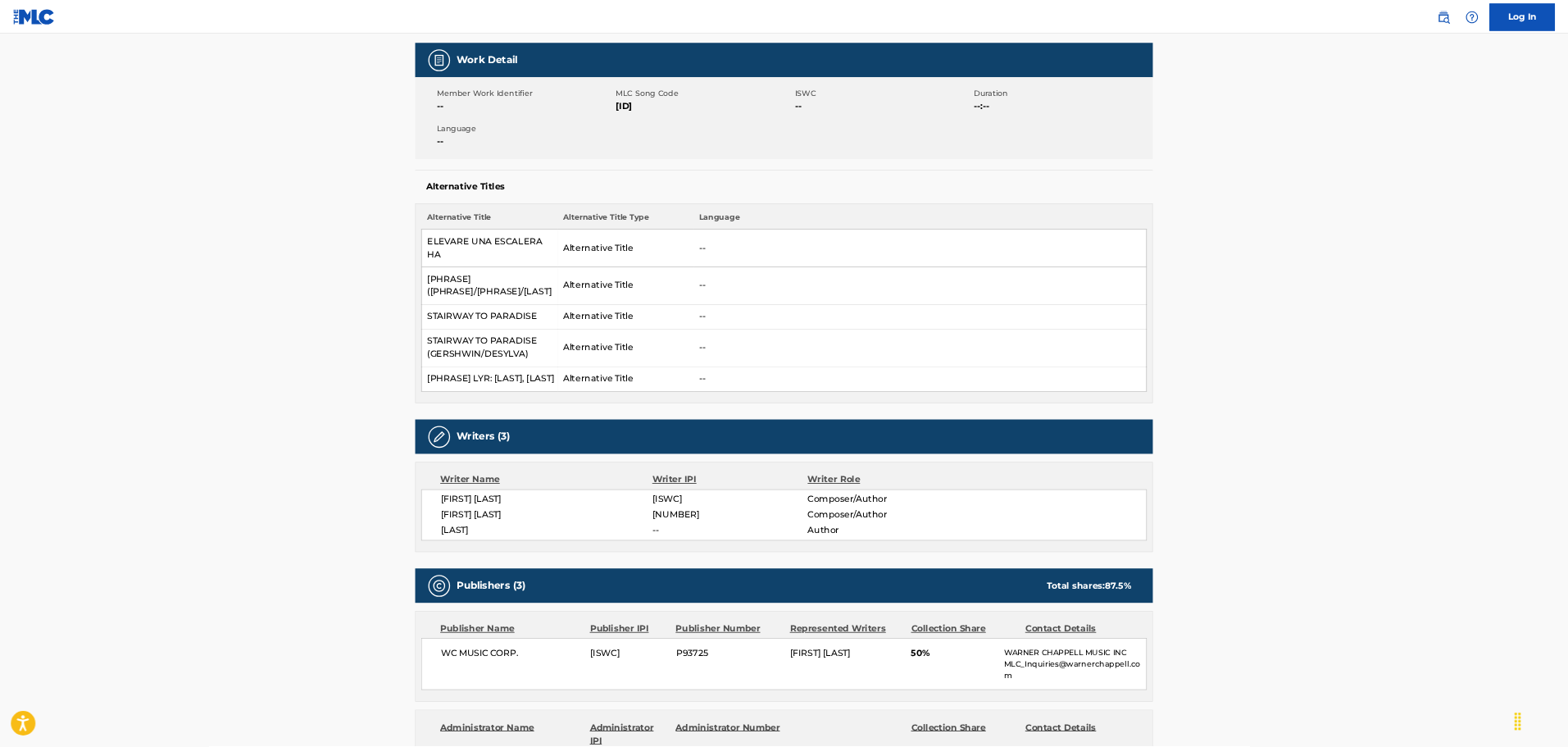 scroll, scrollTop: 0, scrollLeft: 0, axis: both 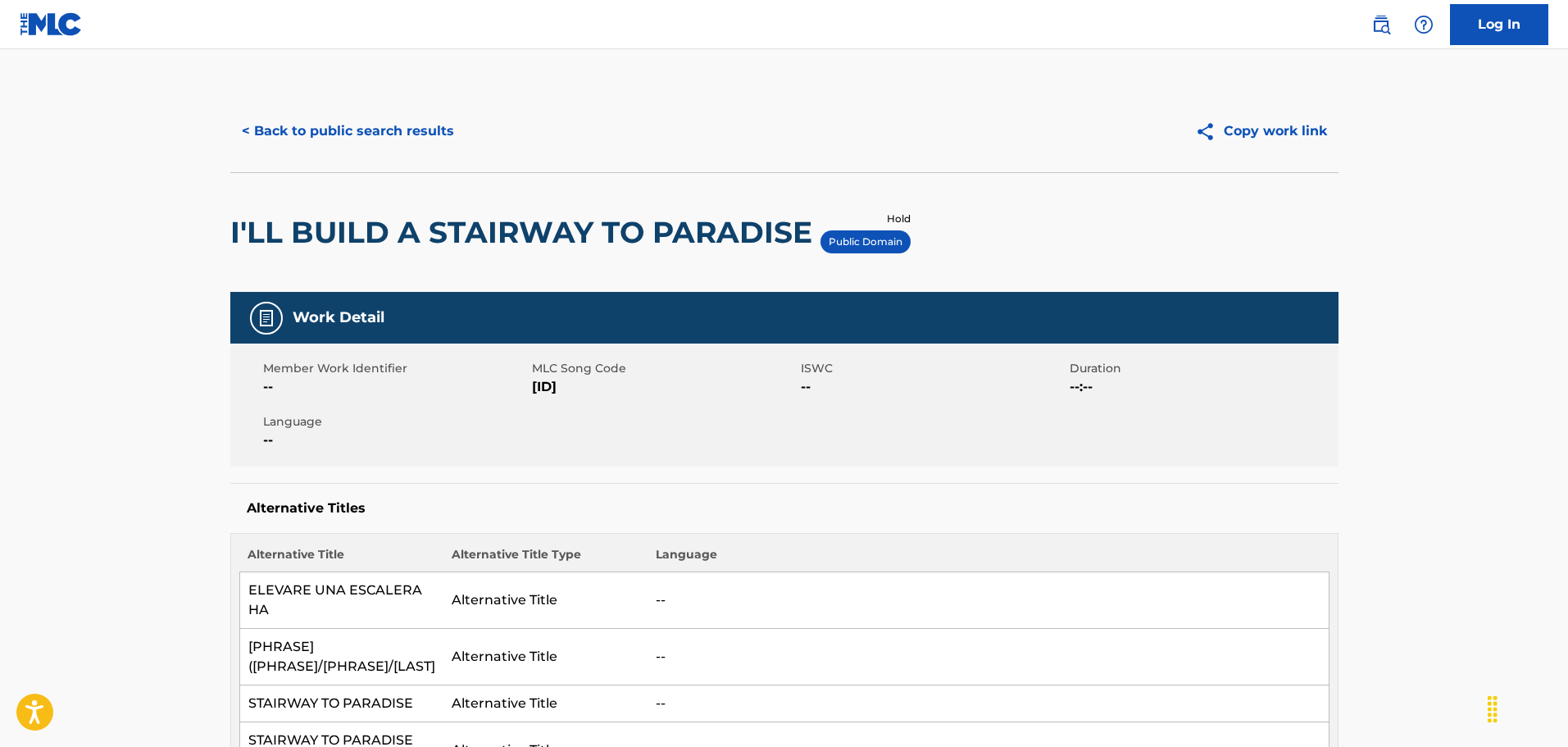 click on "< Back to public search results" at bounding box center (348, 131) 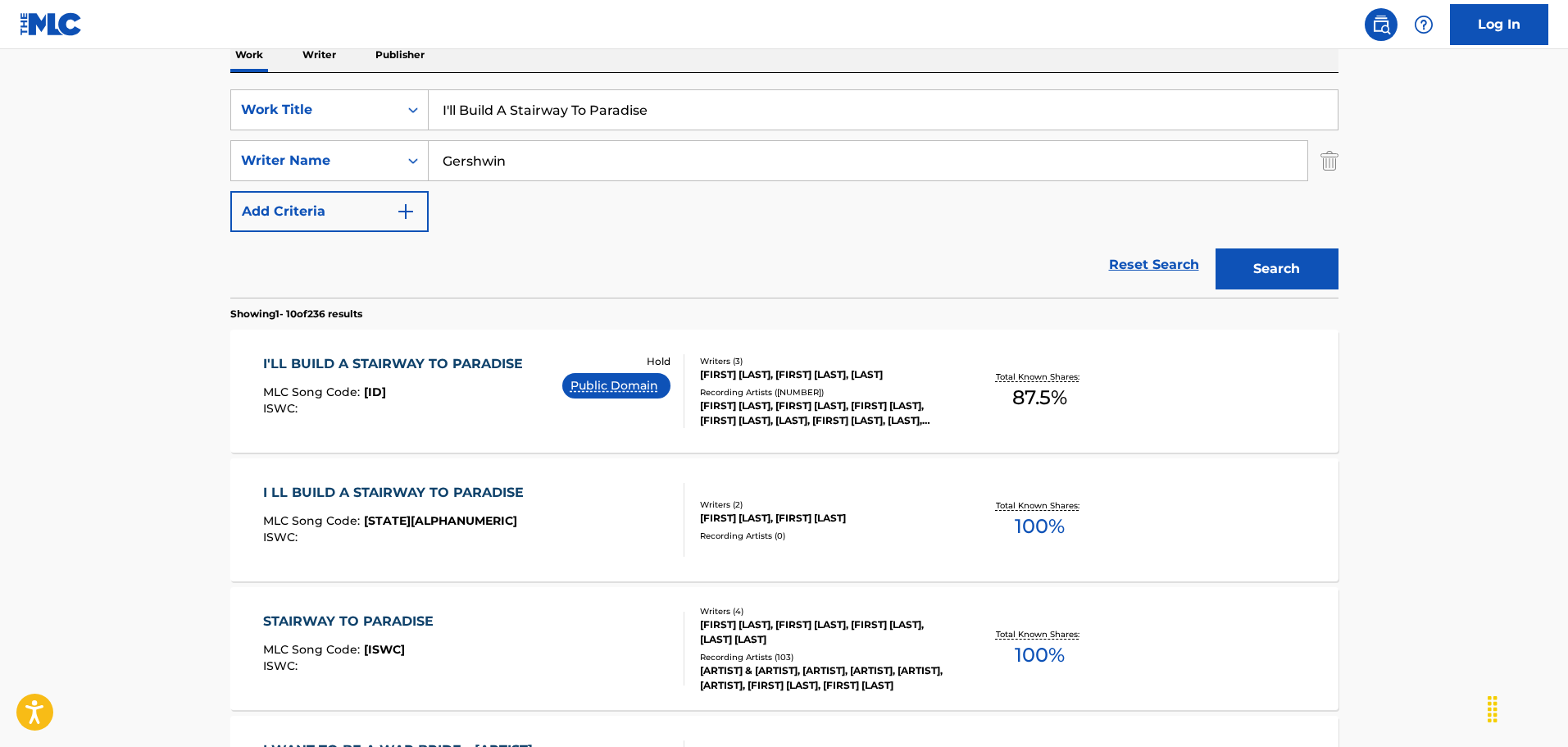 scroll, scrollTop: 82, scrollLeft: 0, axis: vertical 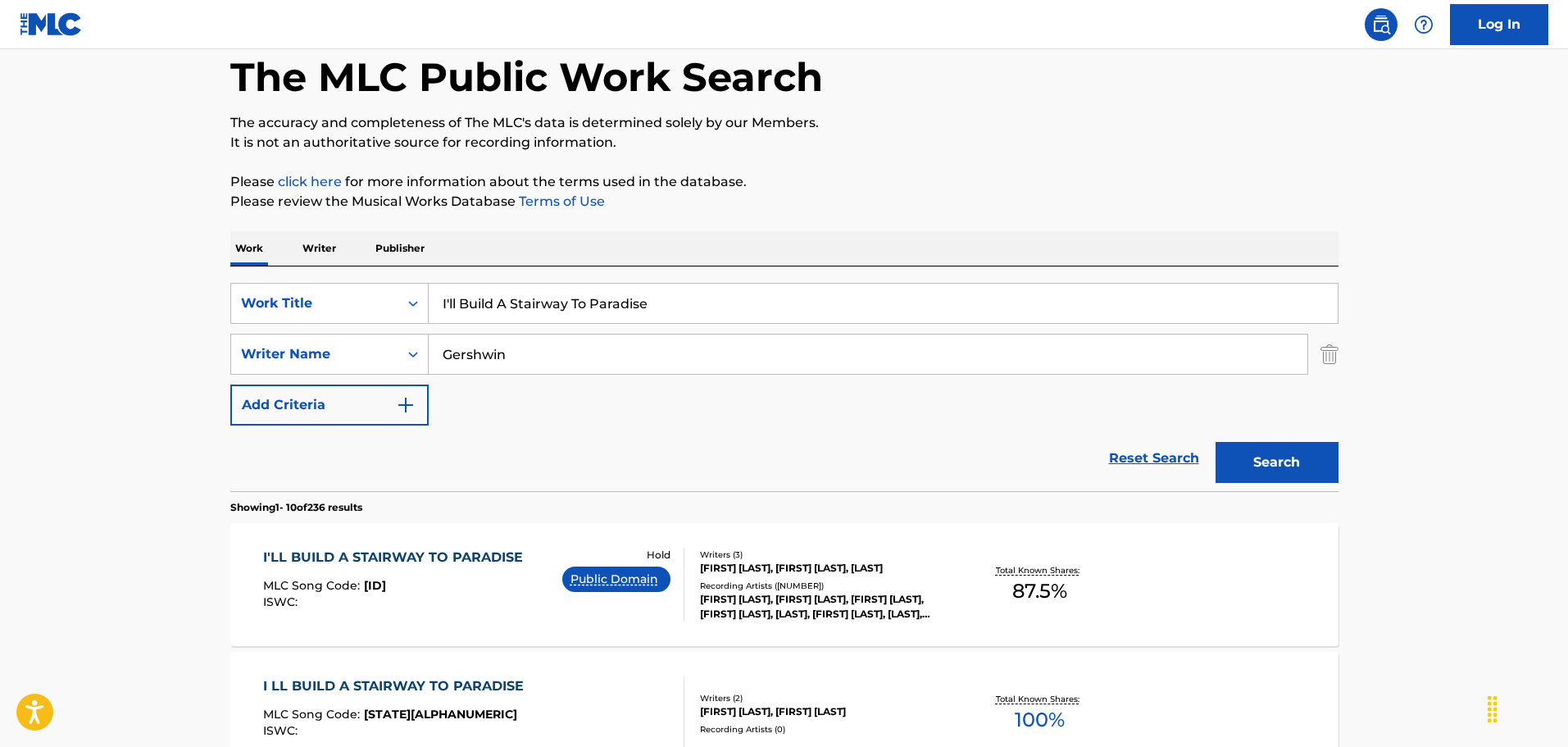 click on "SearchWithCriteriaff4e996d-2fa1-4924-93da-70a1aecc2d0b Work Title I'll Build A Stairway To Paradise SearchWithCriteria025a5edb-a088-4cc2-bca3-6ae78100cd85 Writer Name Gershwin Add Criteria Reset Search Search" at bounding box center [784, 379] 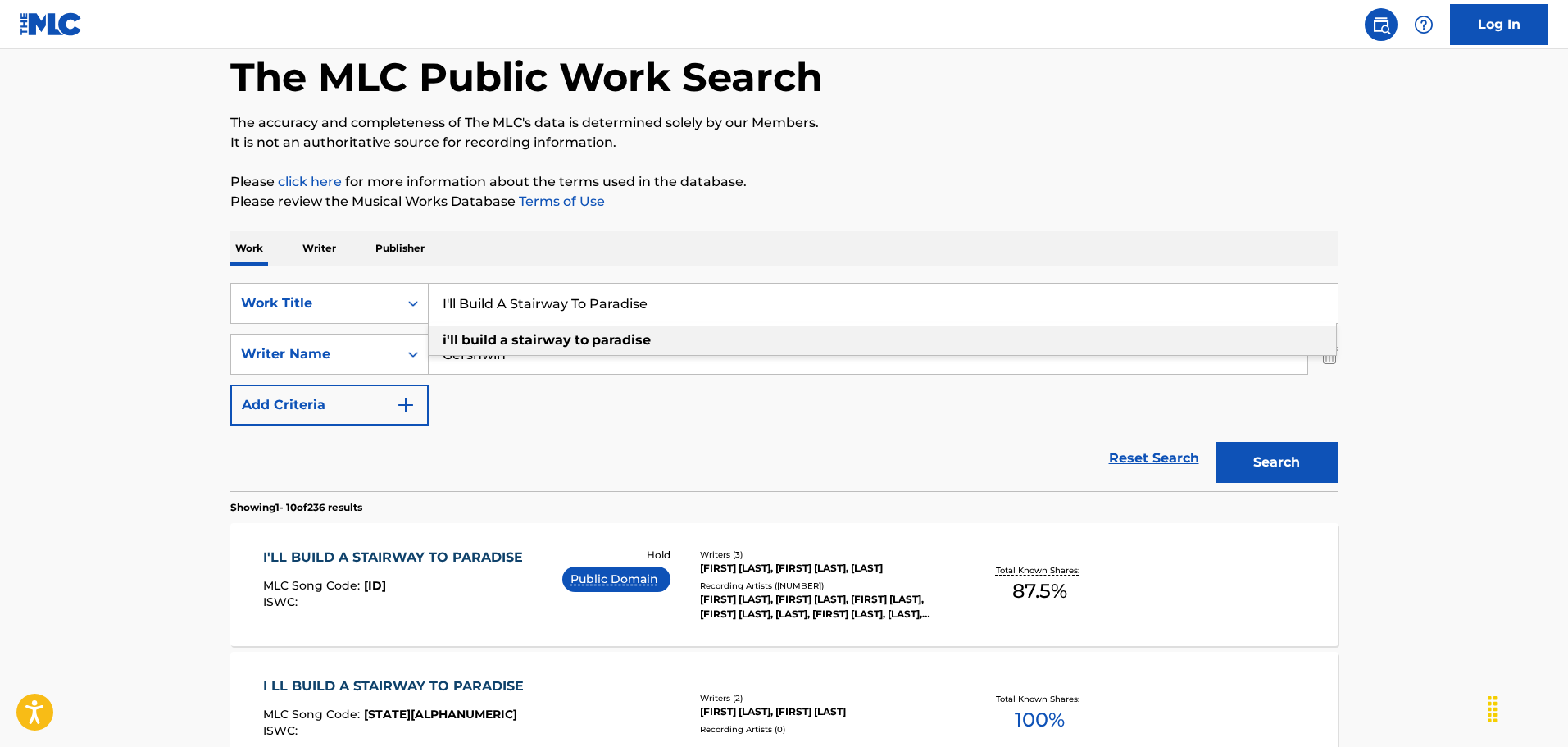 click on "I'll Build A Stairway To Paradise" at bounding box center [883, 303] 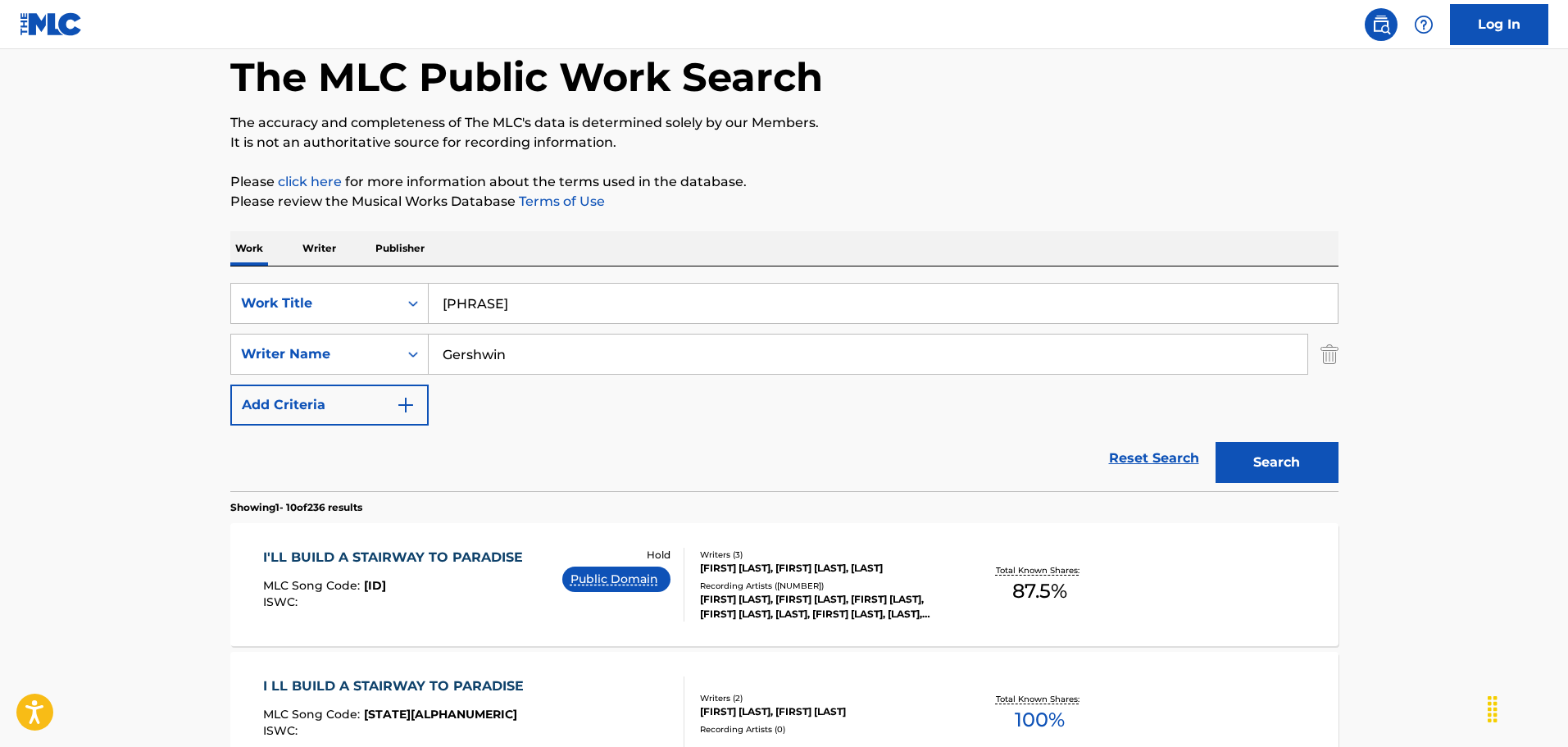 click on "Please   click here   for more information about the terms used in the database." at bounding box center (784, 182) 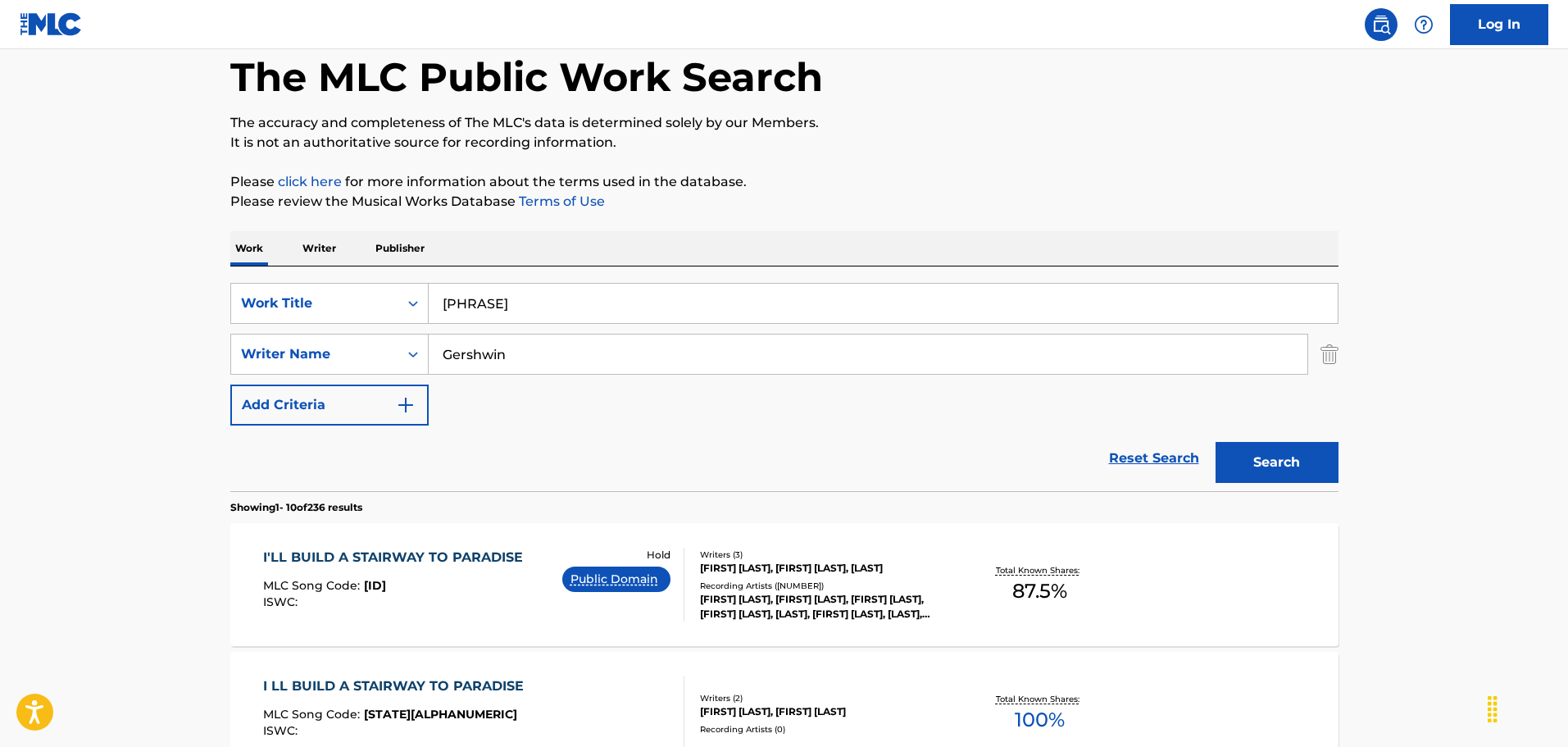 click on "Gershwin" at bounding box center [868, 354] 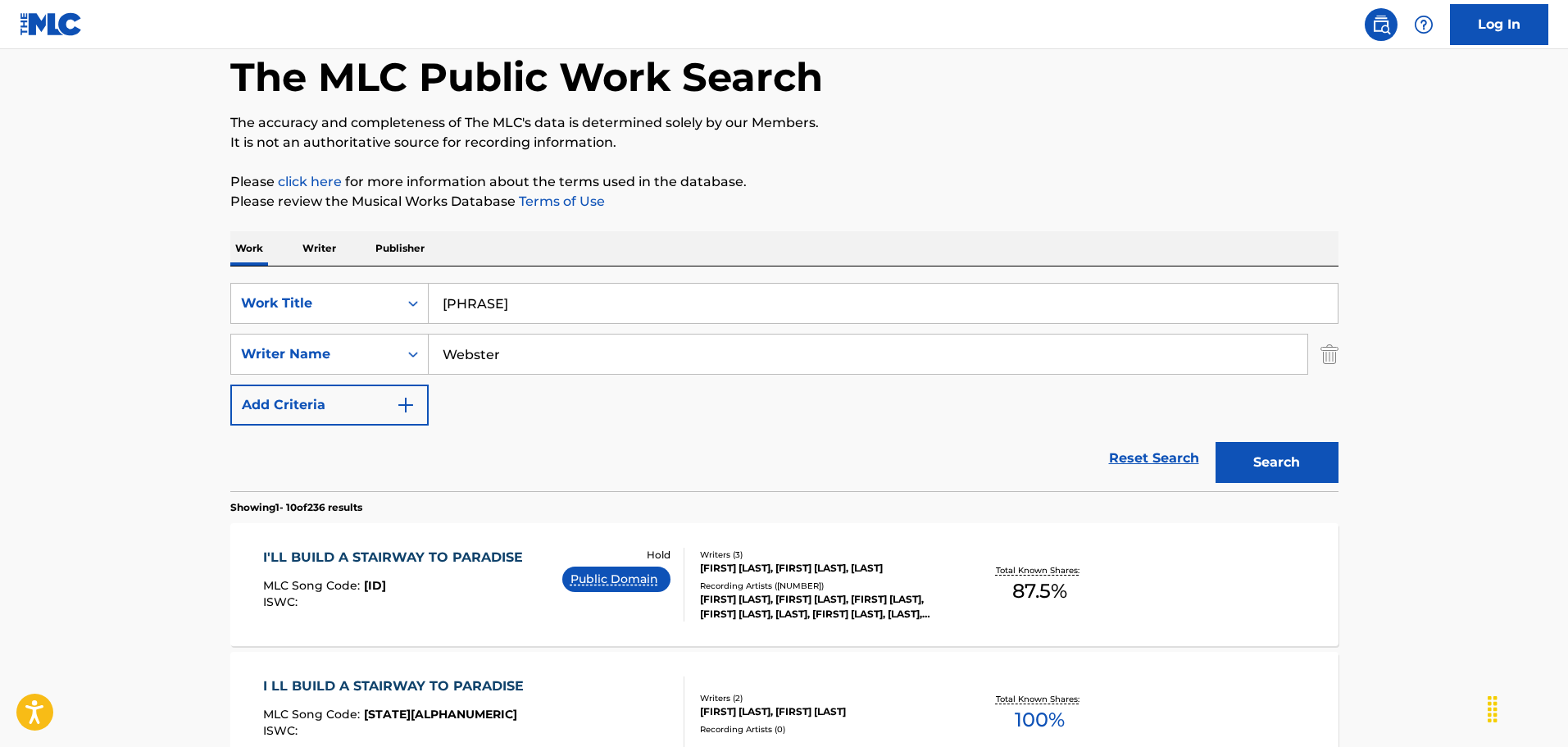 type on "Webster" 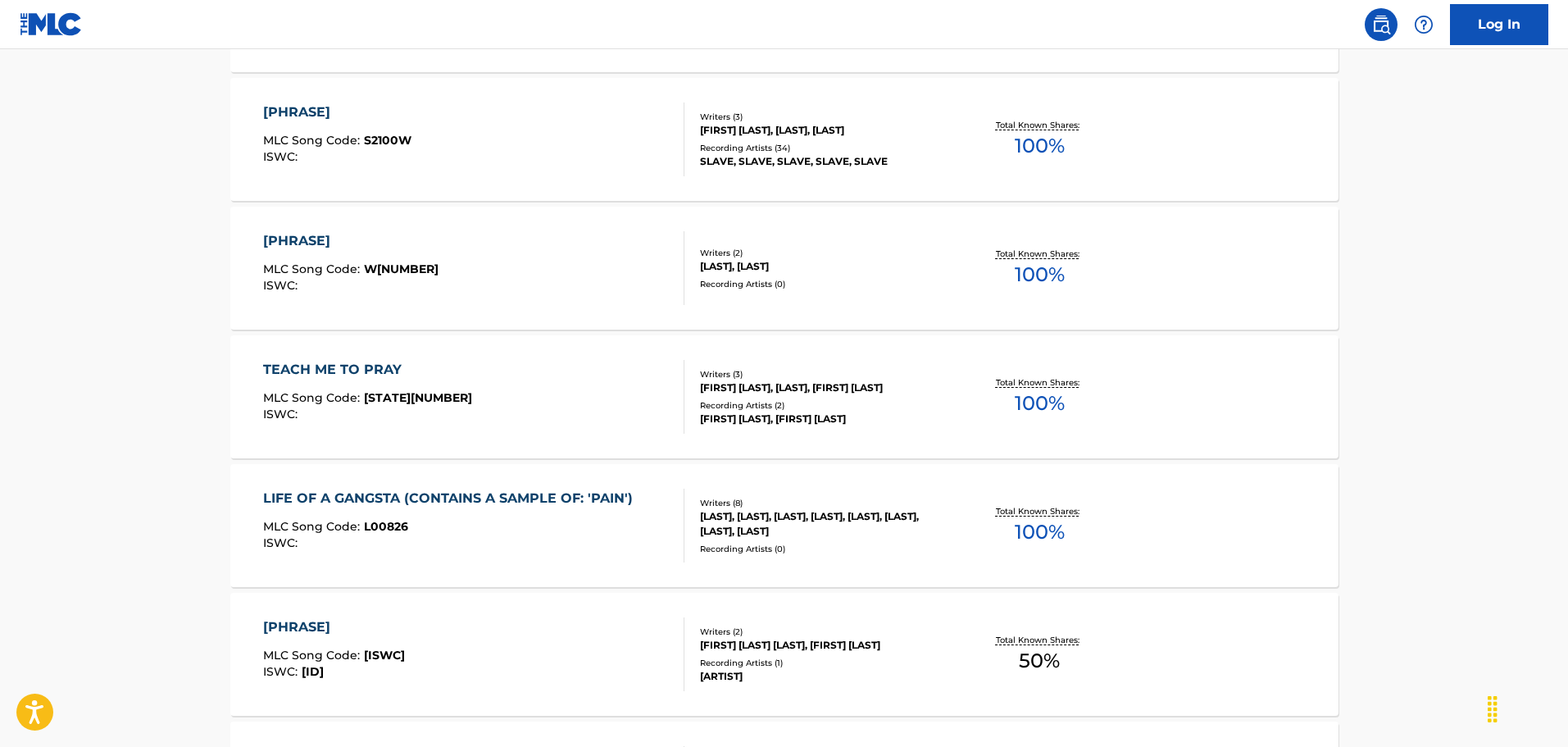scroll, scrollTop: 246, scrollLeft: 0, axis: vertical 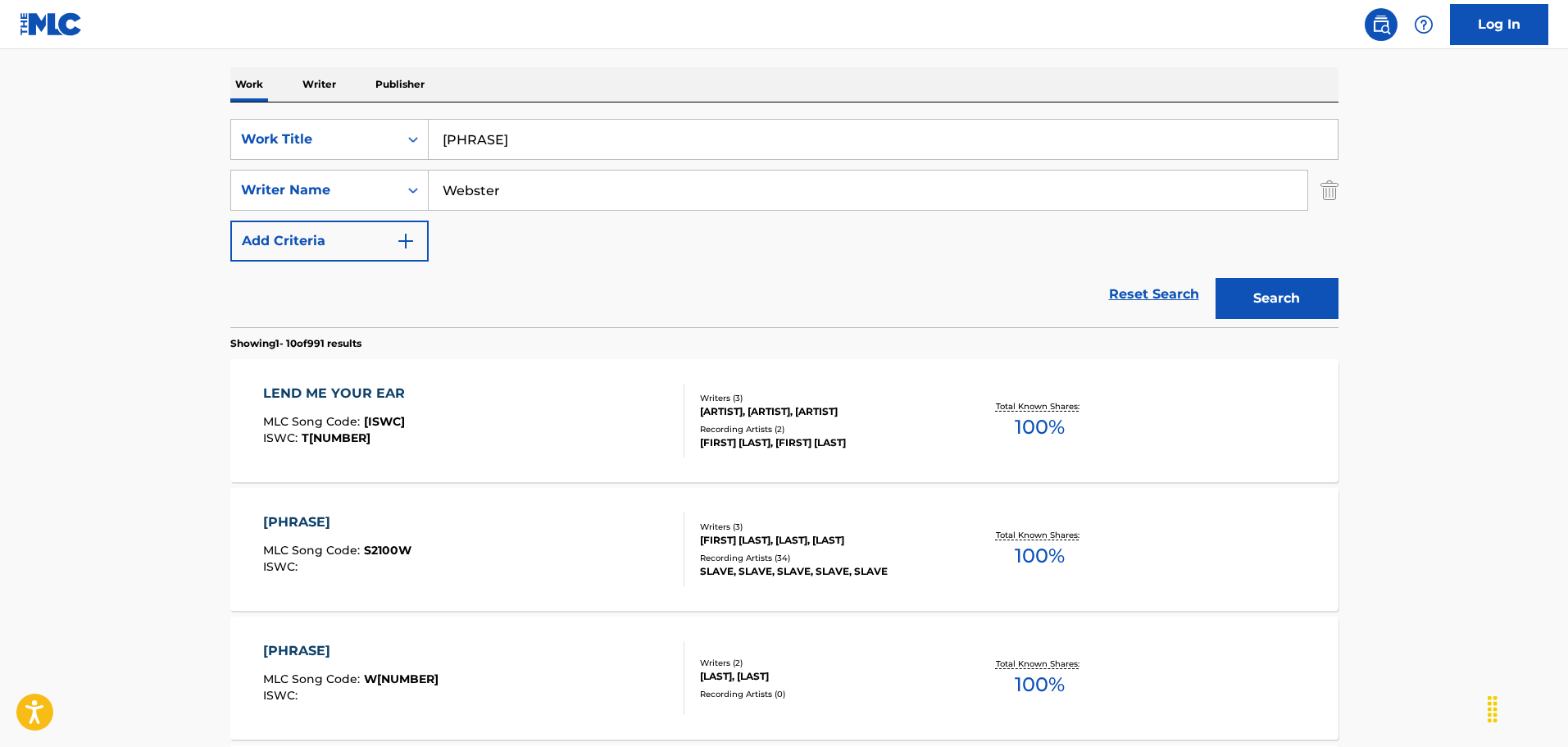 click on "Lend Me Your Life" at bounding box center [883, 139] 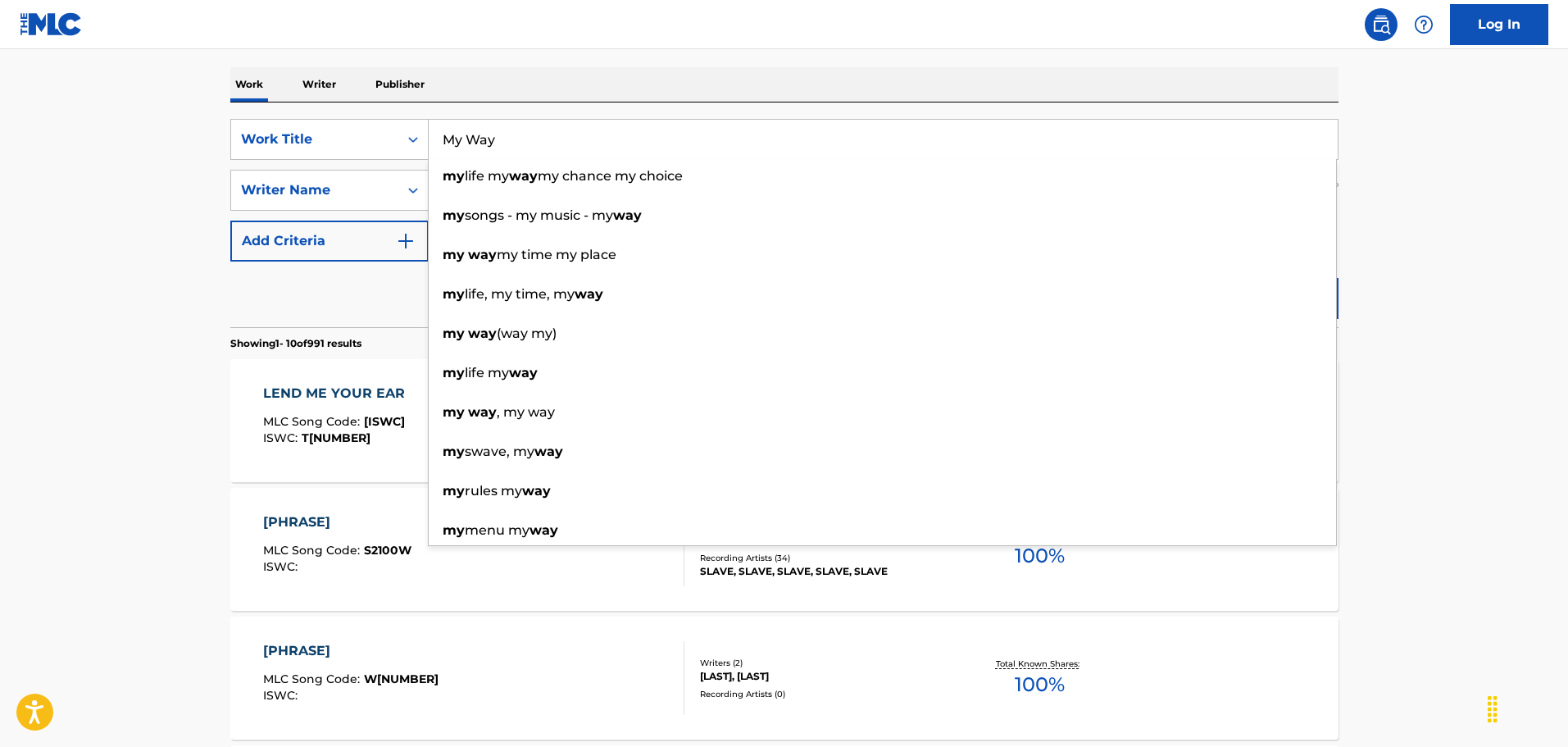 type on "My Way" 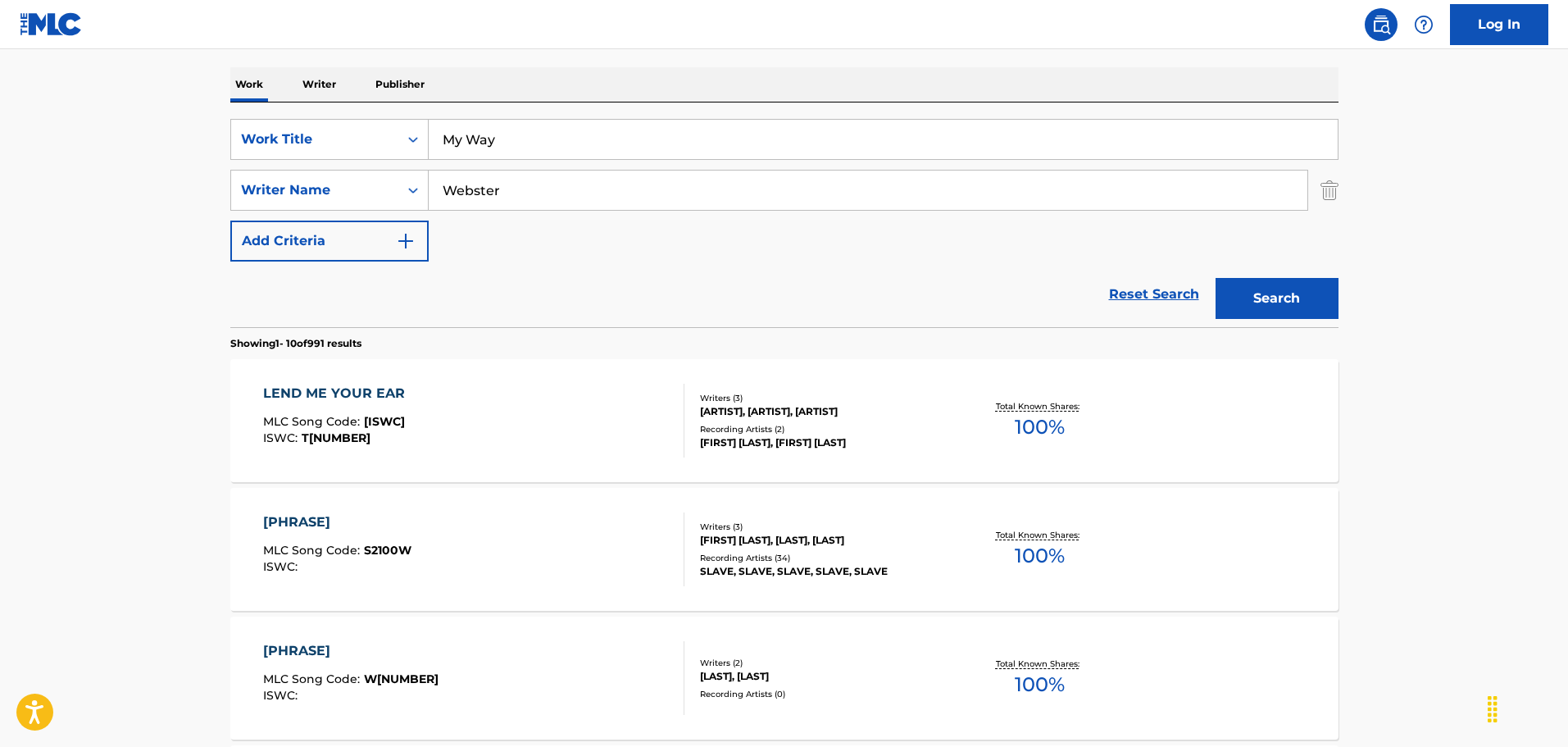 click on "Webster" at bounding box center [868, 190] 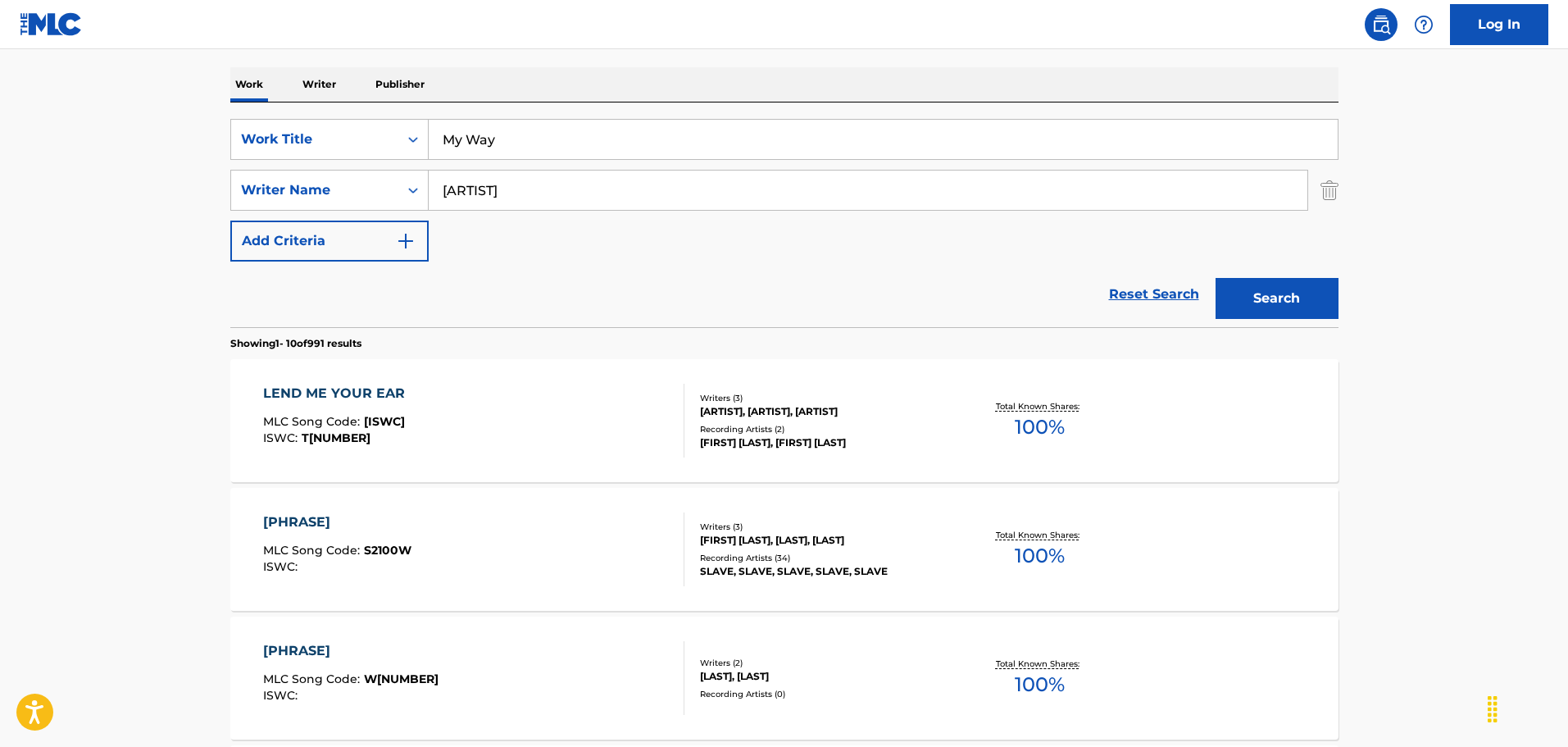 type on "Anka" 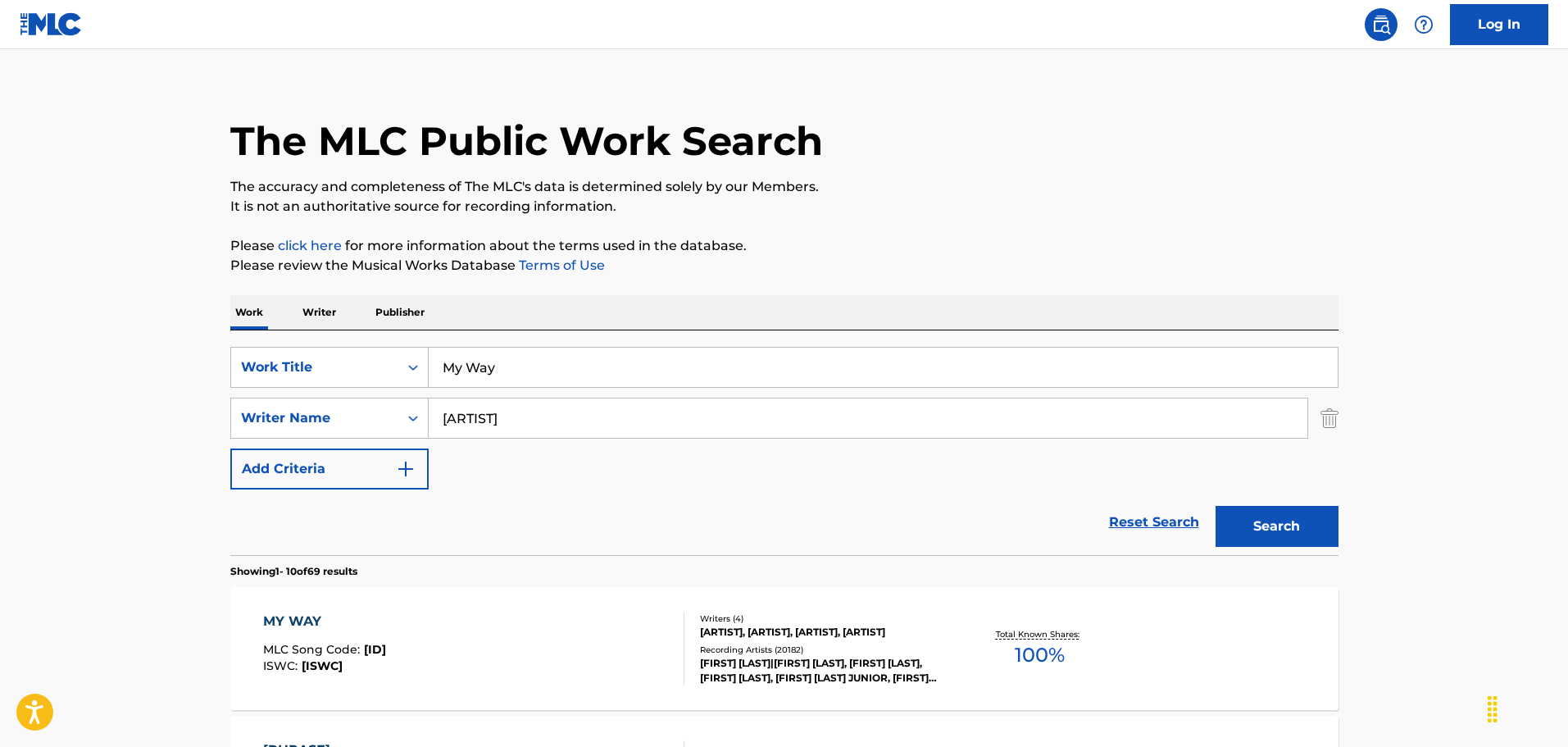 scroll, scrollTop: 246, scrollLeft: 0, axis: vertical 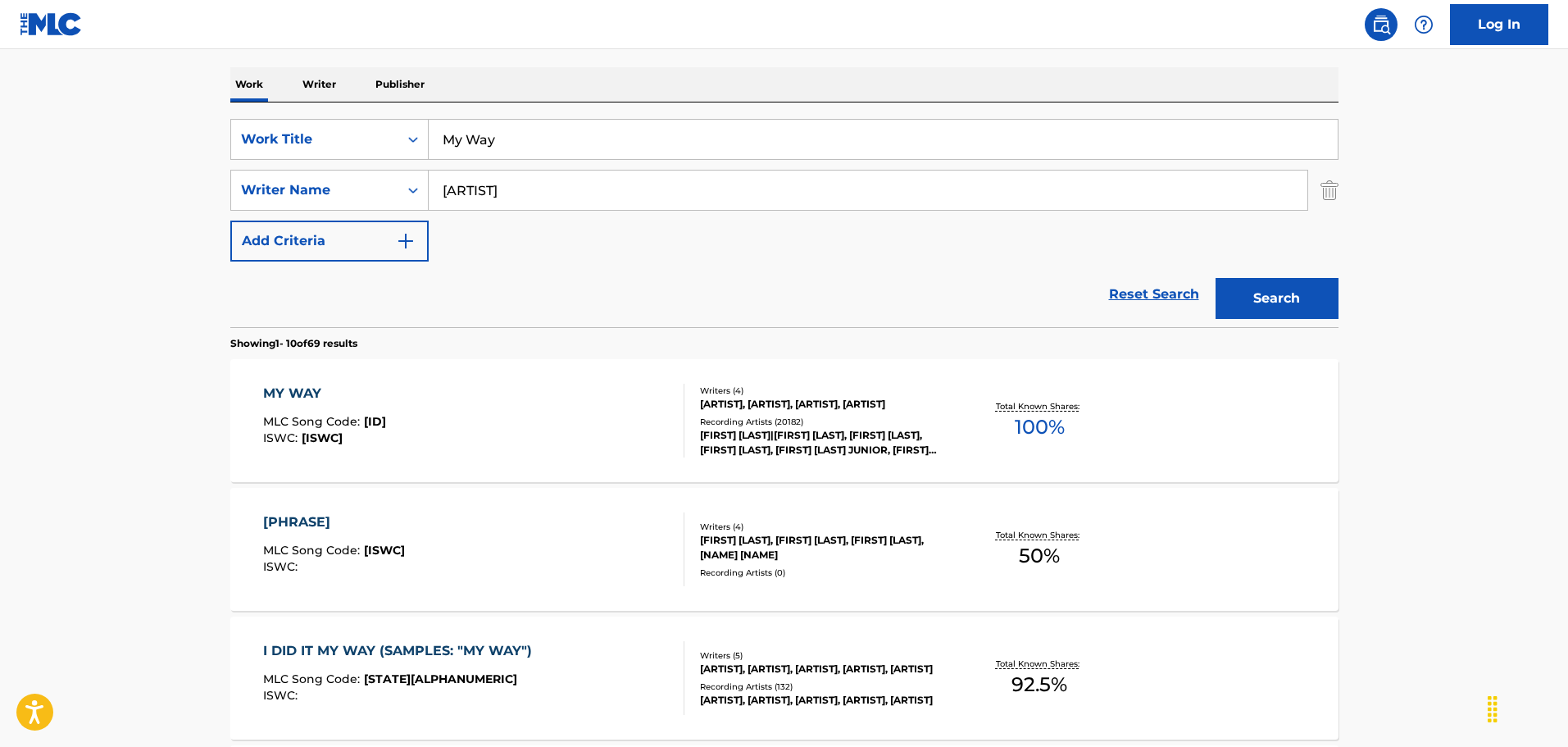 click on "FRANK SINATRA|DON COSTA, FRANK SINATRA, PAUL ANKA, CLAUDE FRANÇOIS JUNIOR, JACQUES REVAUX, GILLES THIBAULT, DON COSTA, FRANK SINATRA, FRANK SINATRA, FRANK SINATRA" at bounding box center (824, 443) 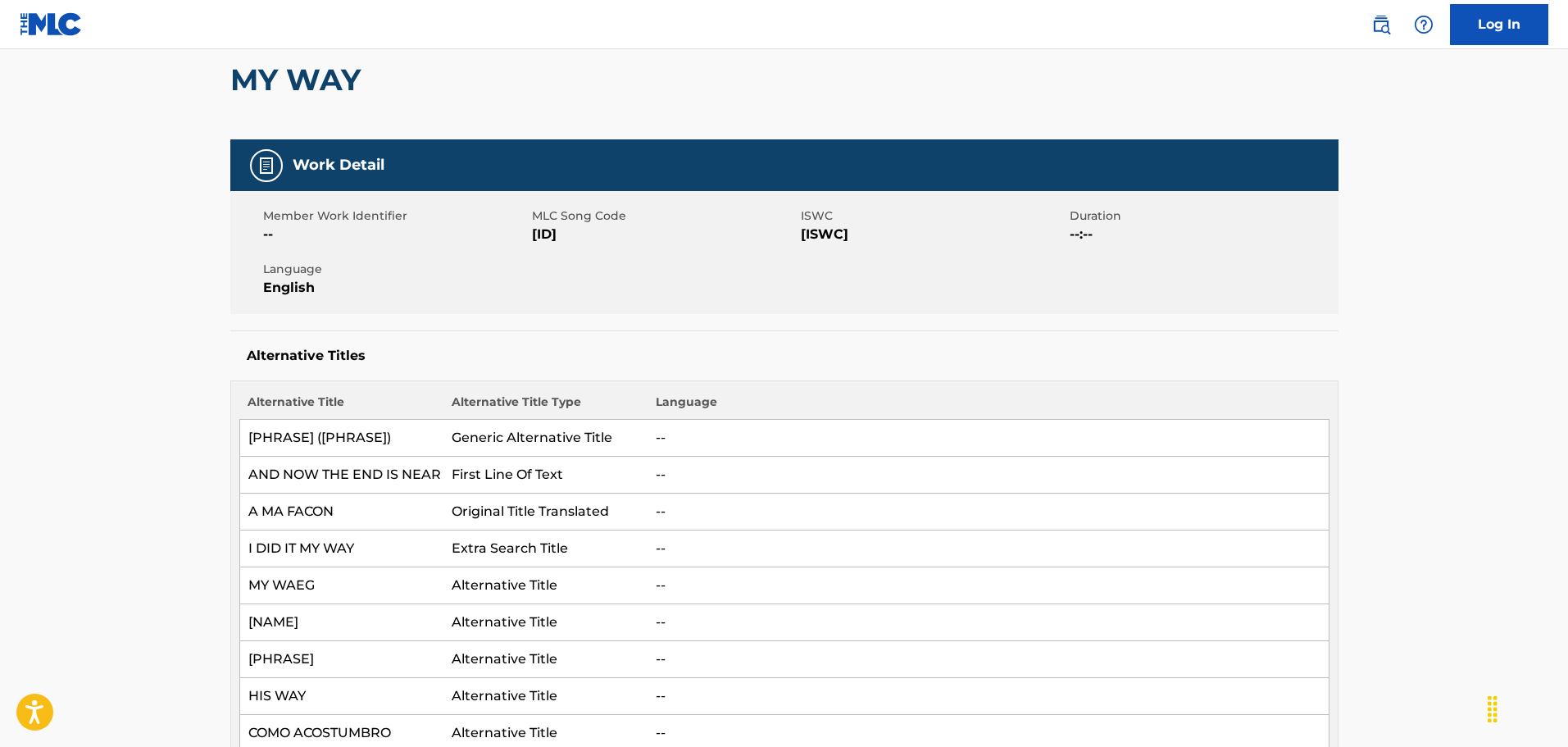 scroll, scrollTop: 0, scrollLeft: 0, axis: both 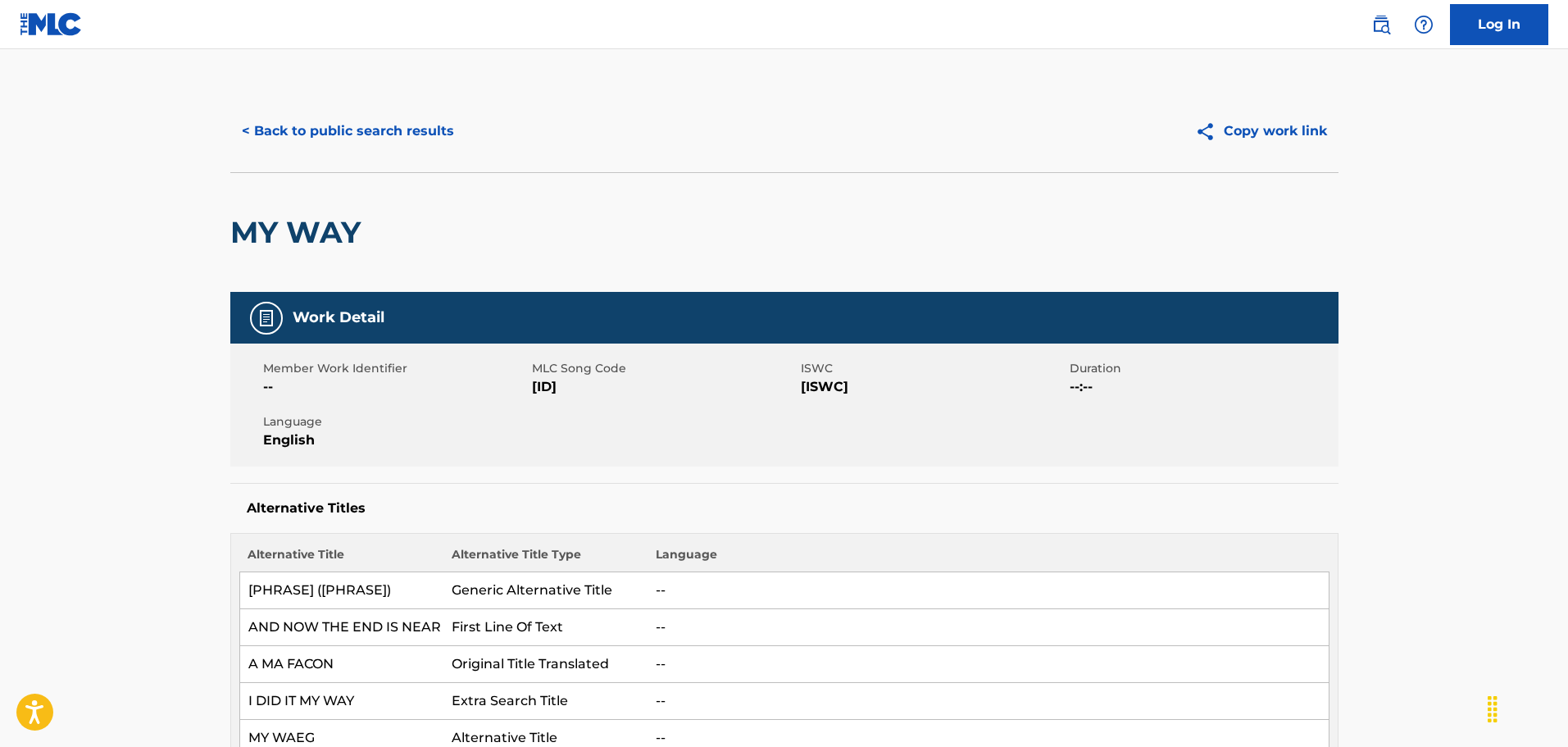 click on "< Back to public search results" at bounding box center [348, 131] 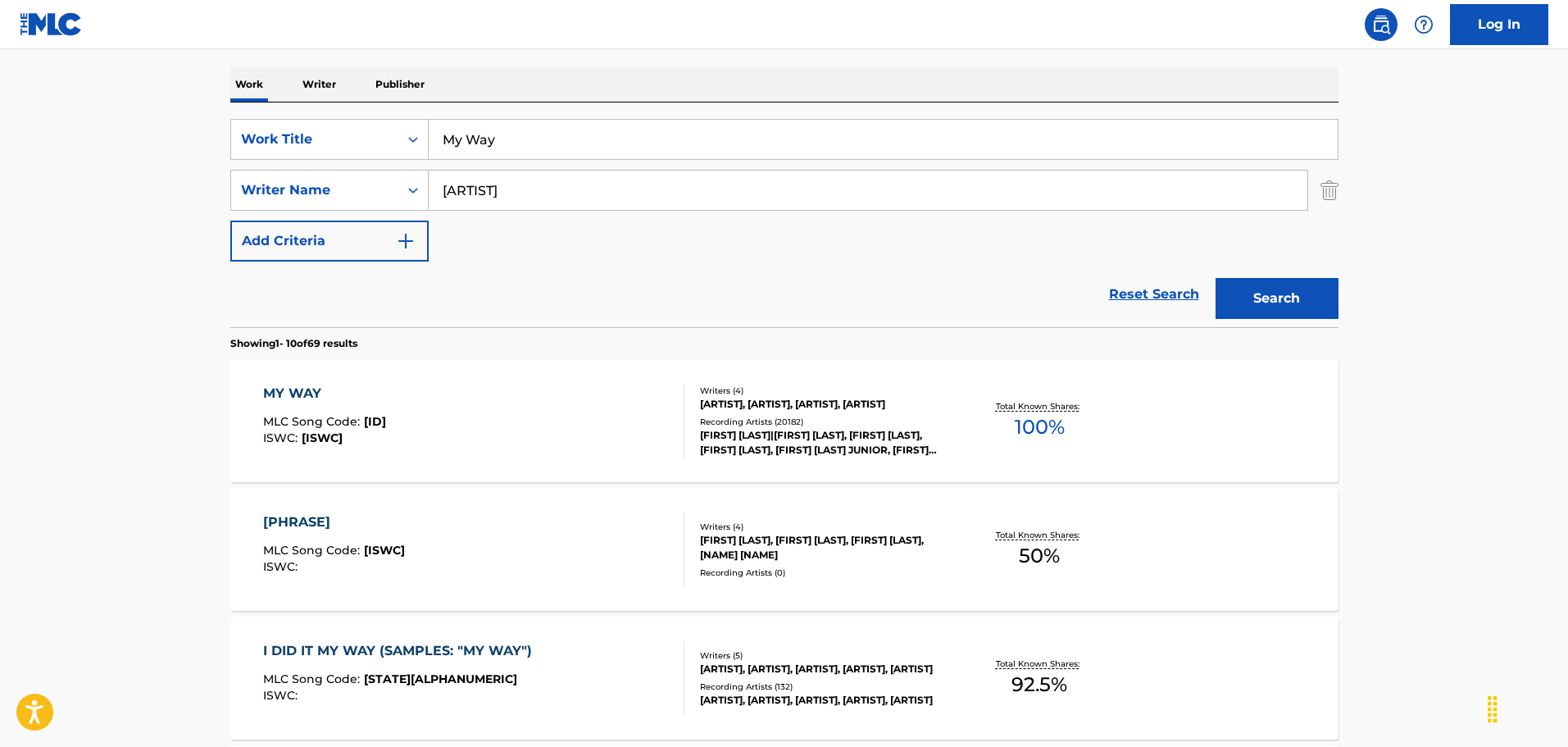 click on "My Way" at bounding box center [883, 139] 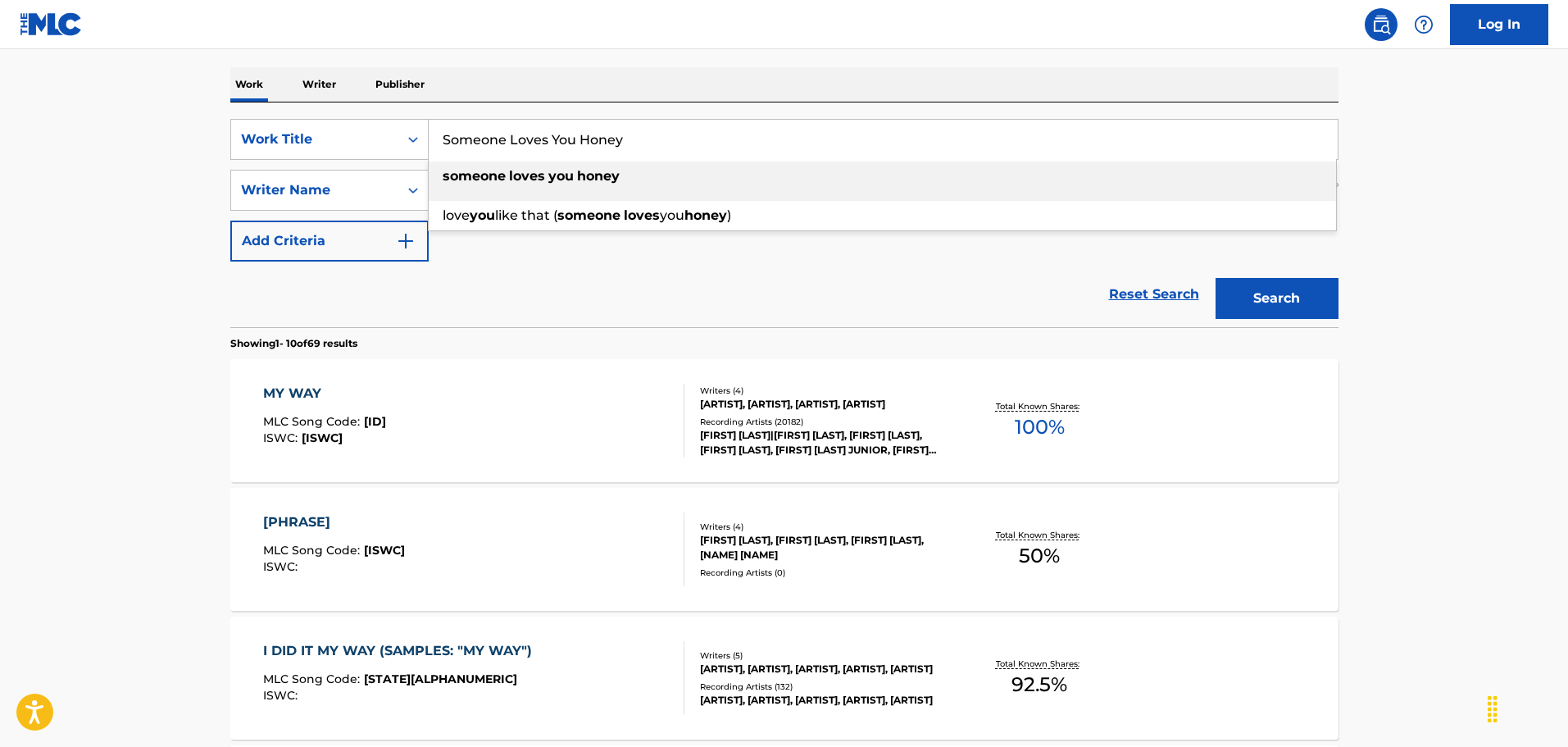 type on "Someone Loves You Honey" 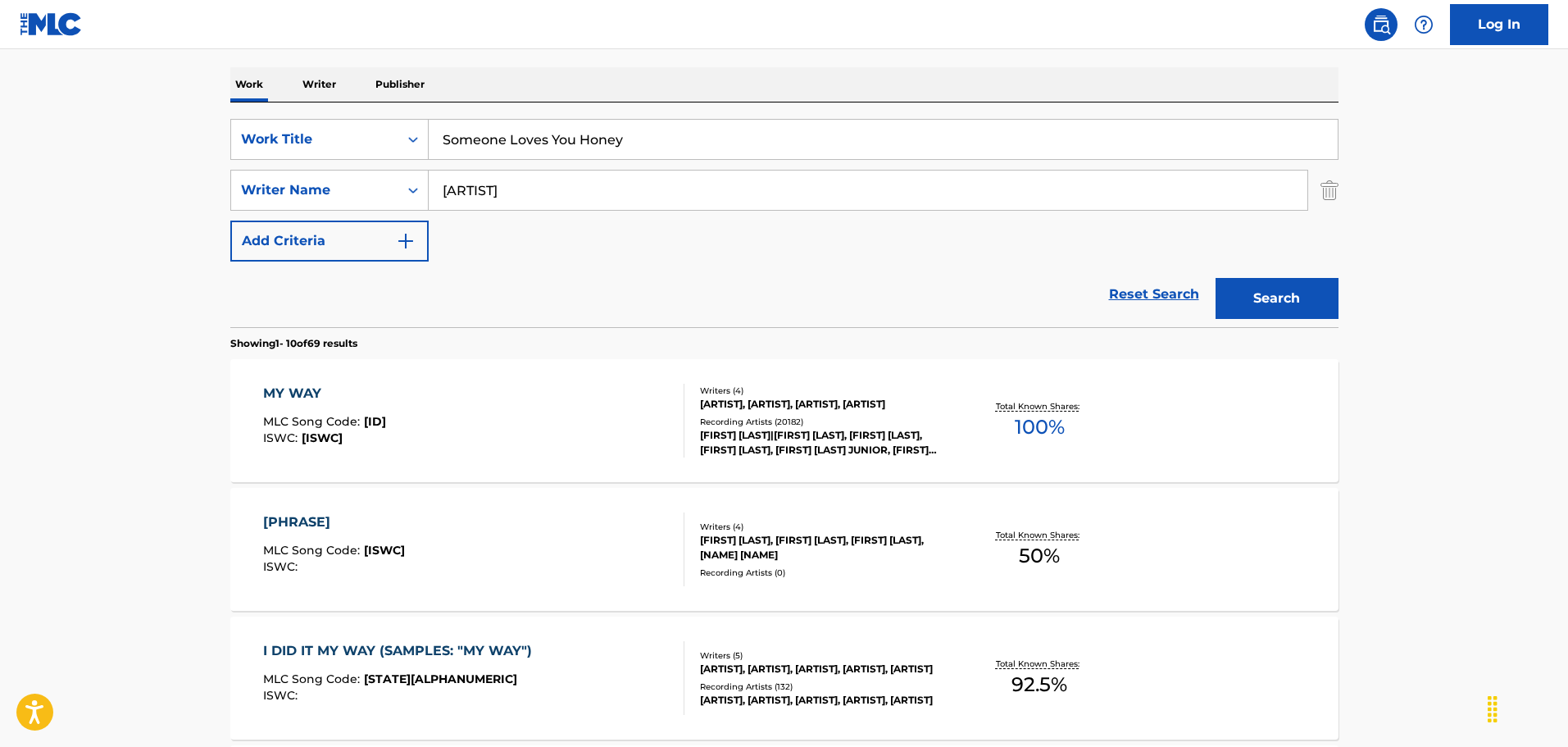 click on "Anka" at bounding box center (868, 190) 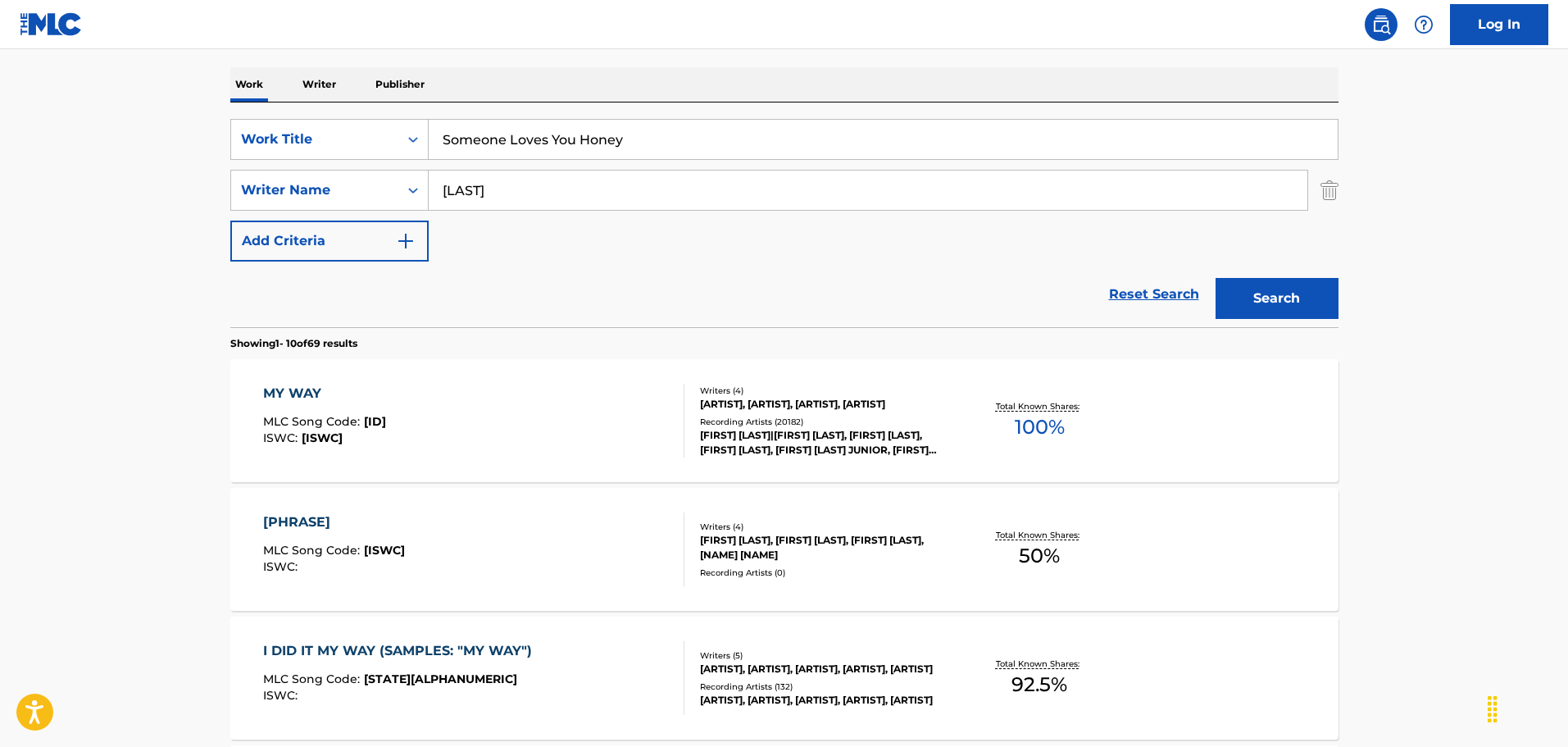 type on "Devaney" 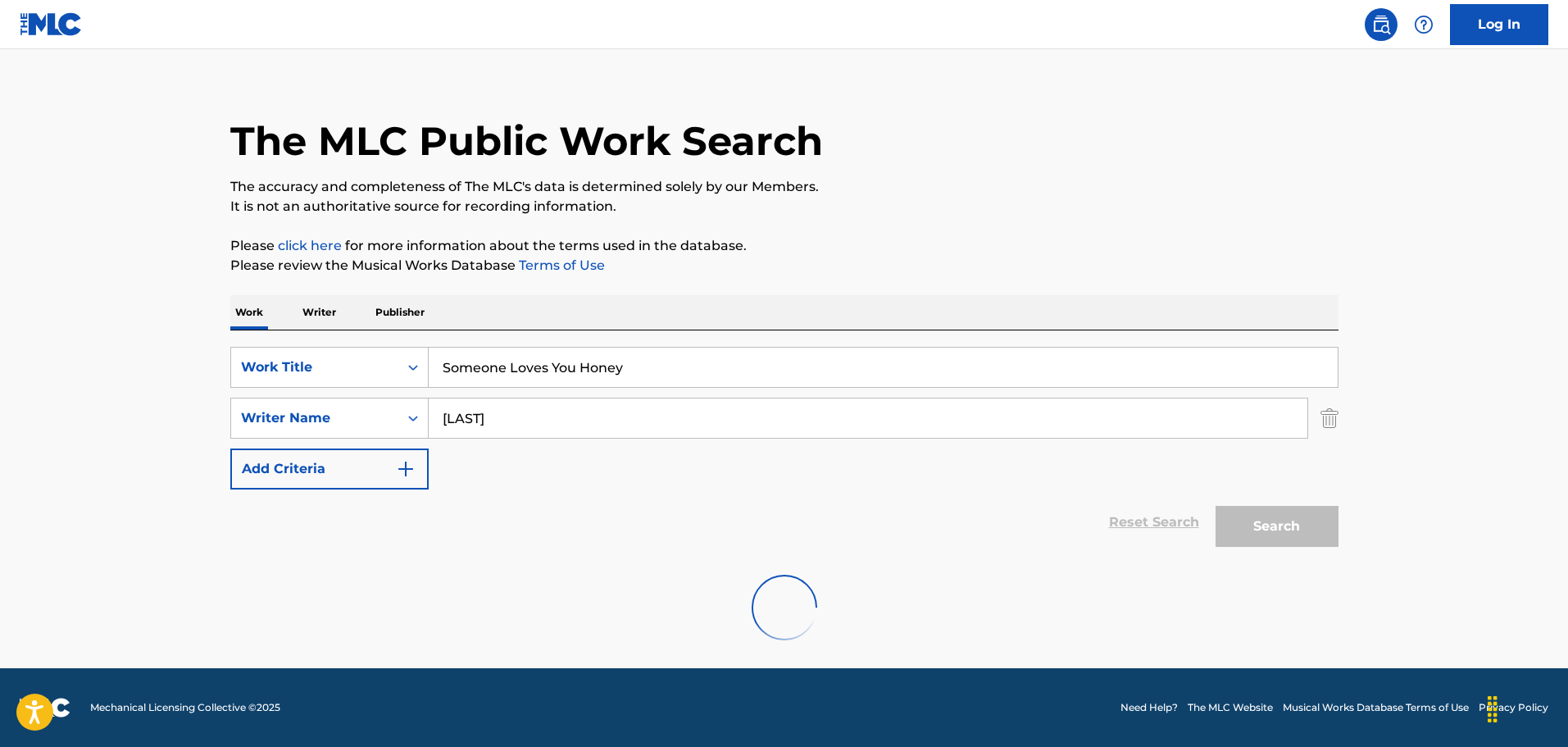 scroll, scrollTop: 246, scrollLeft: 0, axis: vertical 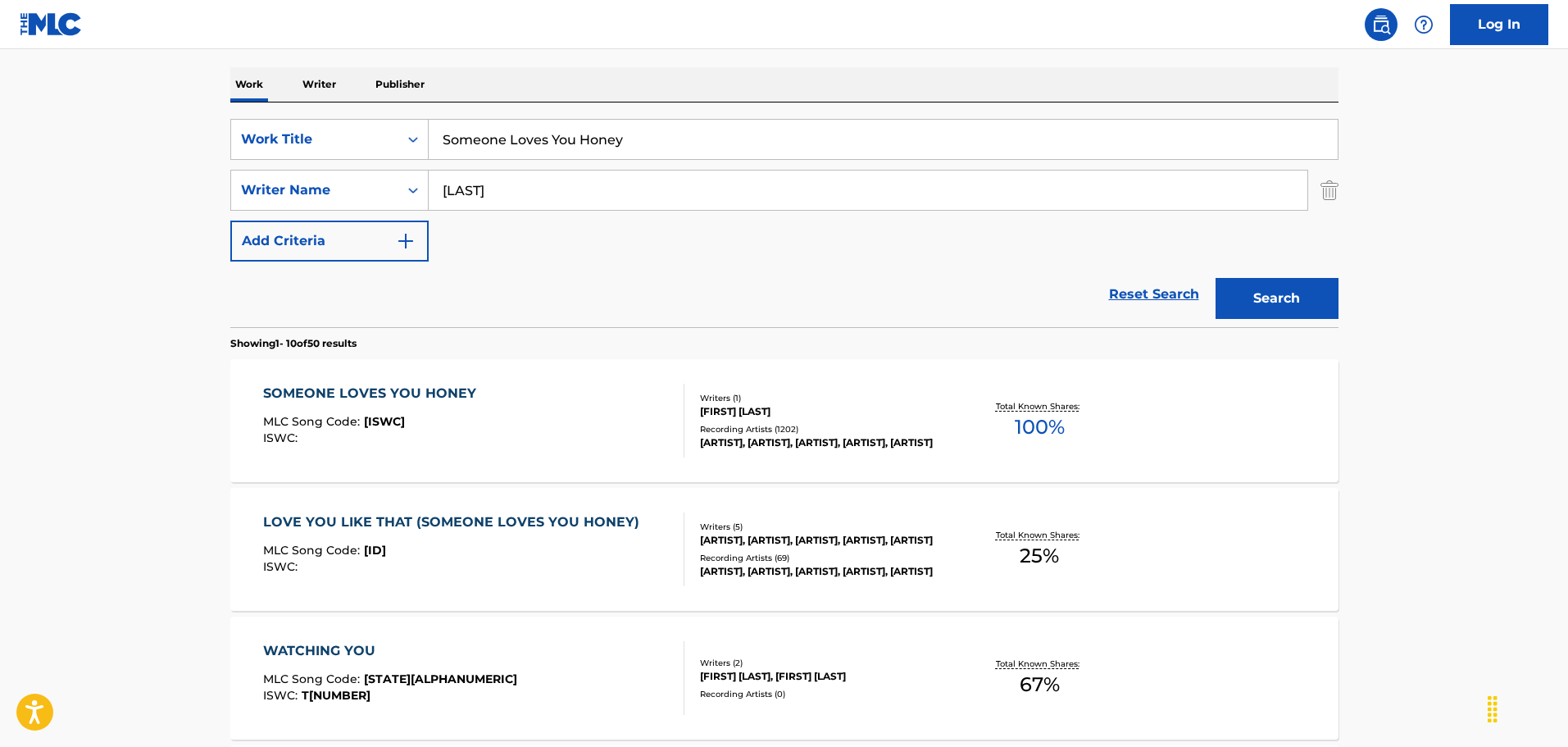 click on "SOMEONE LOVES YOU HONEY MLC Song Code : S49112 ISWC : Writers ( 1 ) DON DEVANEY Recording Artists ( 1202 ) CHARLEY PRIDE, CHARLEY PRIDE, VARIOUS ARTISTS, J.C. LODGE, JUNE LODGE Total Known Shares: 100 %" at bounding box center (784, 421) 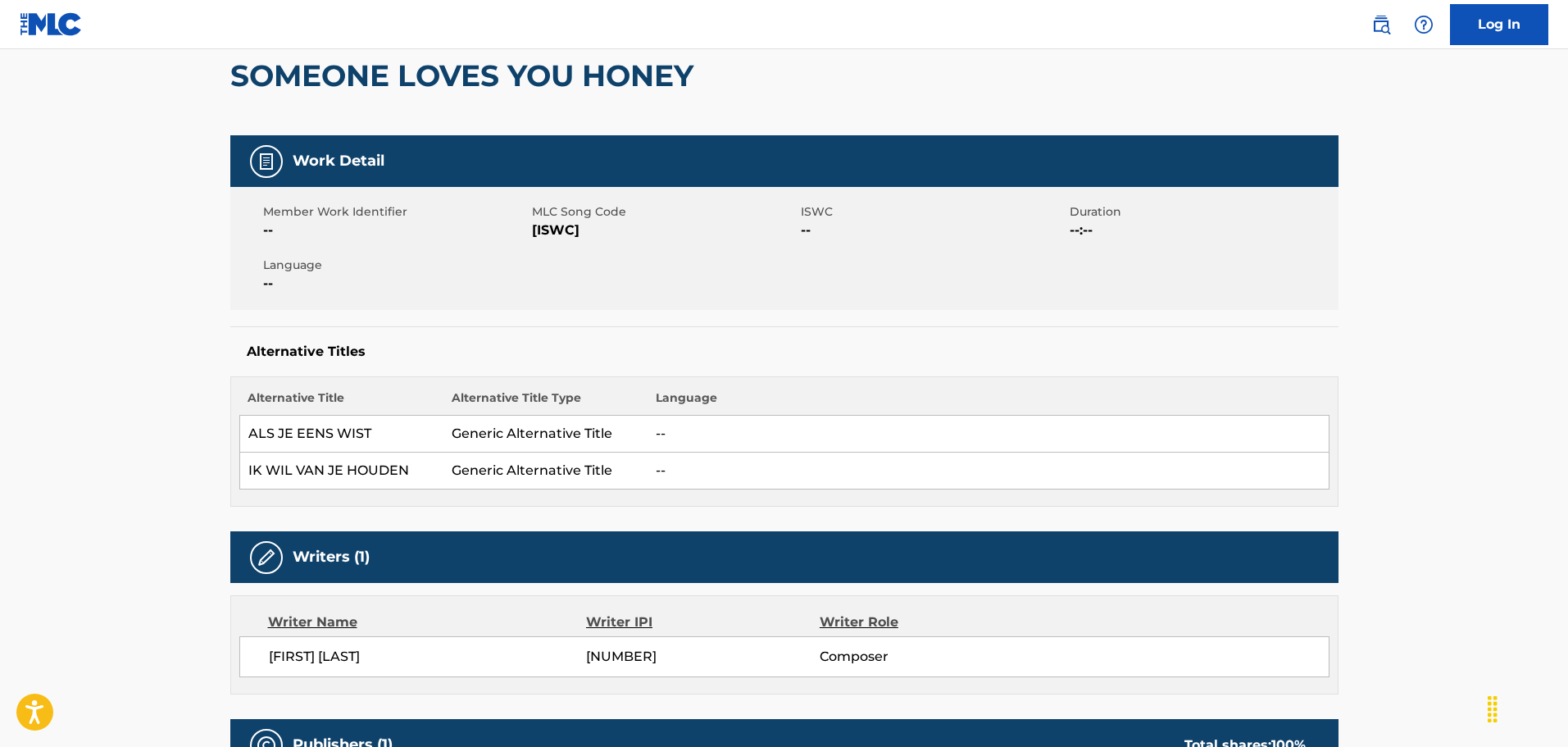 scroll, scrollTop: 0, scrollLeft: 0, axis: both 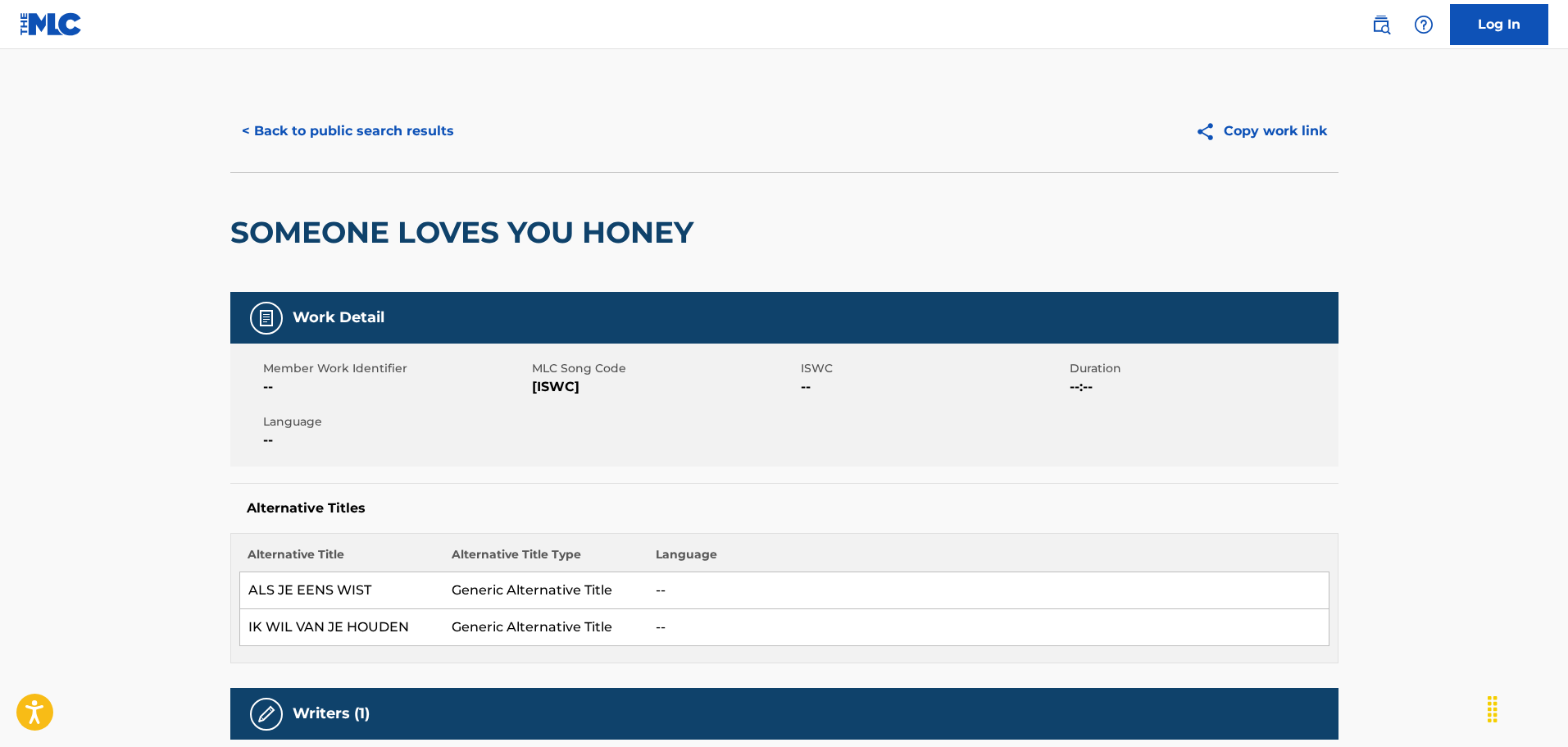 click on "SOMEONE LOVES YOU HONEY" at bounding box center [466, 232] 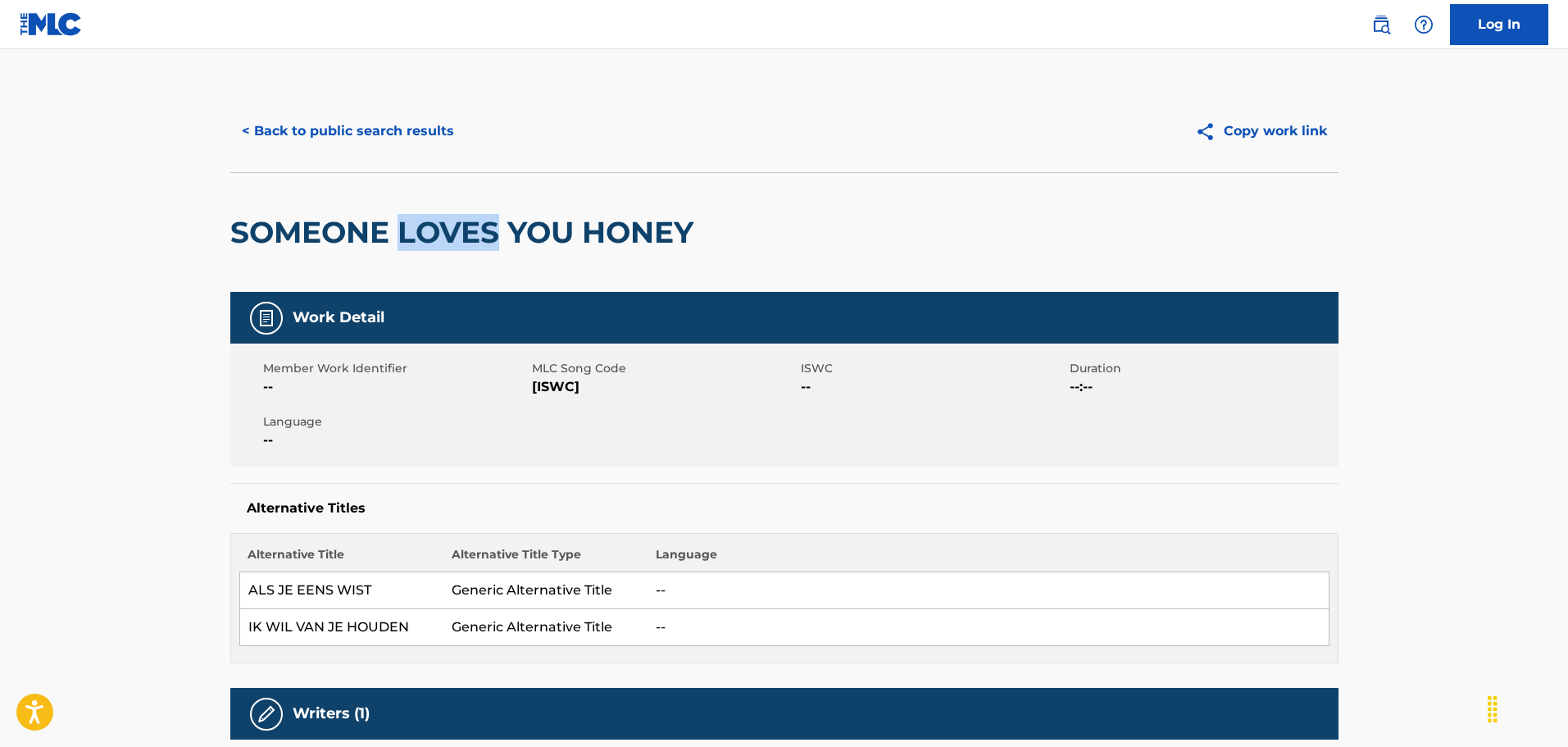 click on "SOMEONE LOVES YOU HONEY" at bounding box center (466, 232) 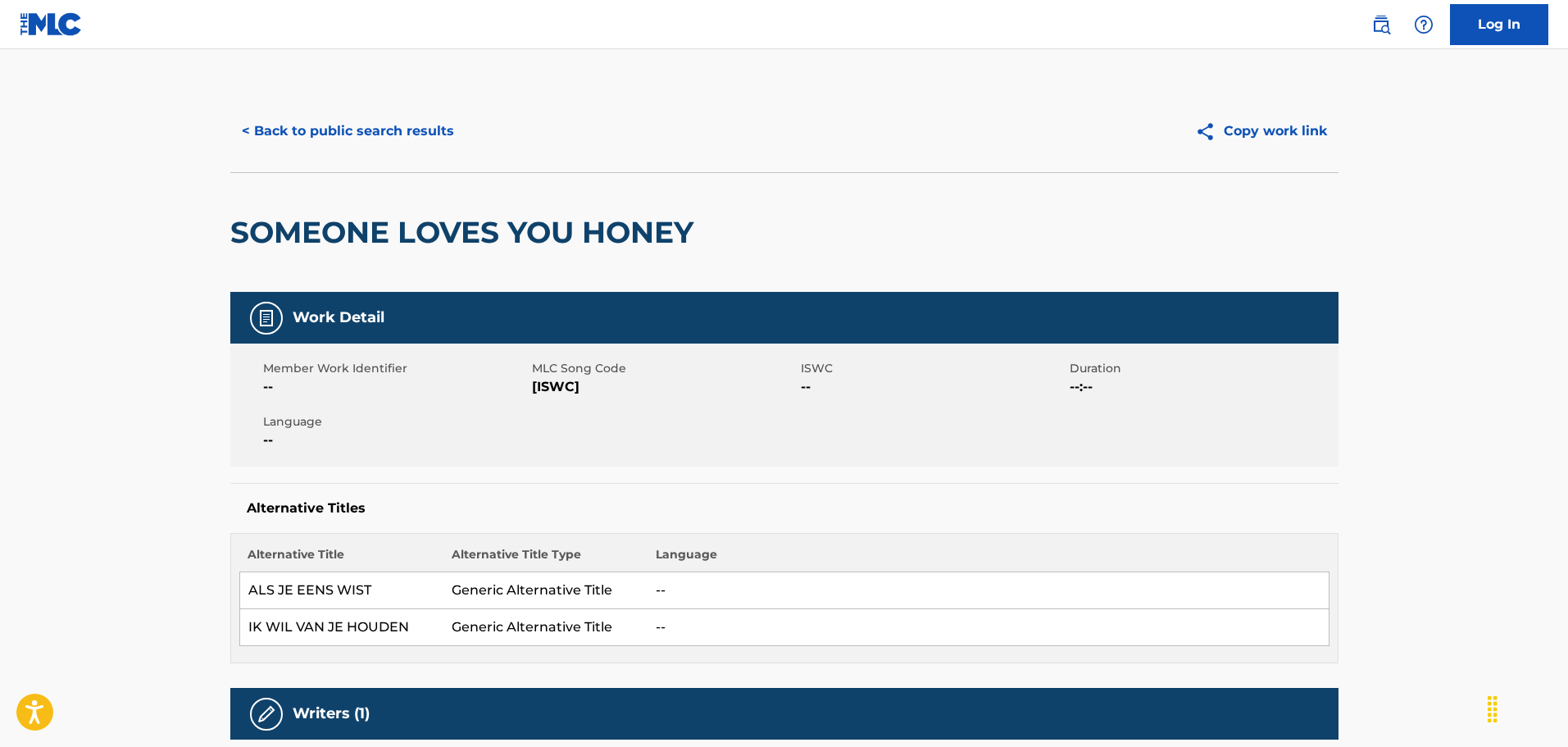 click on "SOMEONE LOVES YOU HONEY" at bounding box center (466, 232) 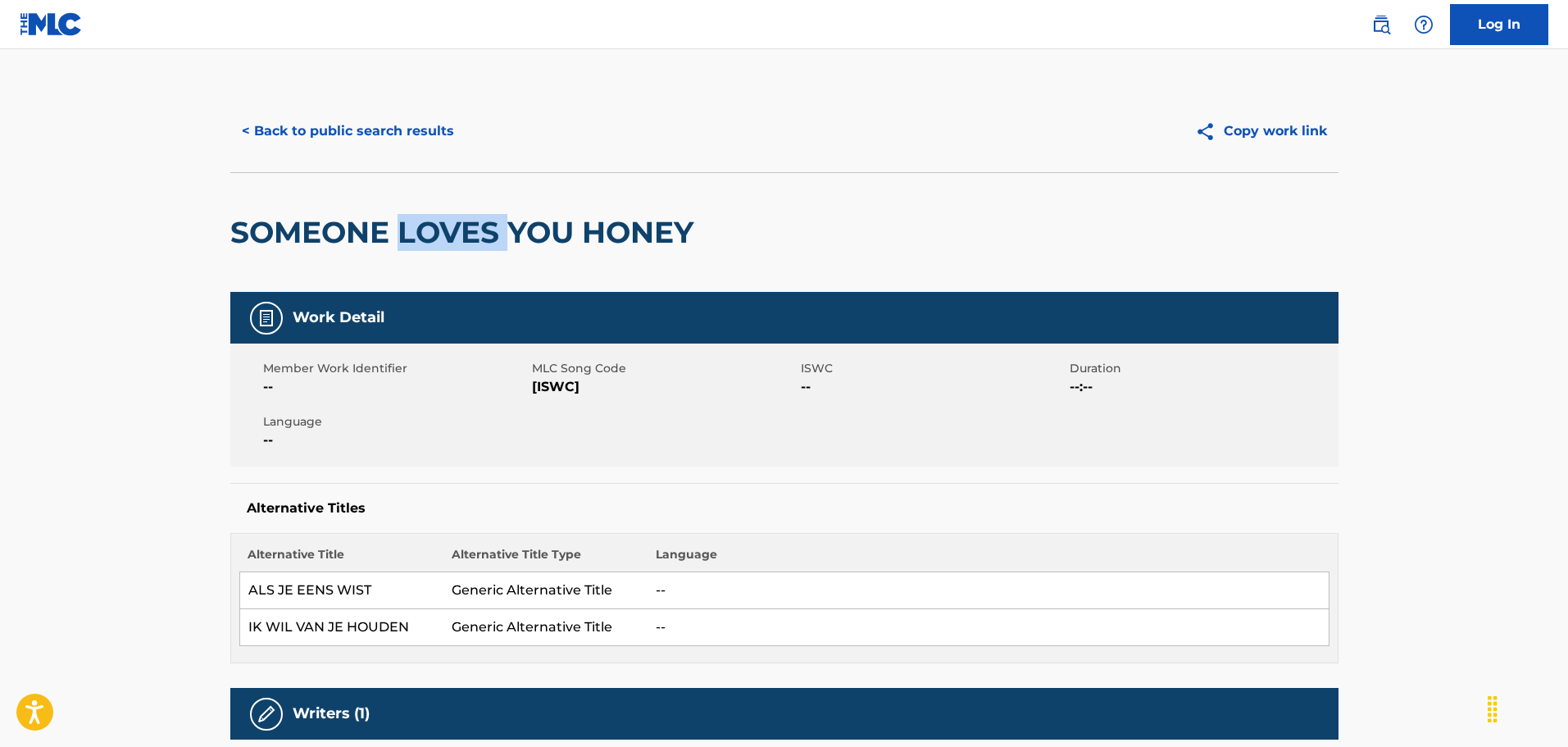 click on "SOMEONE LOVES YOU HONEY" at bounding box center (466, 232) 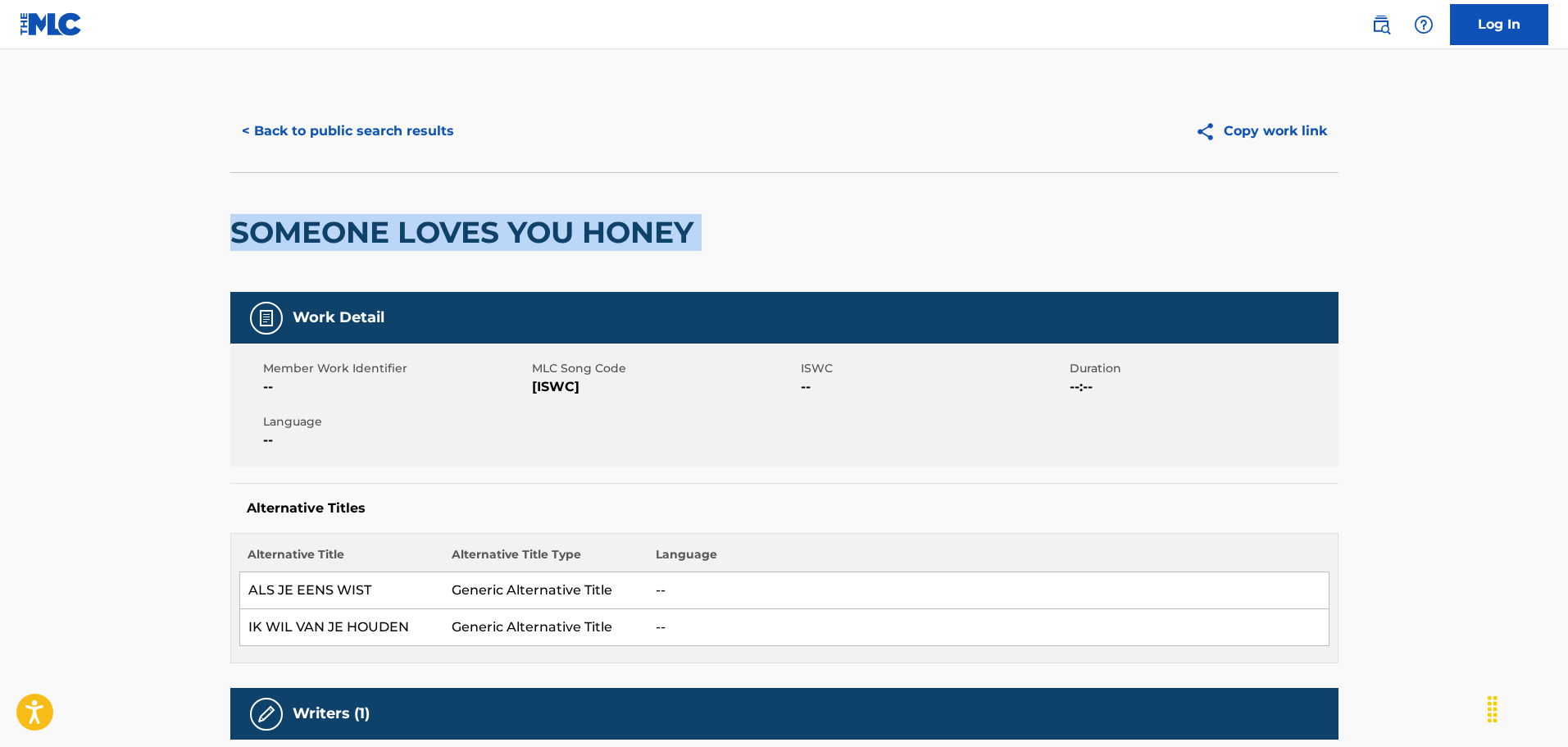 click on "SOMEONE LOVES YOU HONEY" at bounding box center (466, 232) 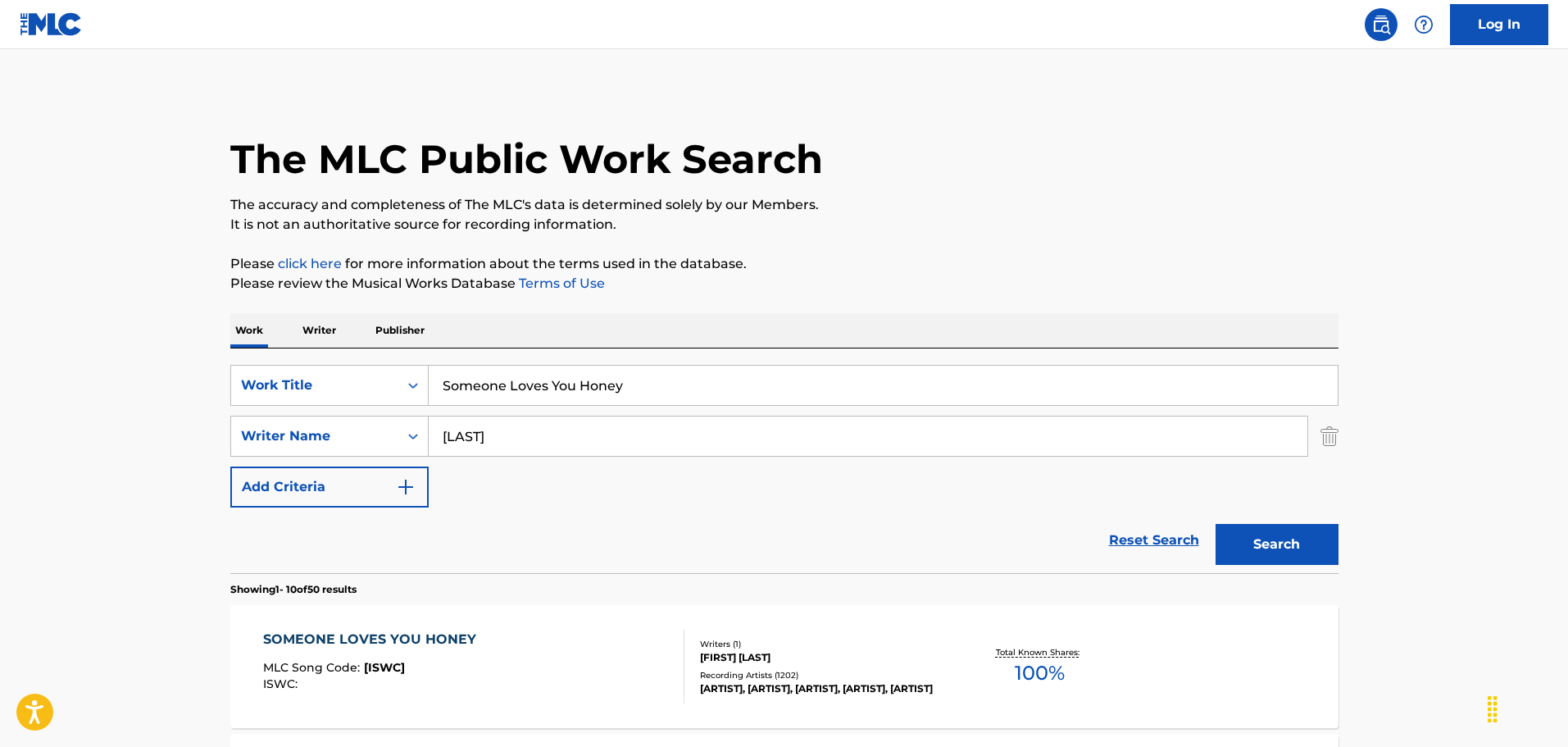 scroll, scrollTop: 246, scrollLeft: 0, axis: vertical 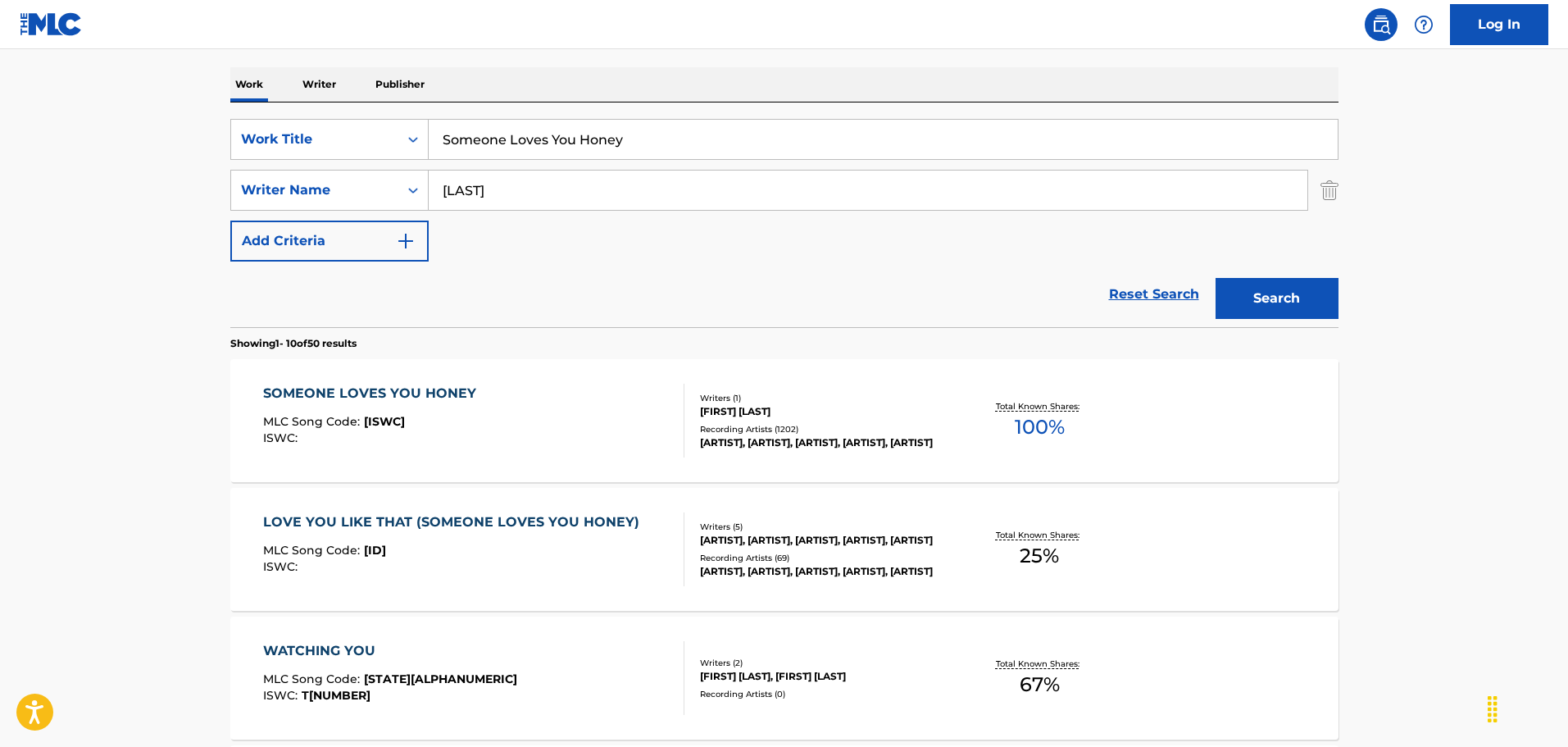 click on "Someone Loves You Honey" at bounding box center [883, 139] 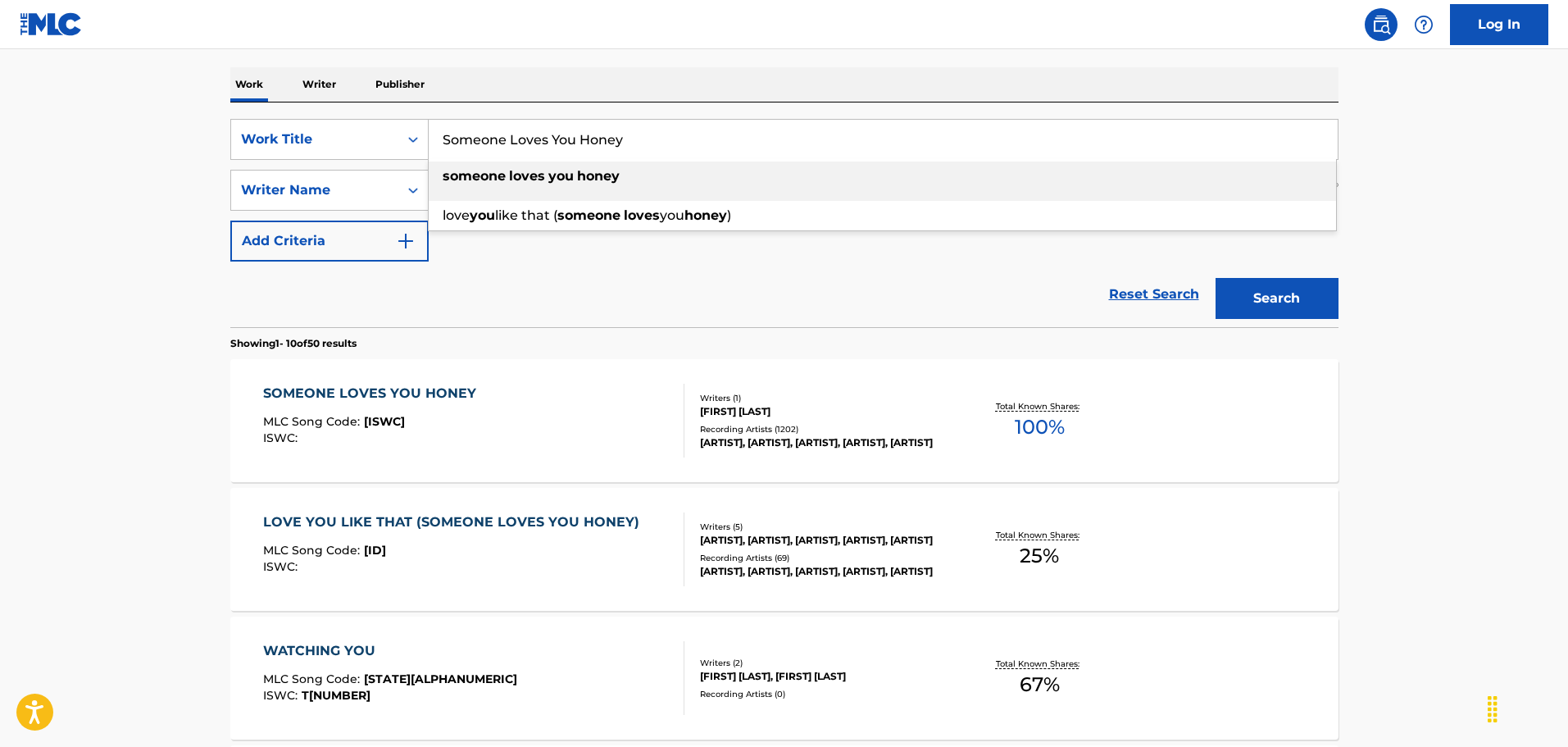 paste on "Peter, Peter, Komm Zu Mir Zurueck" 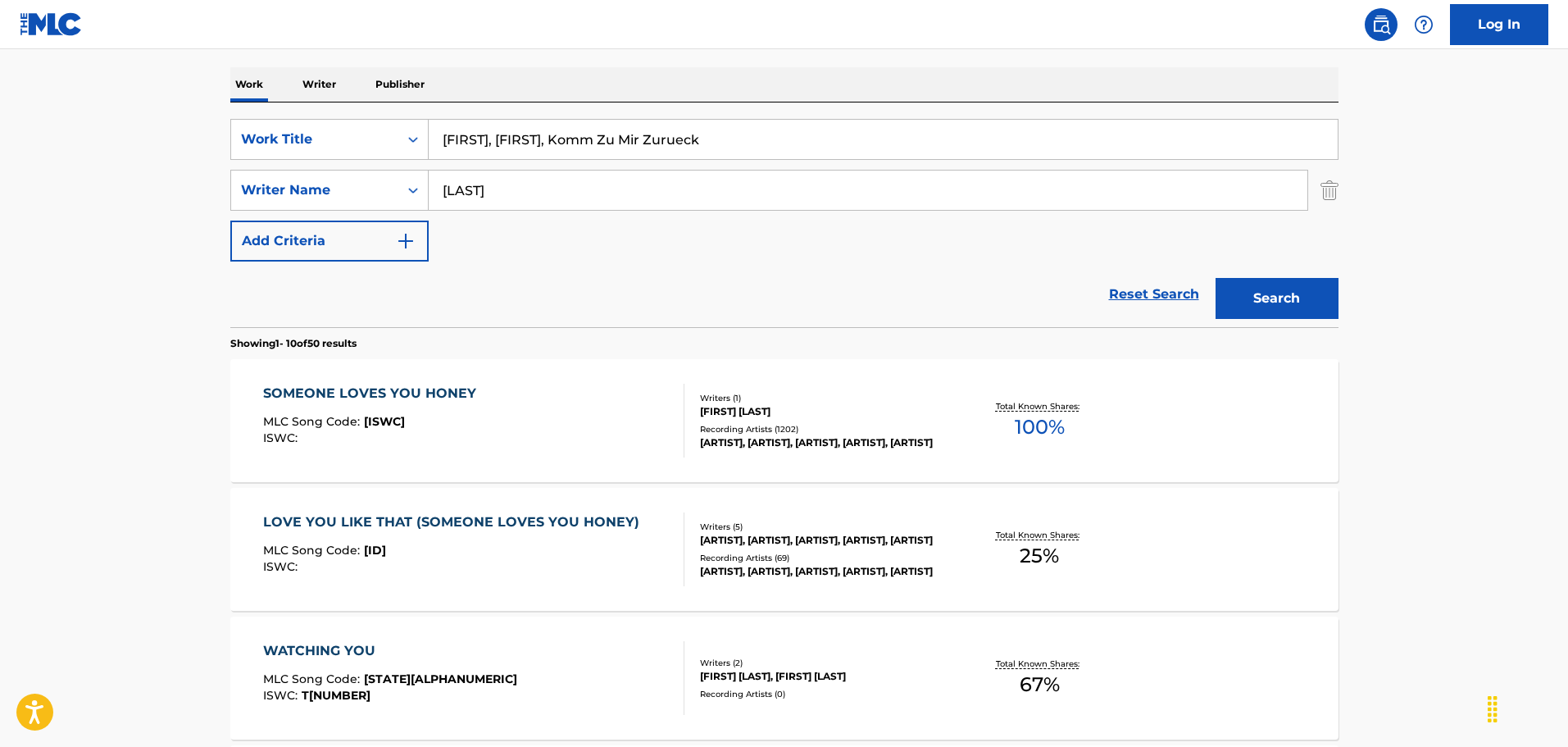 type on "Peter, Peter, Komm Zu Mir Zurueck" 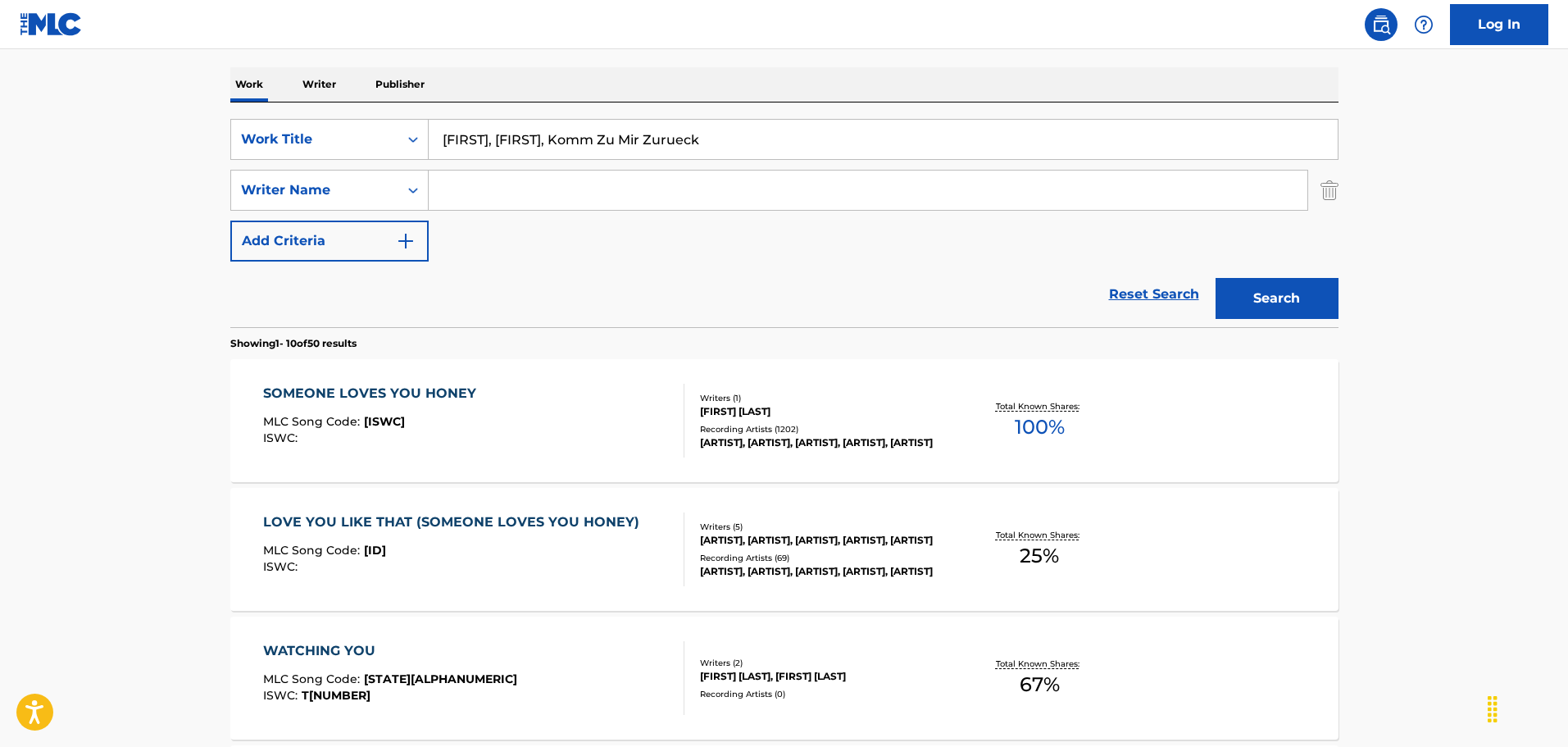 type 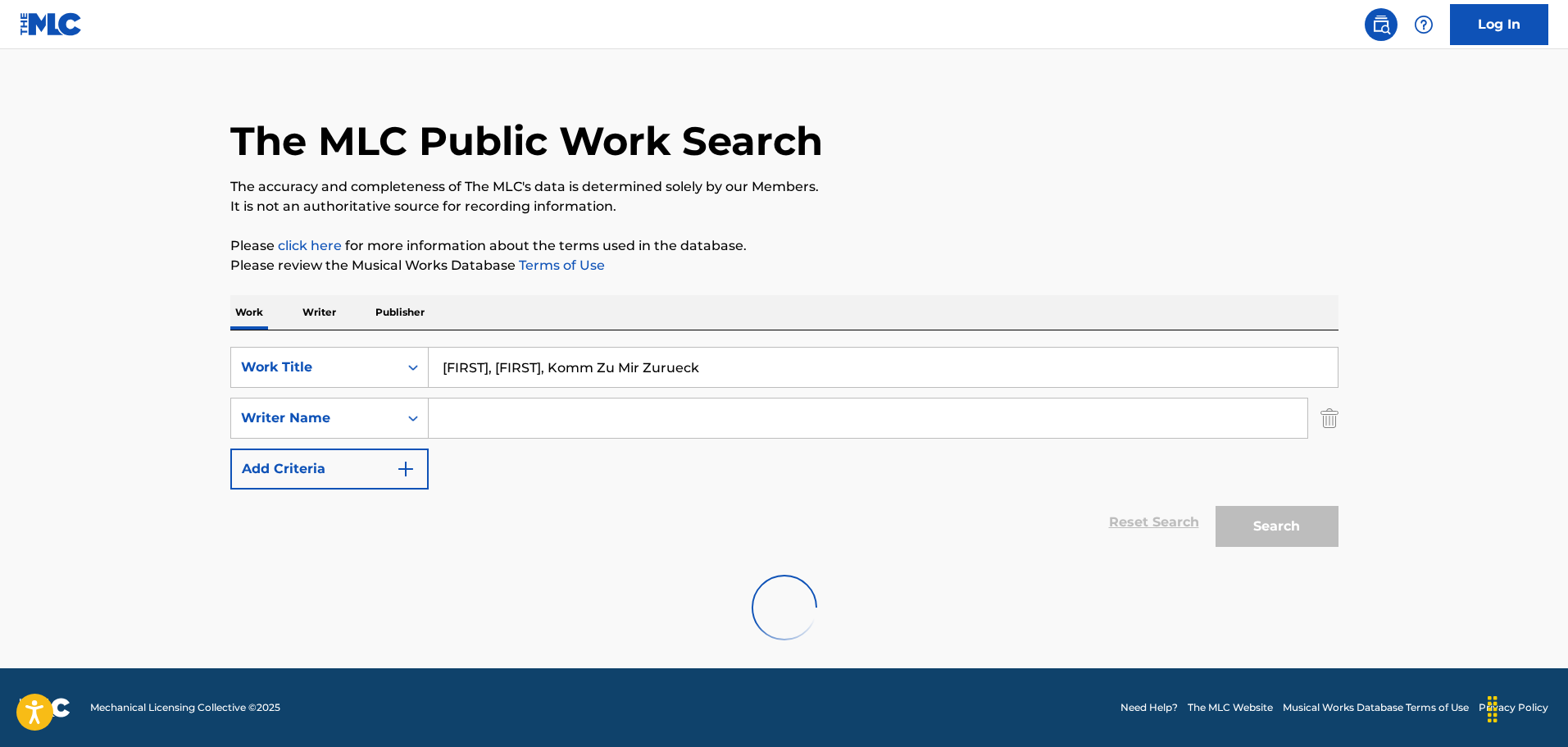 scroll, scrollTop: 246, scrollLeft: 0, axis: vertical 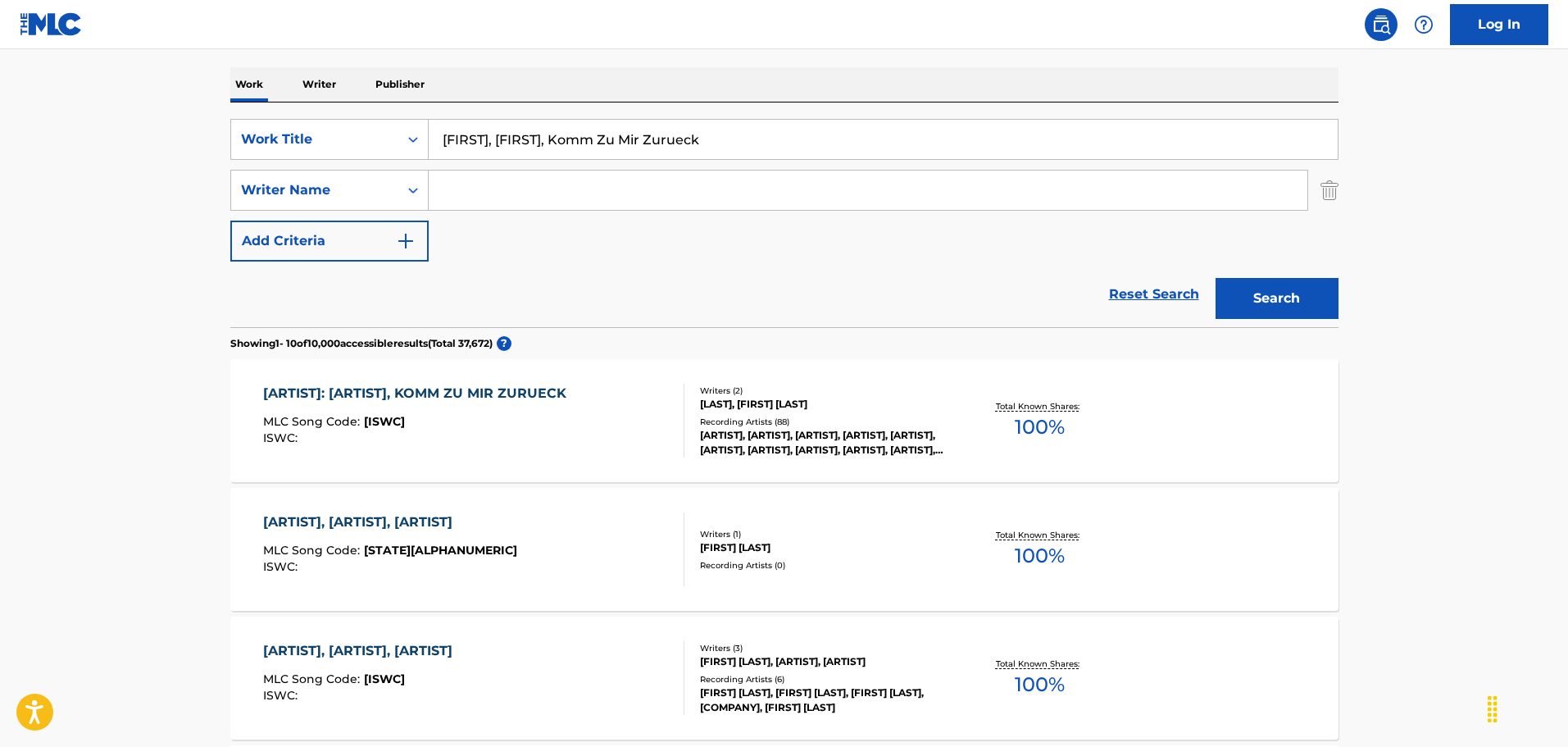 click on "MLC Song Code : P02365" at bounding box center [419, 424] 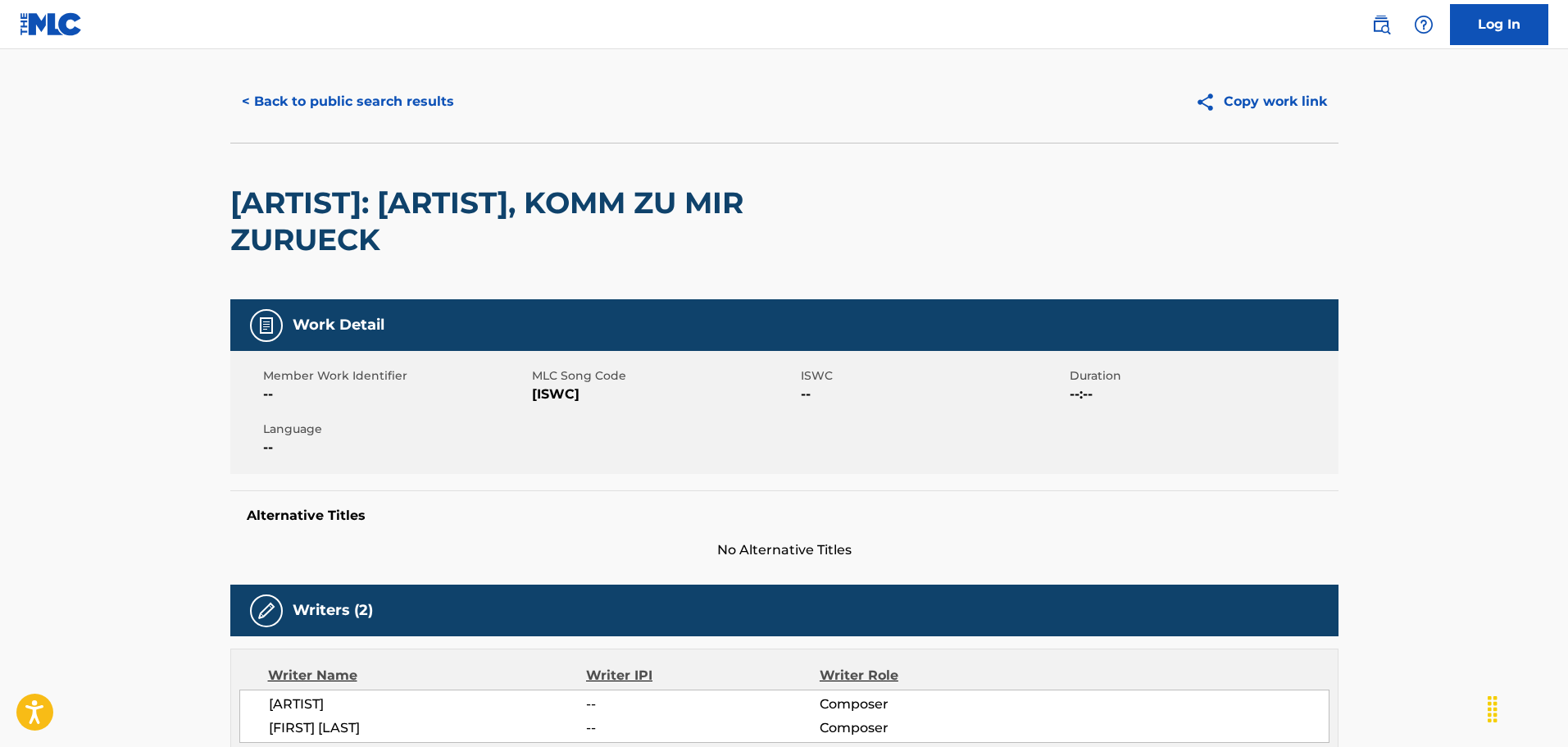 scroll, scrollTop: 0, scrollLeft: 0, axis: both 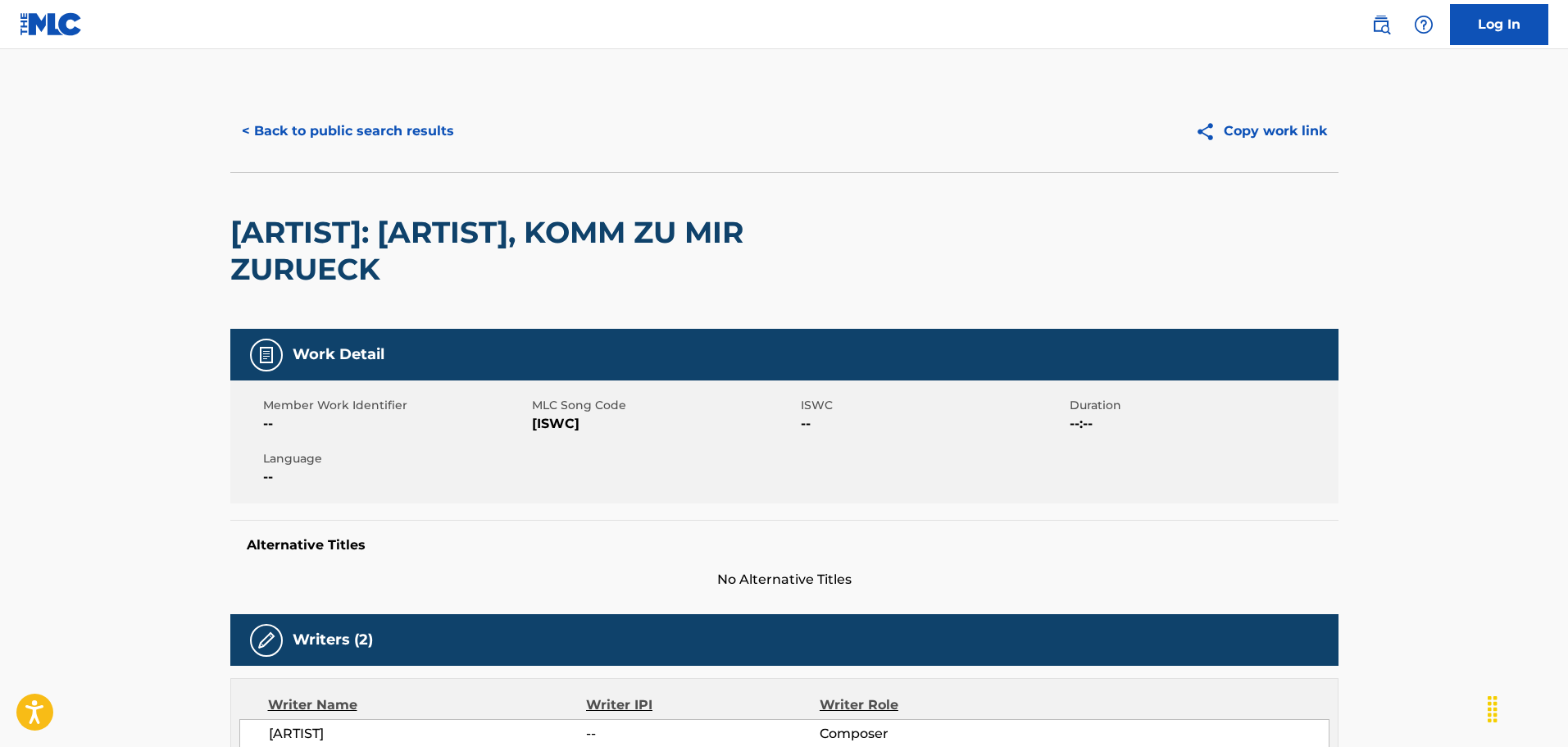 click on "< Back to public search results" at bounding box center [348, 131] 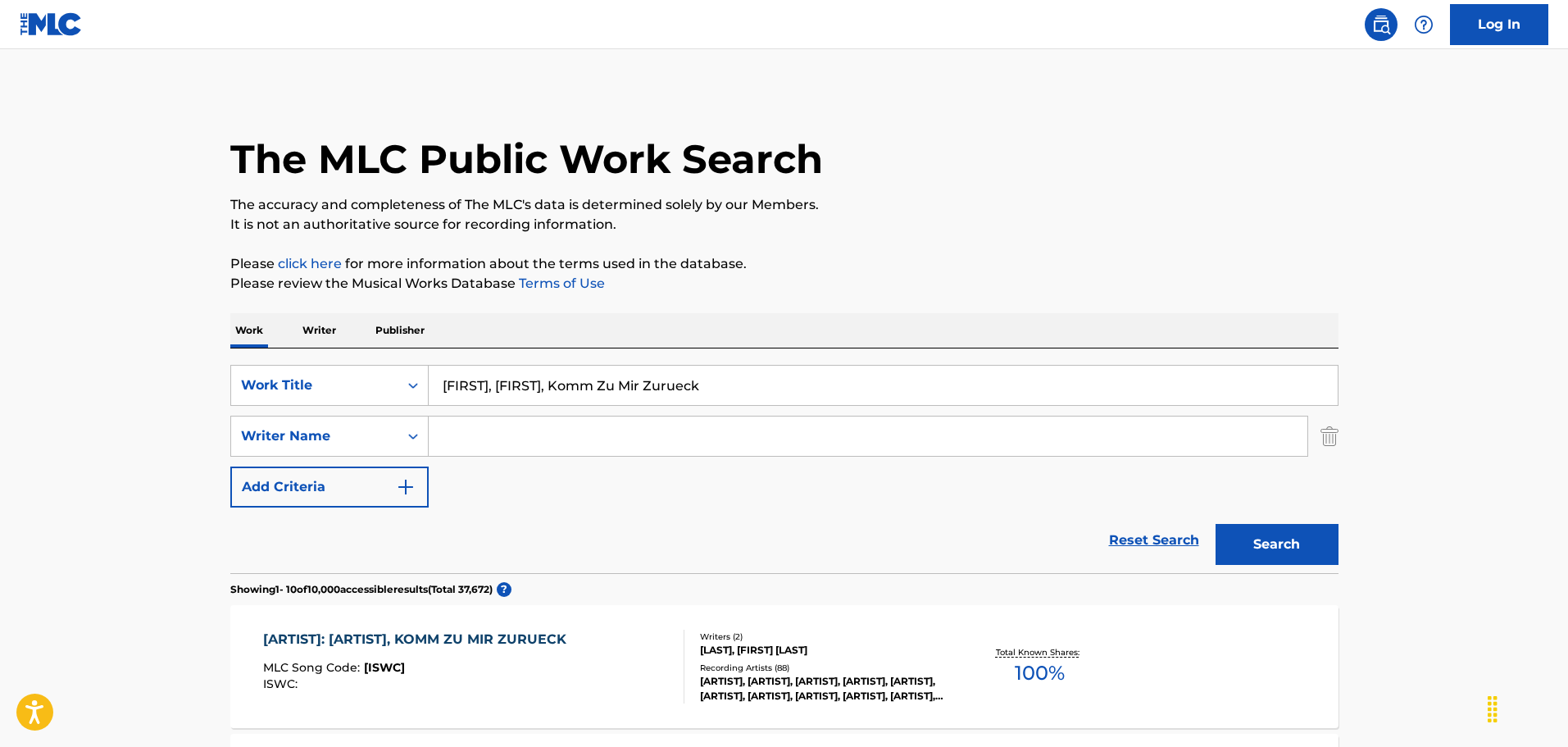 scroll, scrollTop: 246, scrollLeft: 0, axis: vertical 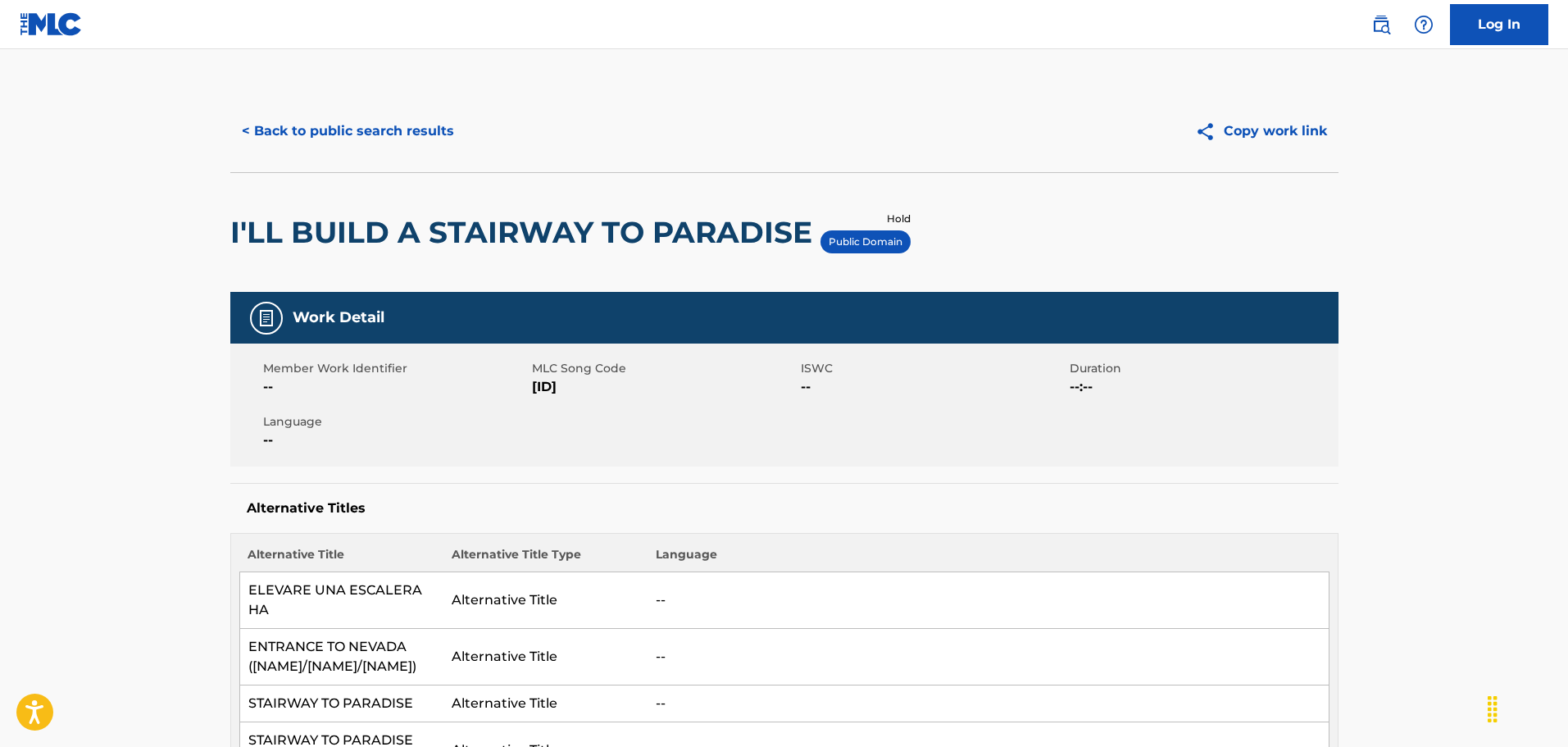 click on "< Back to public search results Copy work link" at bounding box center [784, 131] 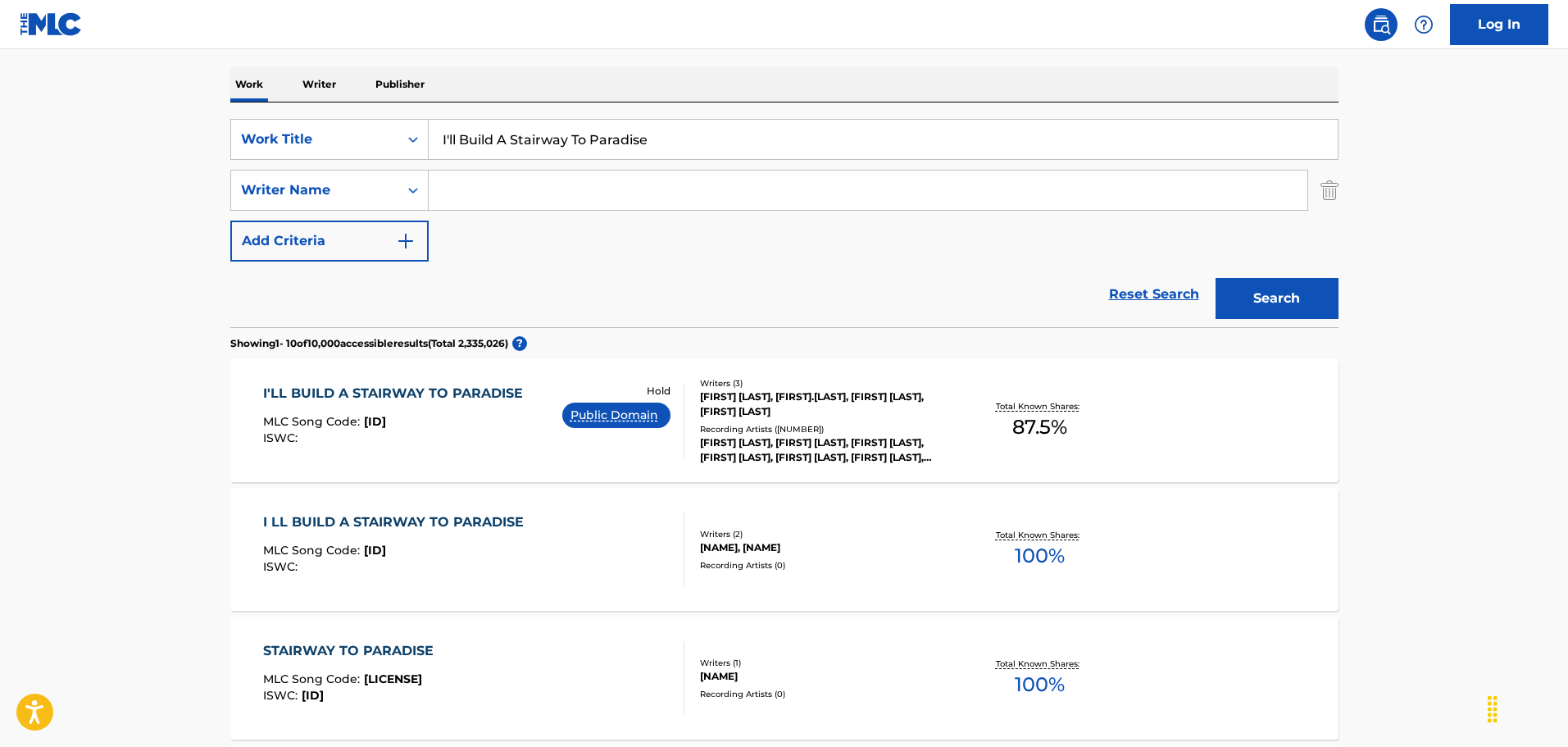 click on "I'll Build A Stairway To Paradise" at bounding box center [883, 139] 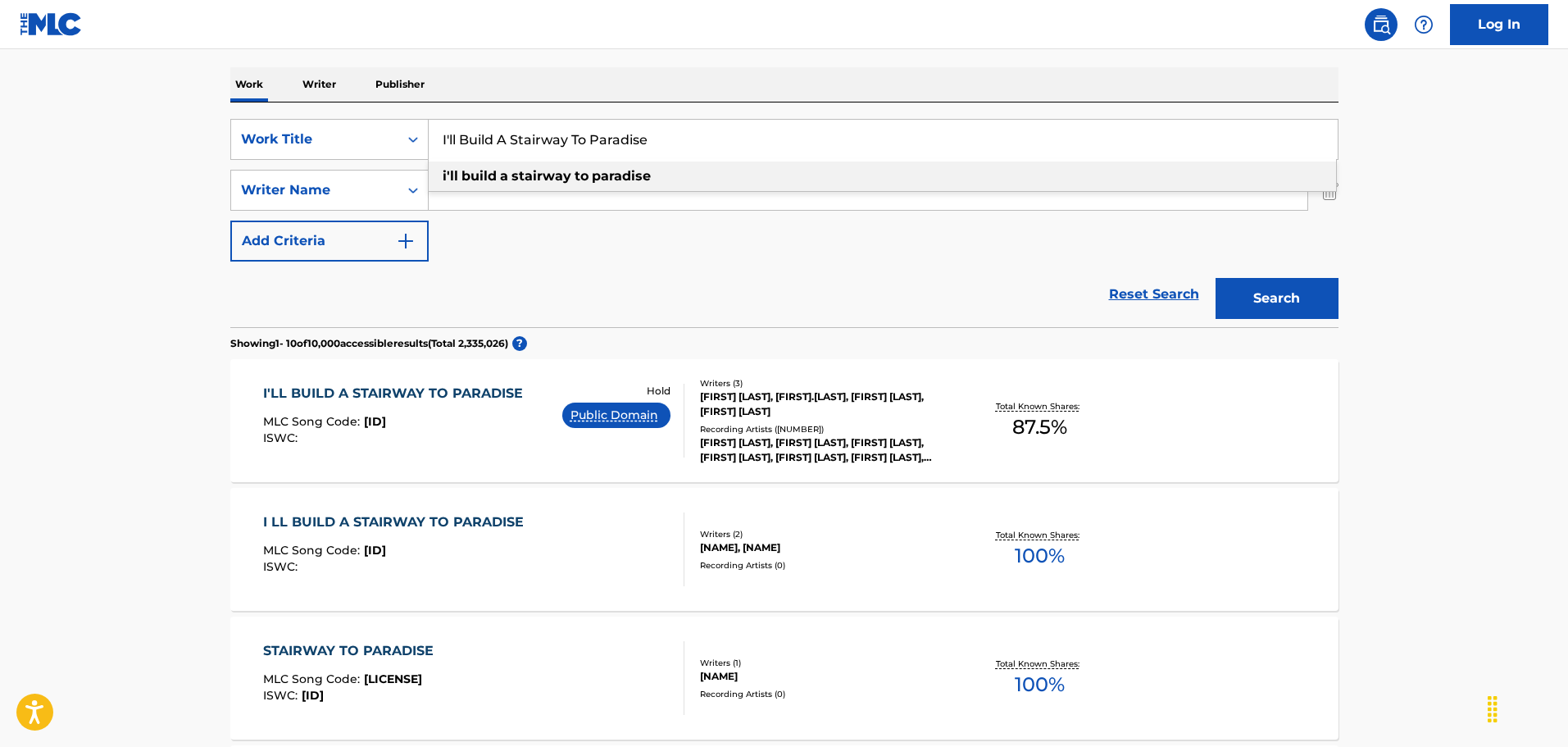 click on "I'll Build A Stairway To Paradise" at bounding box center [883, 139] 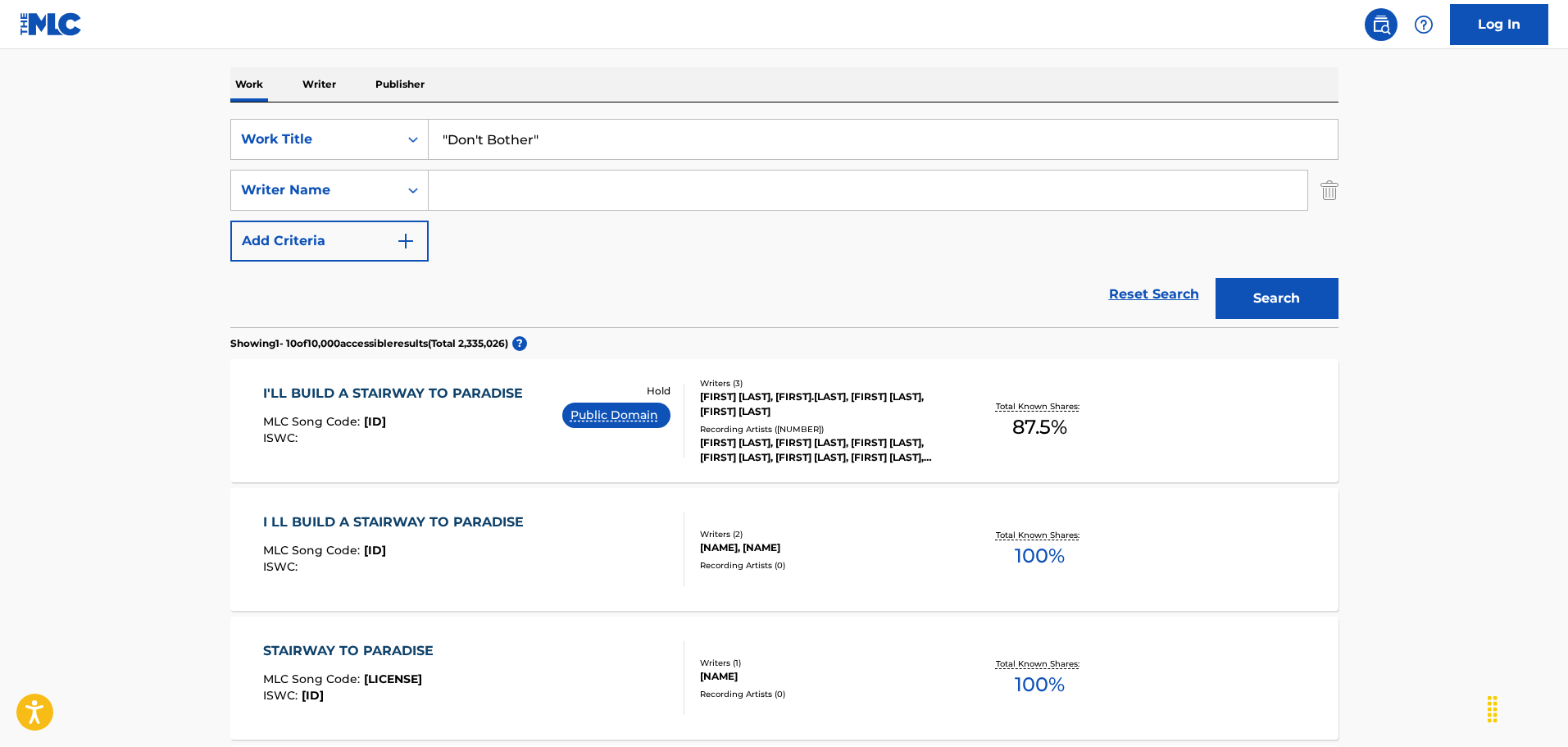 type on ""Don't Bother"" 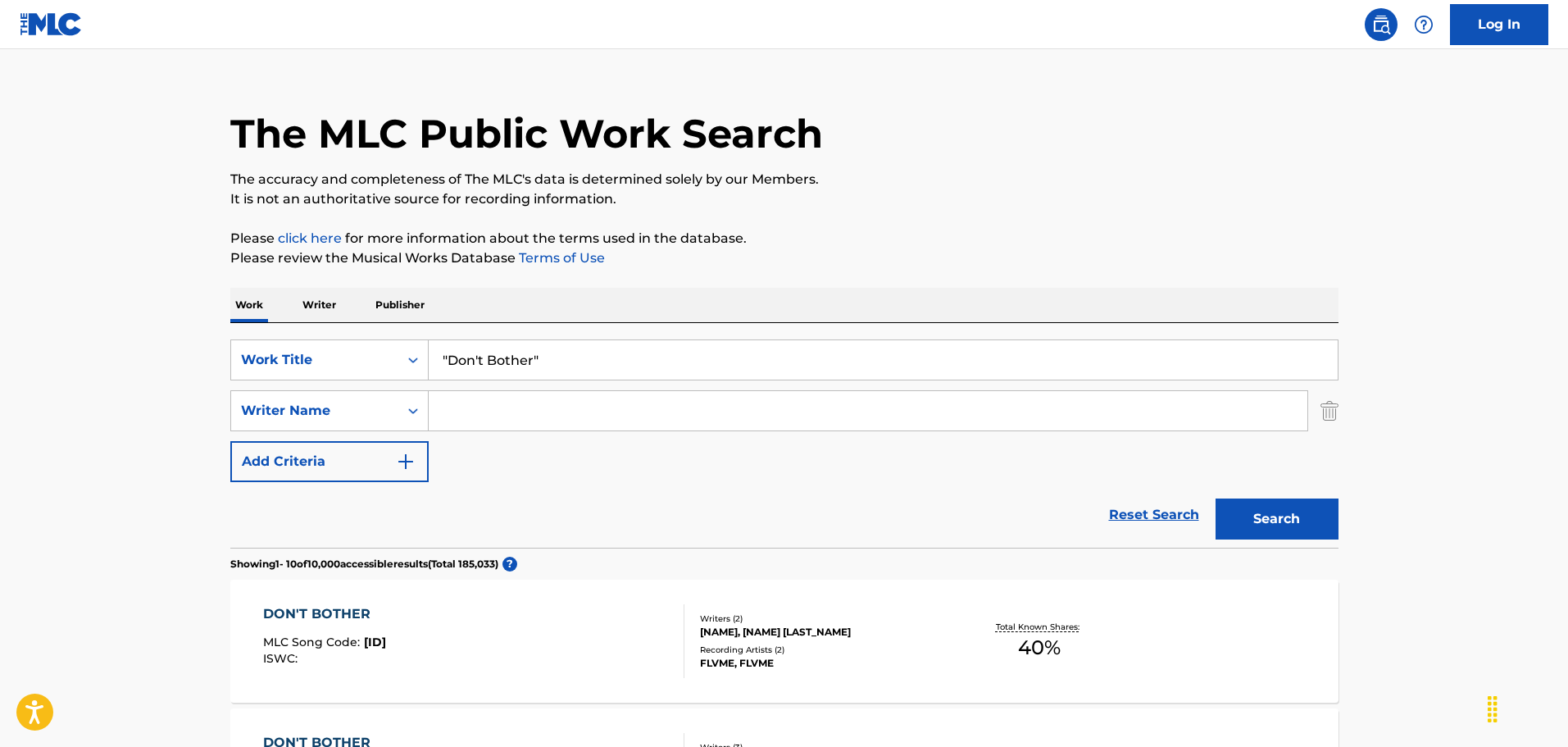 scroll, scrollTop: 0, scrollLeft: 0, axis: both 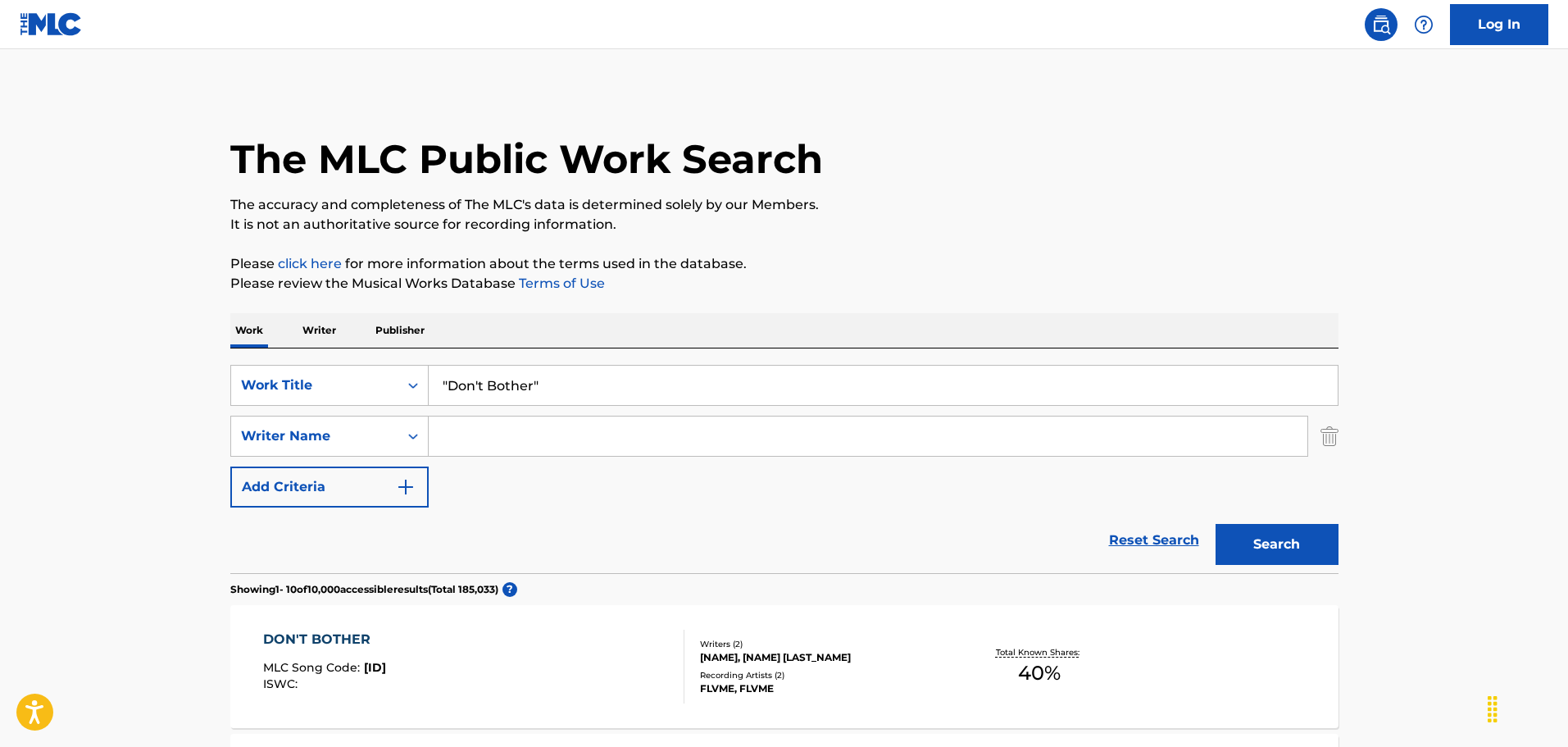 click at bounding box center [868, 436] 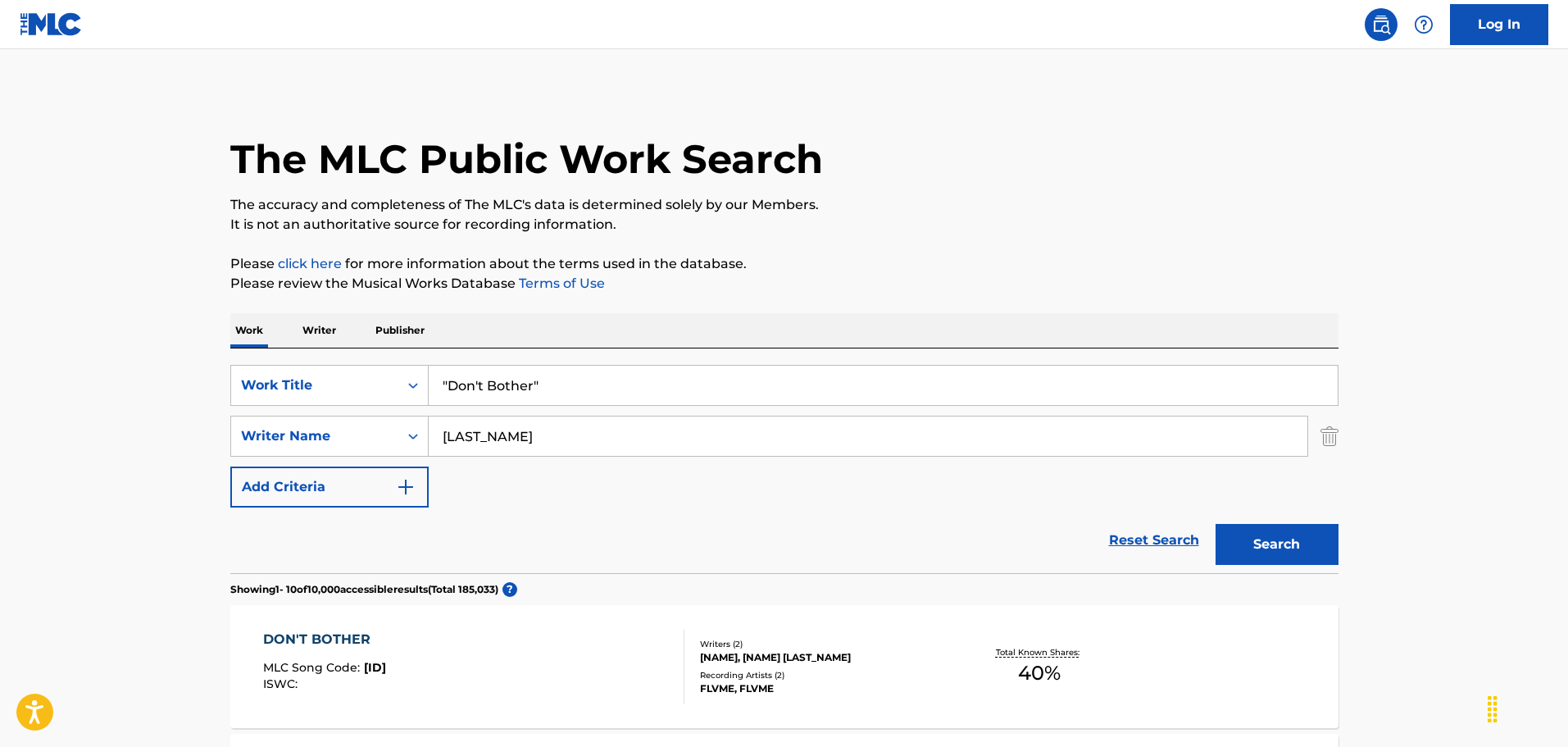 type on "[LAST_NAME]" 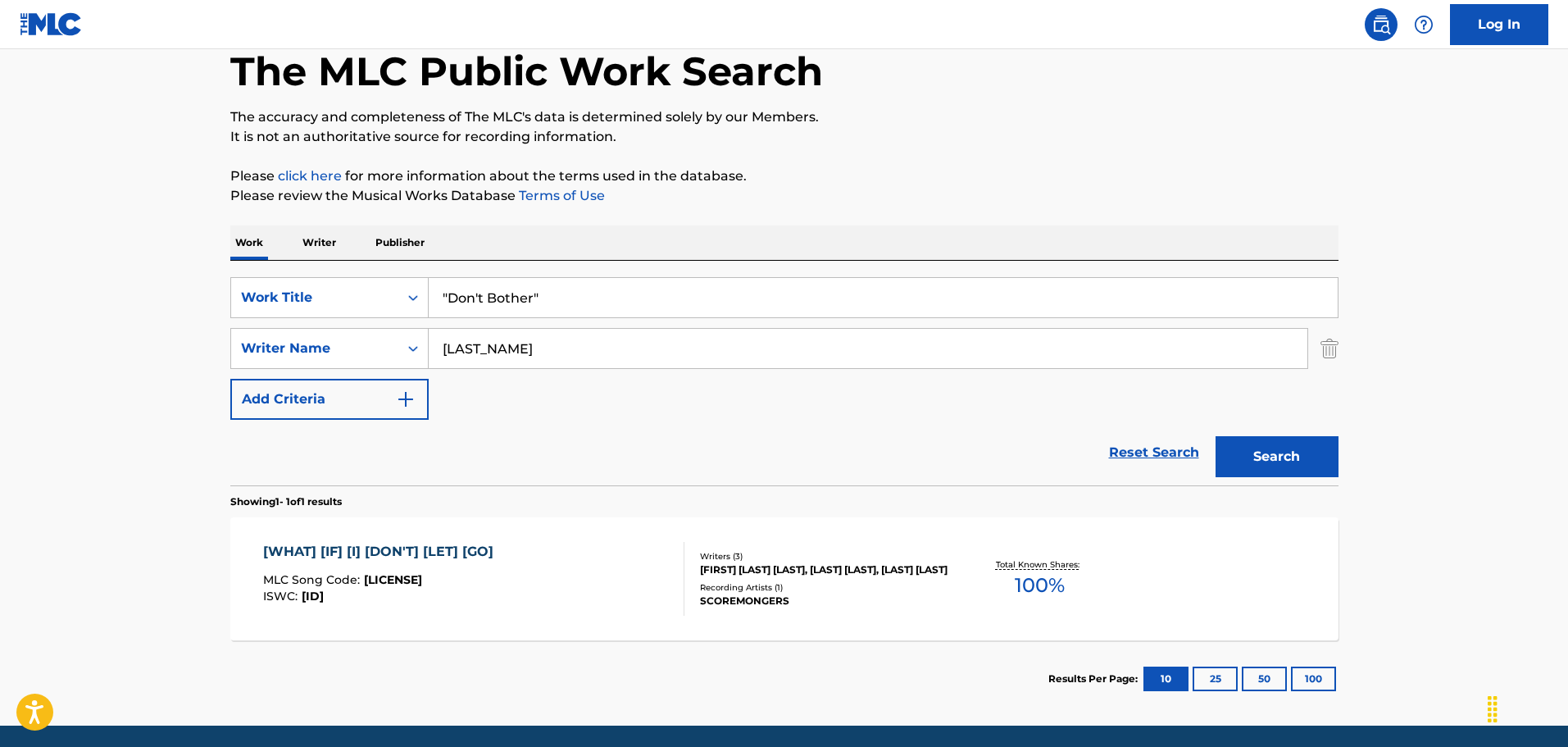 scroll, scrollTop: 145, scrollLeft: 0, axis: vertical 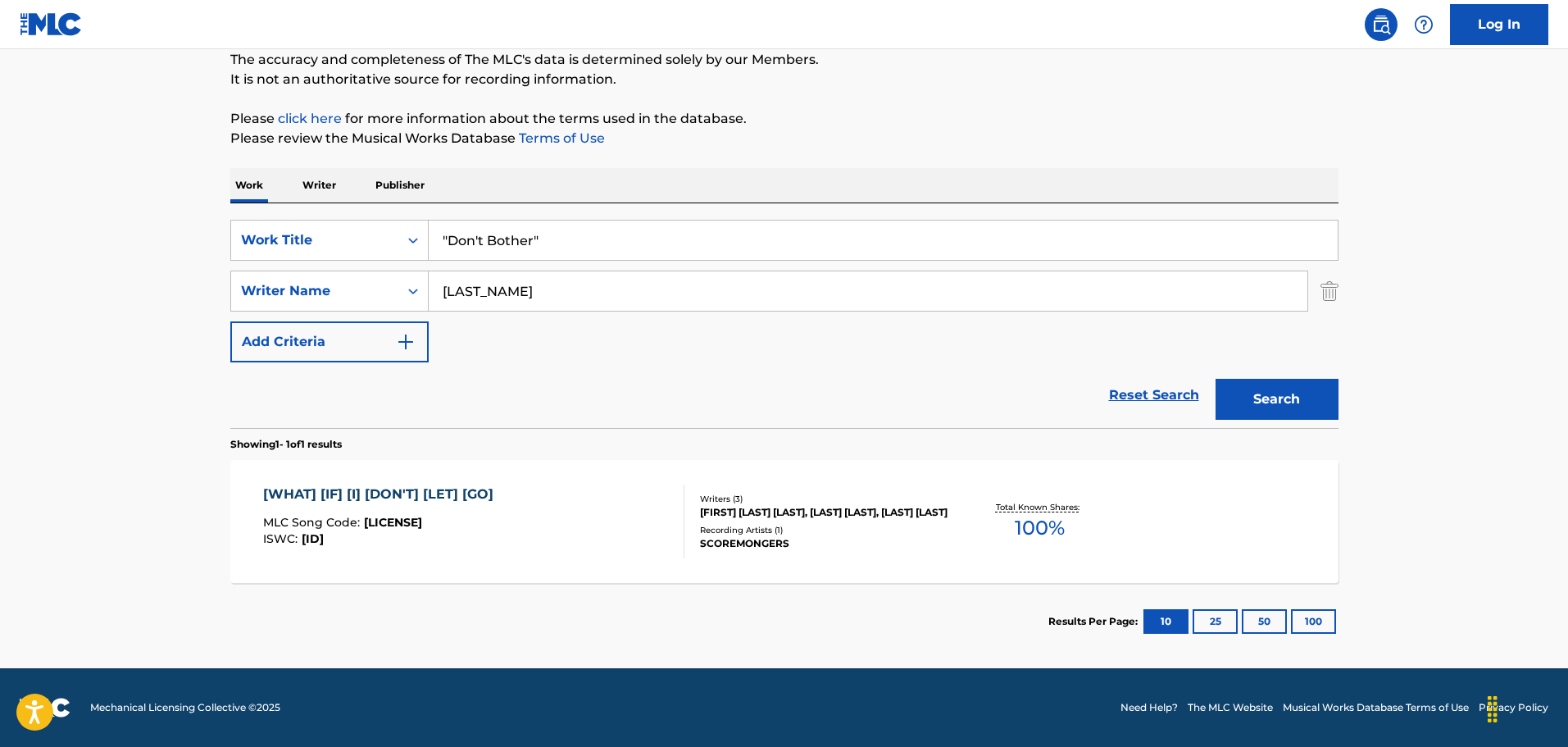 click on ""Don't Bother"" at bounding box center (883, 240) 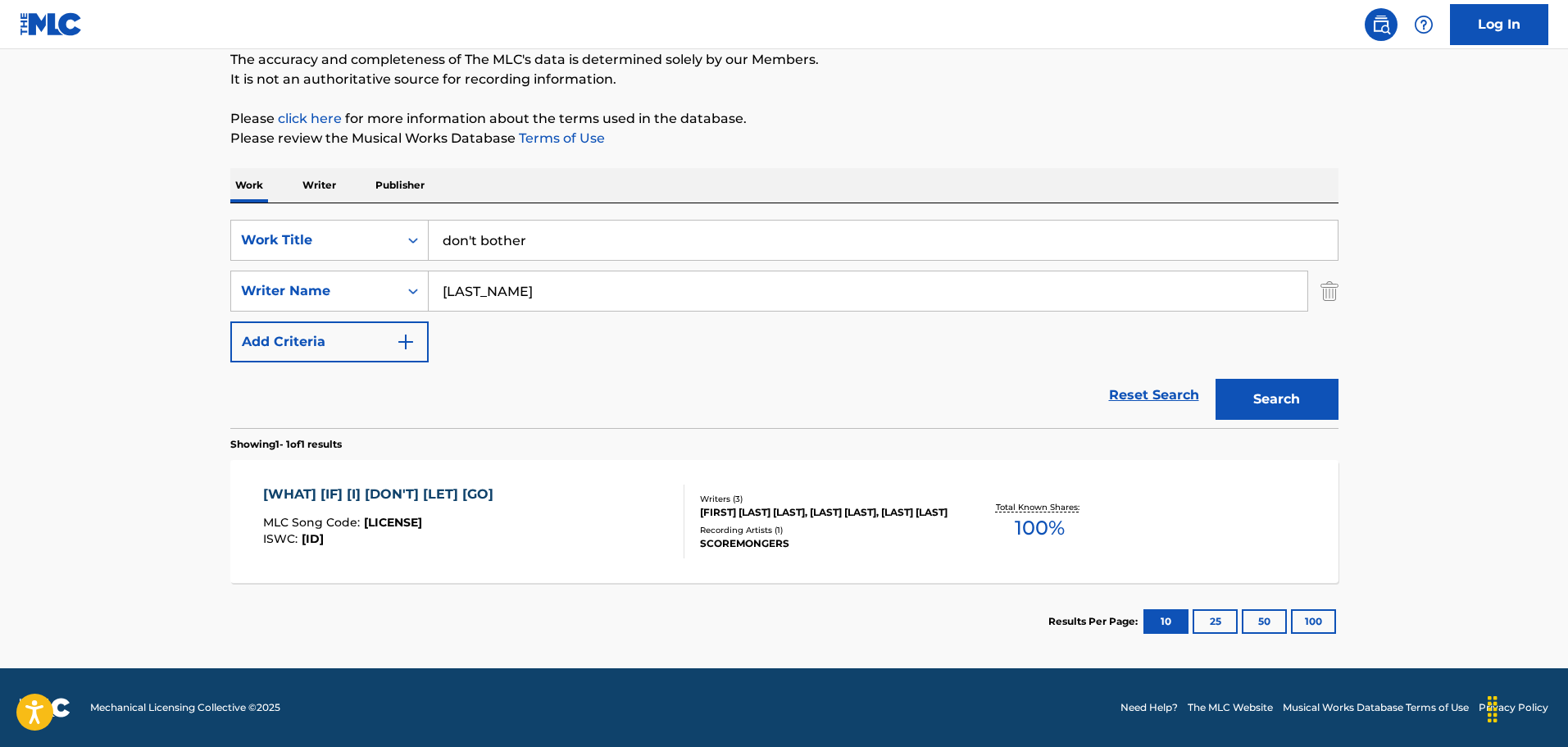 type on "don't bother" 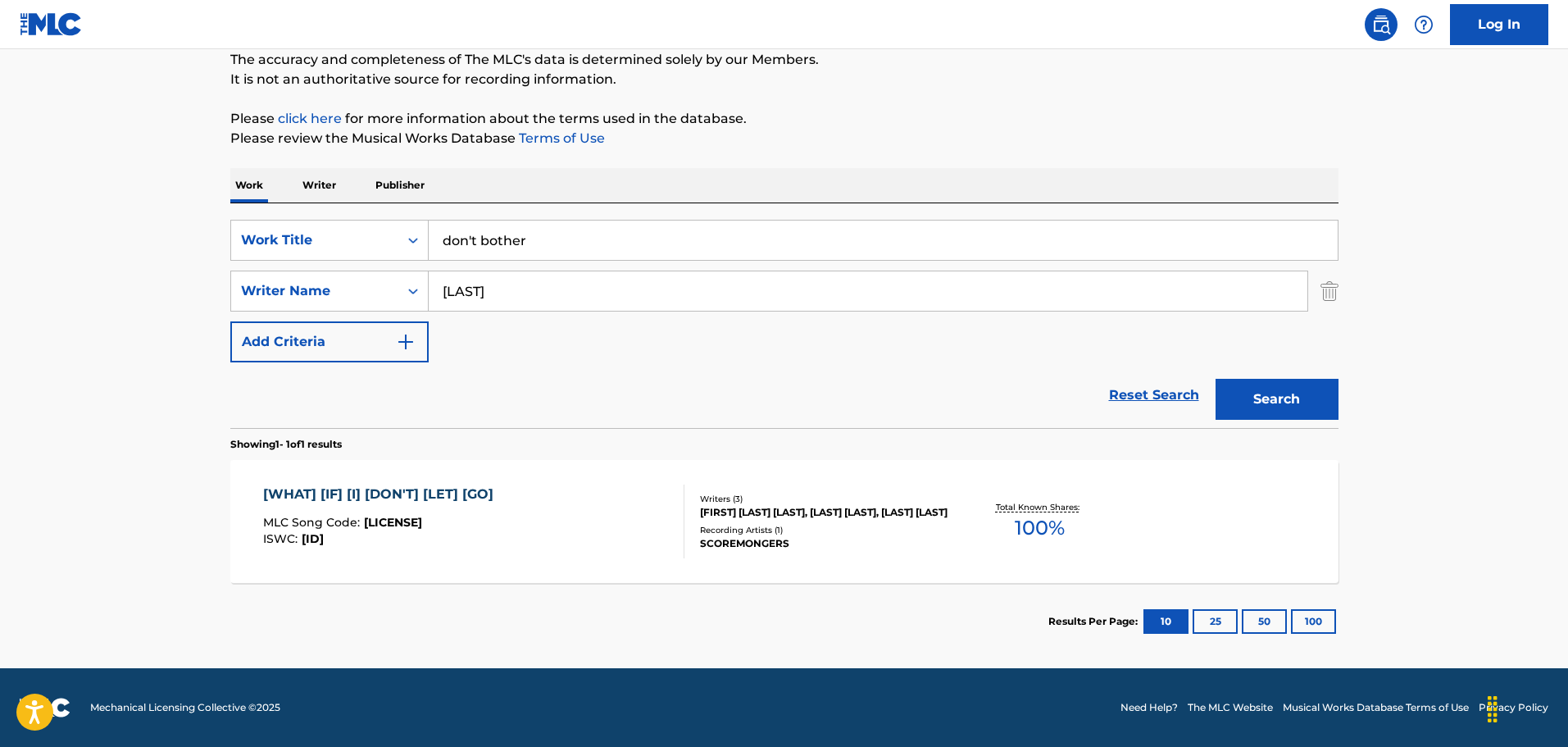 type on "[LAST]" 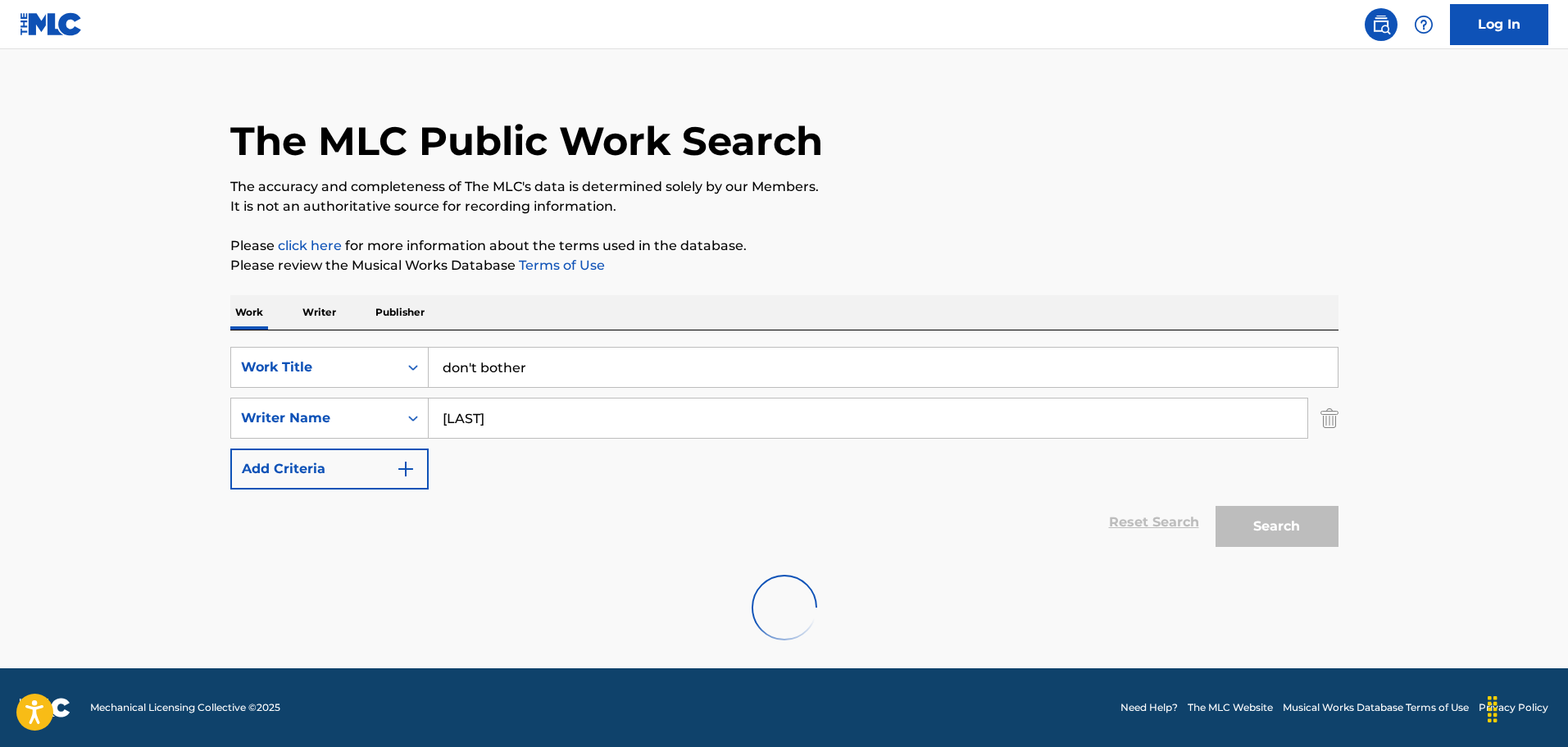 scroll, scrollTop: 145, scrollLeft: 0, axis: vertical 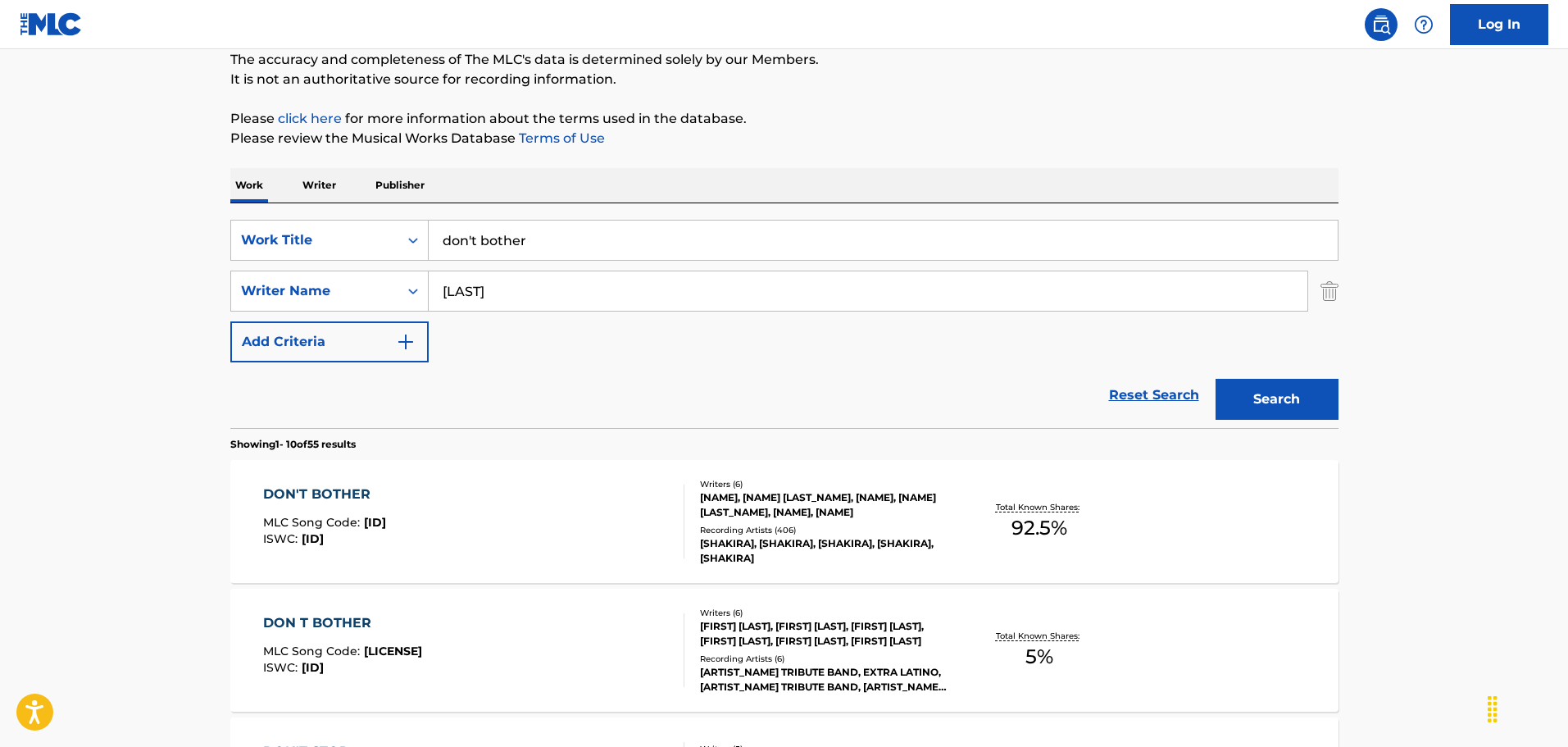 click on "DON'T BOTHER MLC Song Code : [ID] ISWC : [ID]" at bounding box center [474, 522] 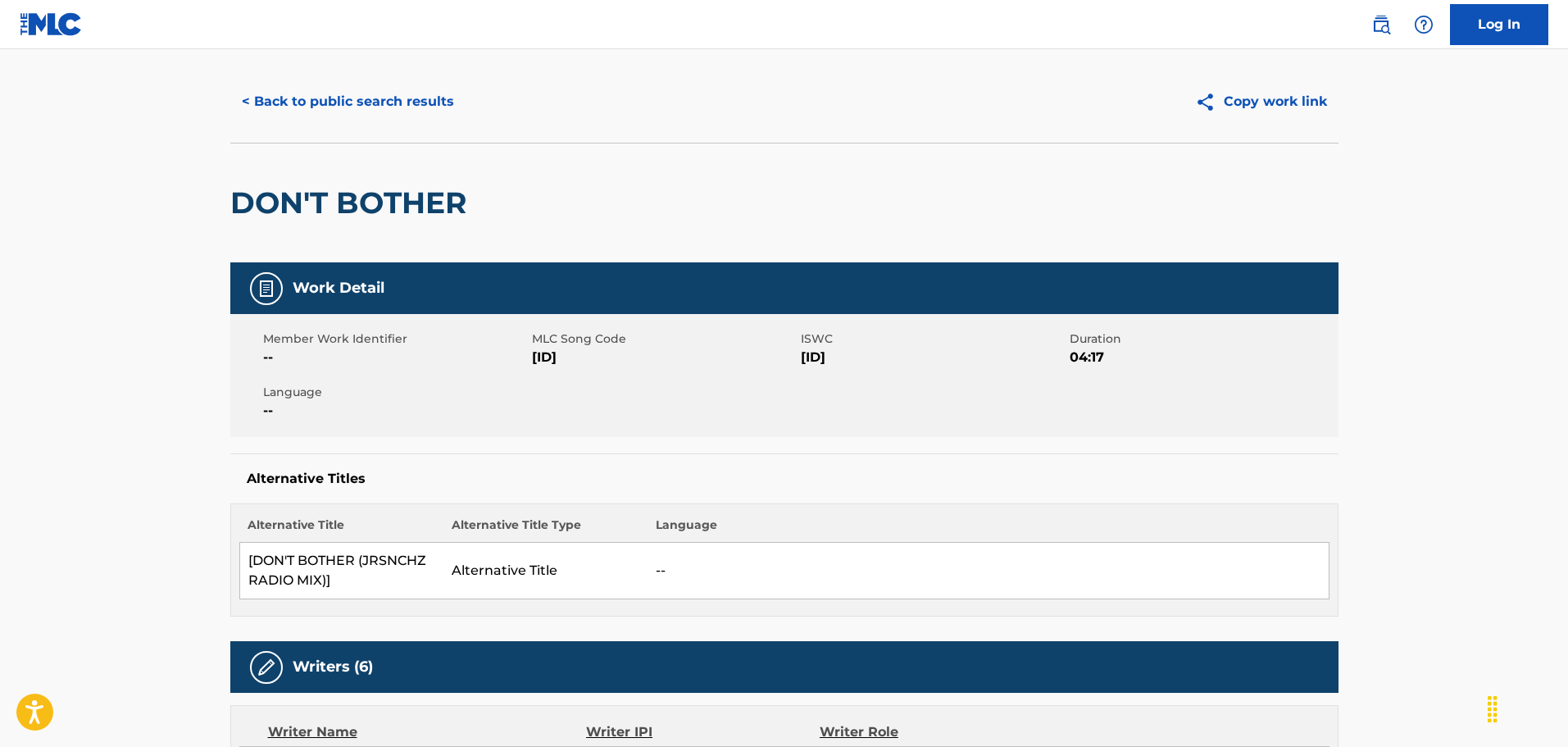 scroll, scrollTop: 0, scrollLeft: 0, axis: both 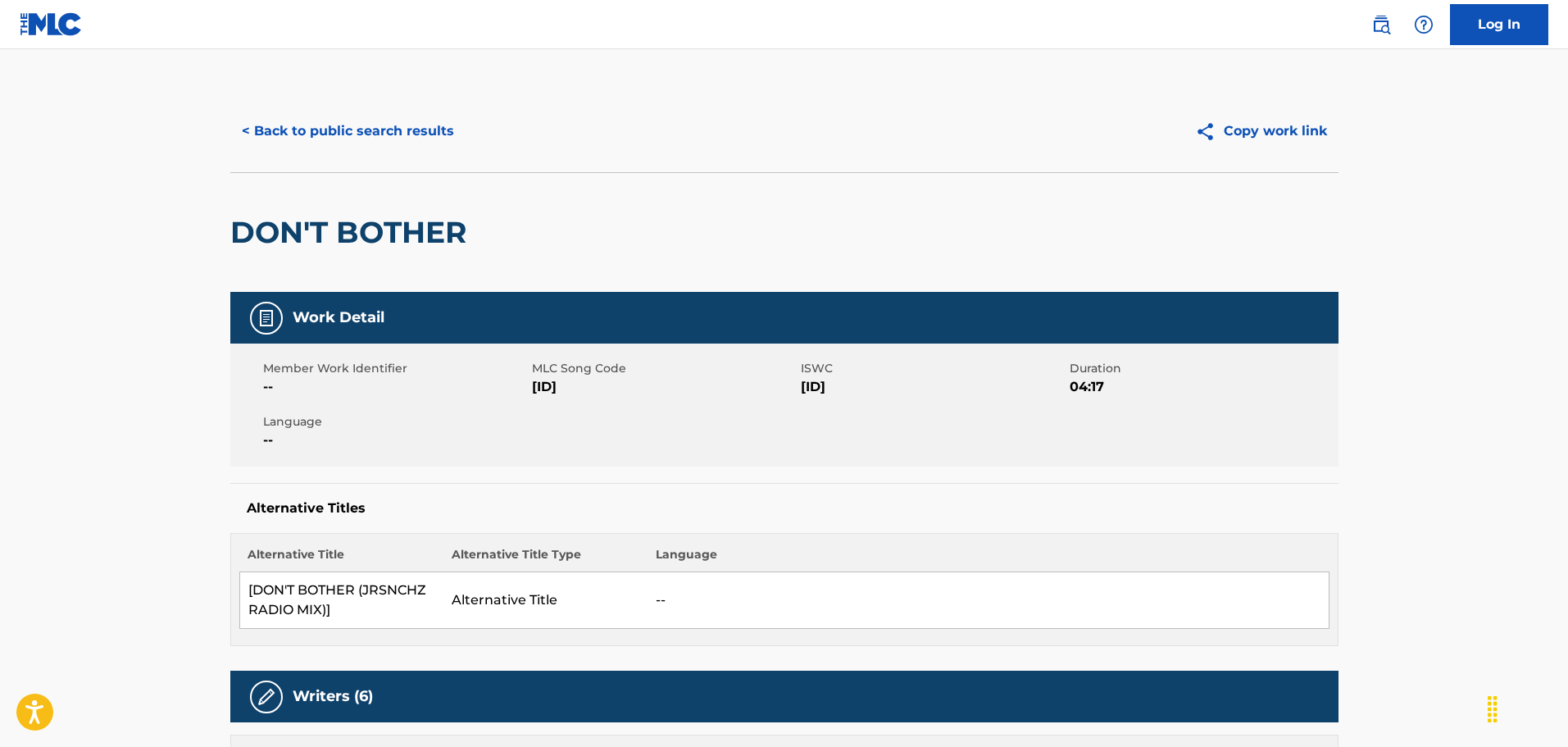 click on "< Back to public search results" at bounding box center [348, 131] 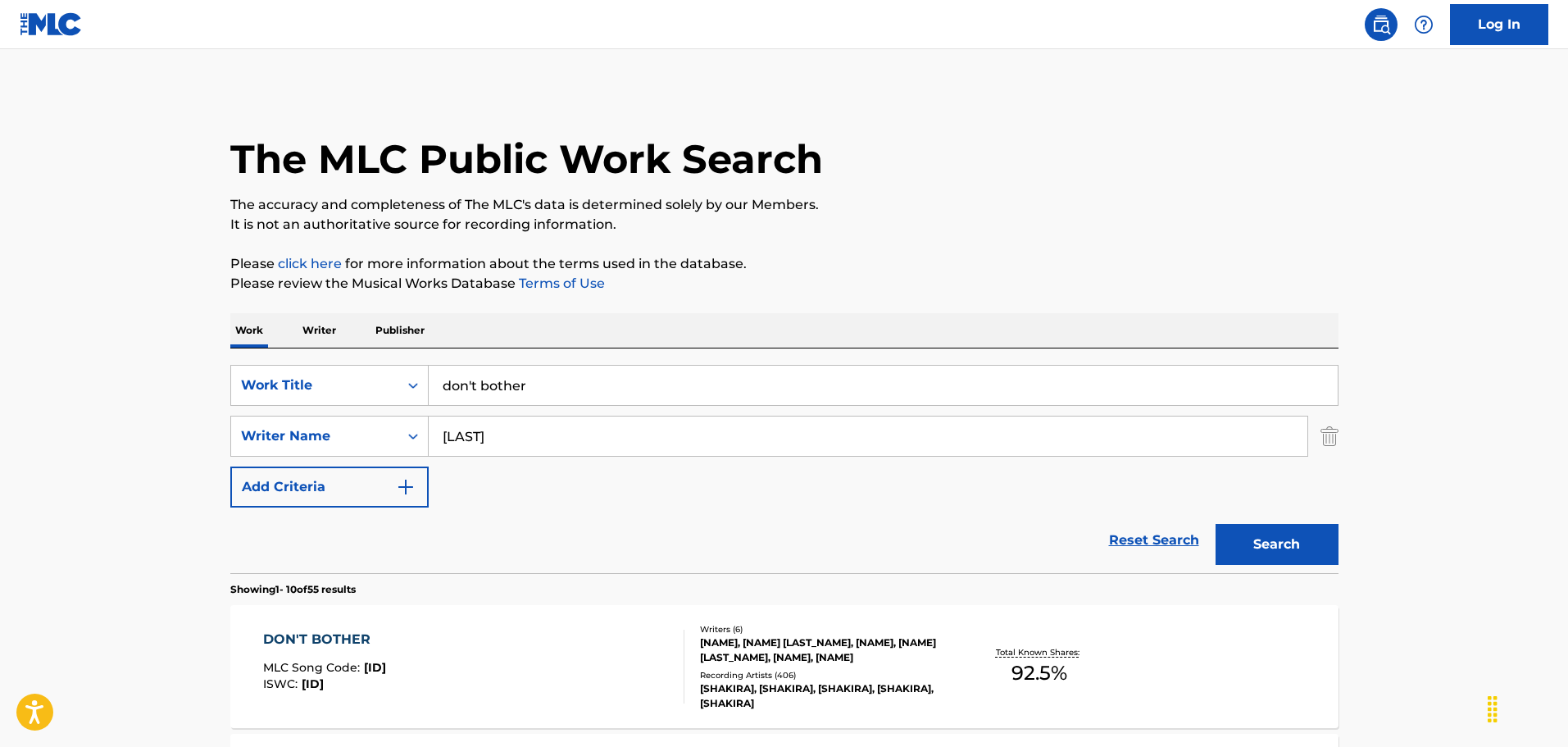 scroll, scrollTop: 145, scrollLeft: 0, axis: vertical 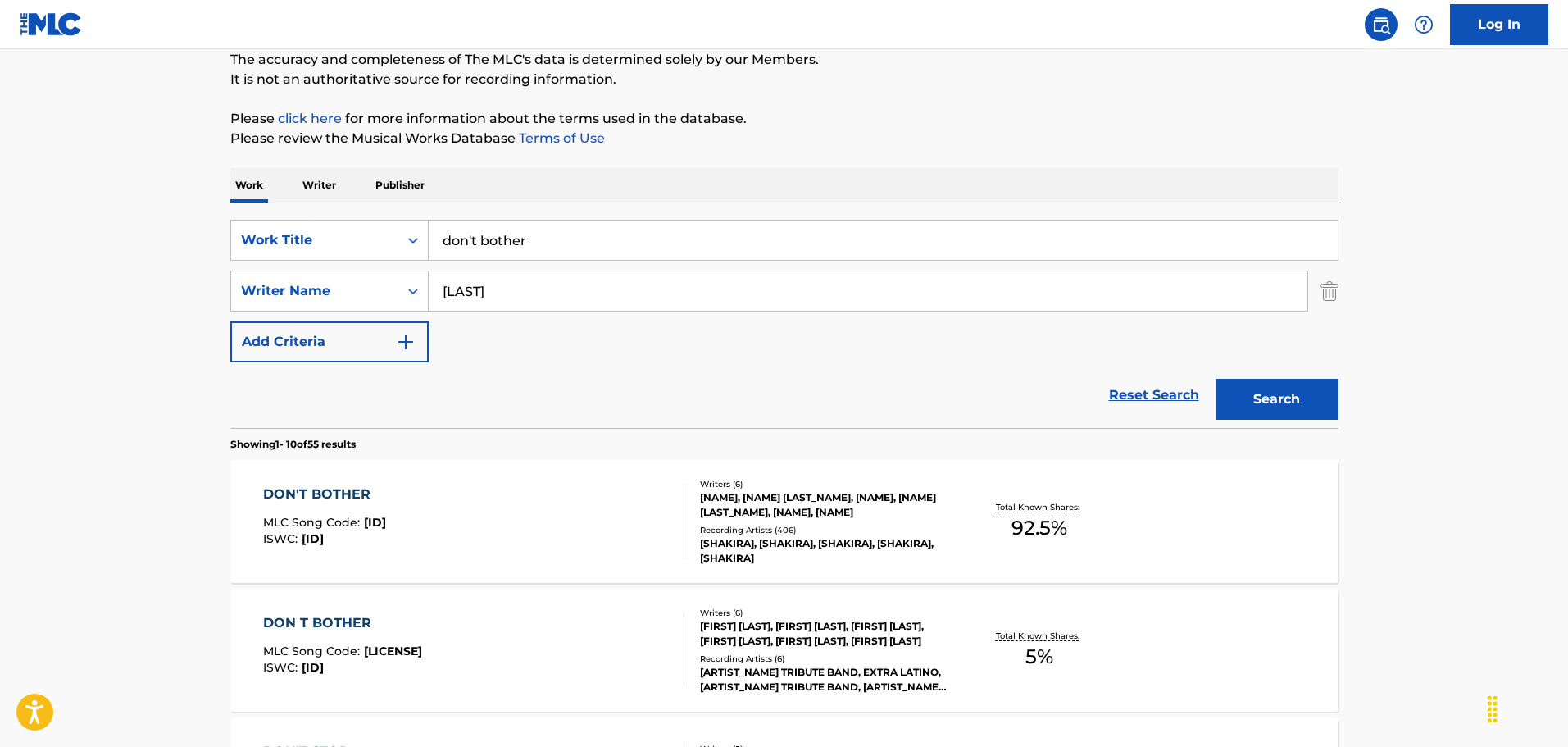 click on "don't bother" at bounding box center (883, 240) 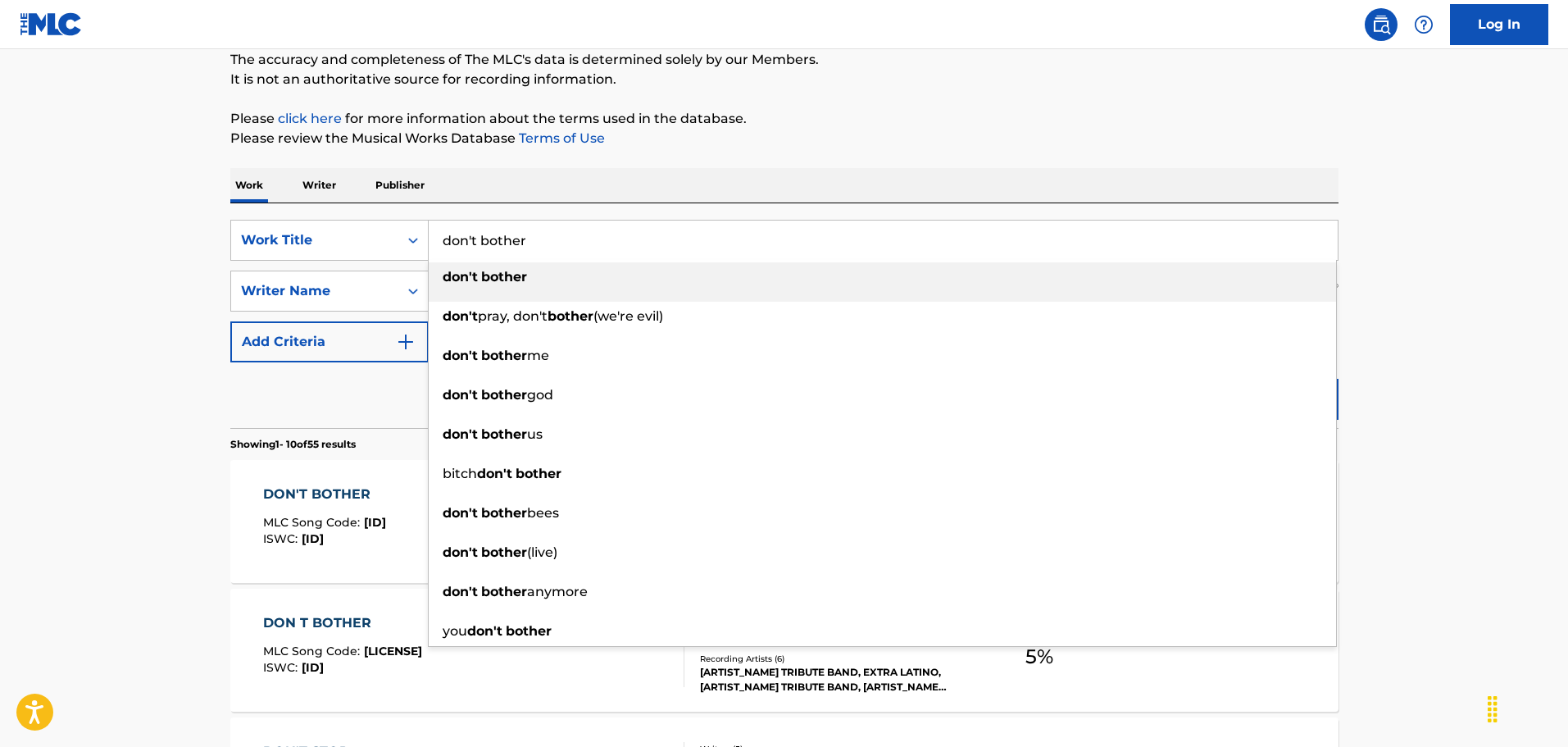 click on "don't bother" at bounding box center [883, 240] 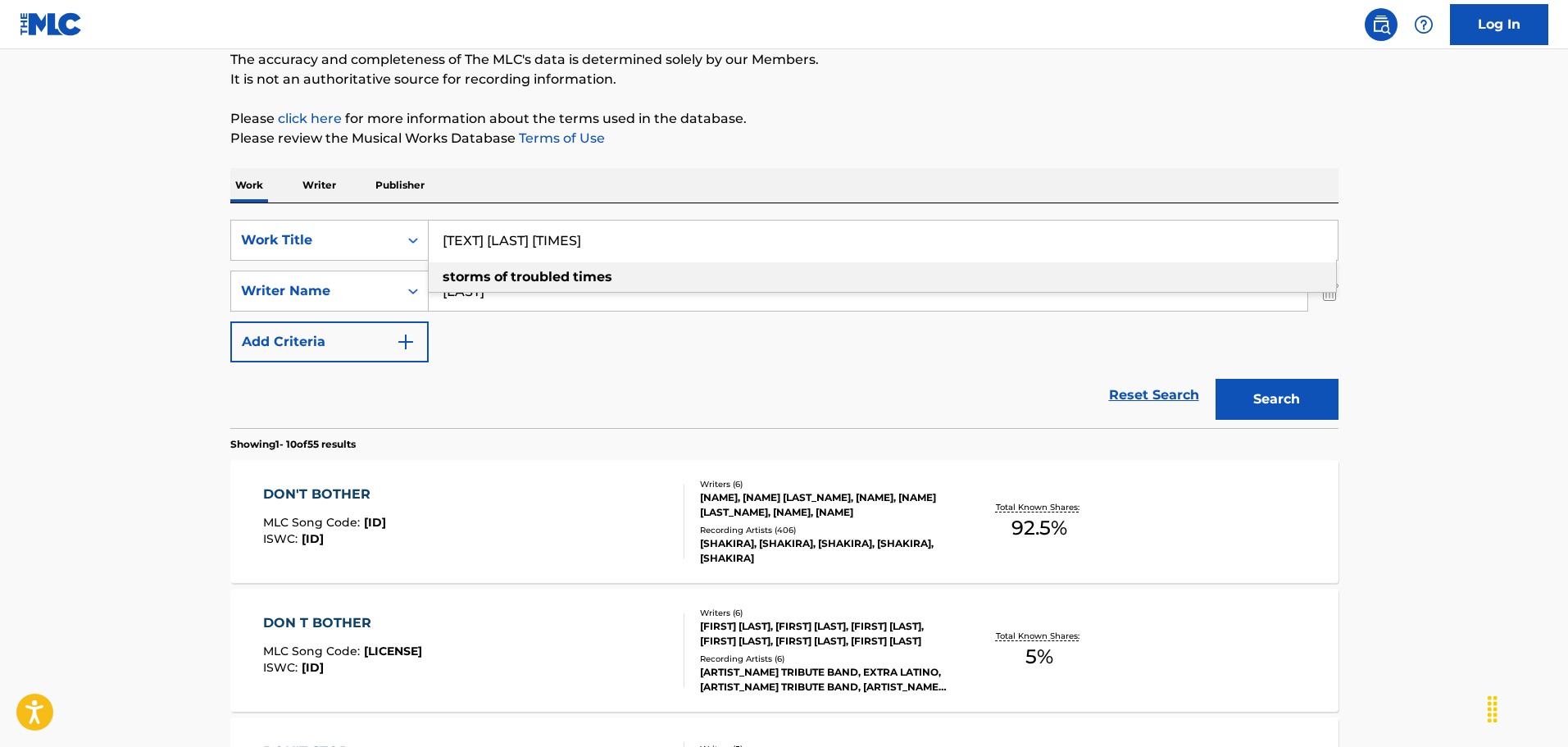 type on "[TEXT] [LAST] [TIMES]" 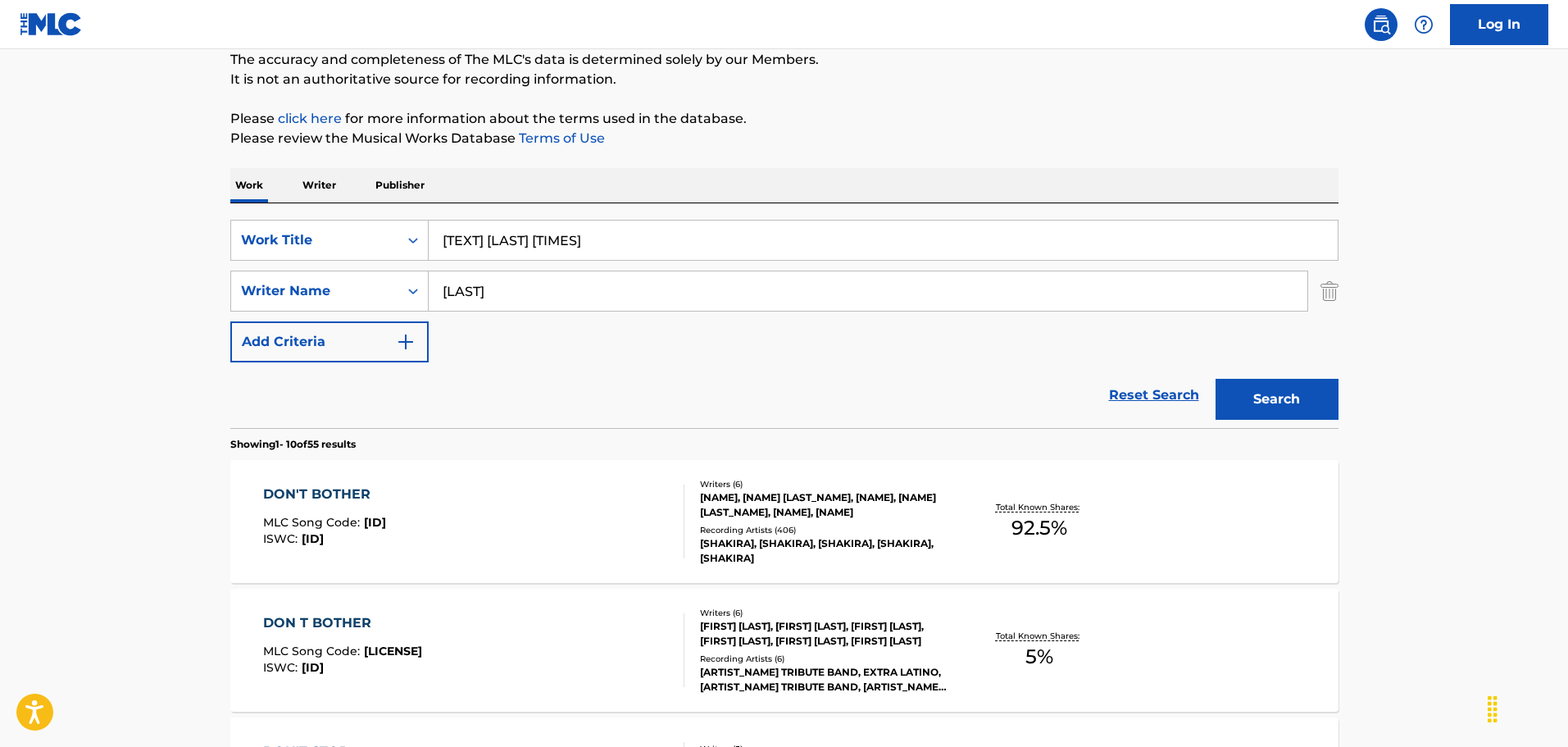 click on "[LAST]" at bounding box center (868, 291) 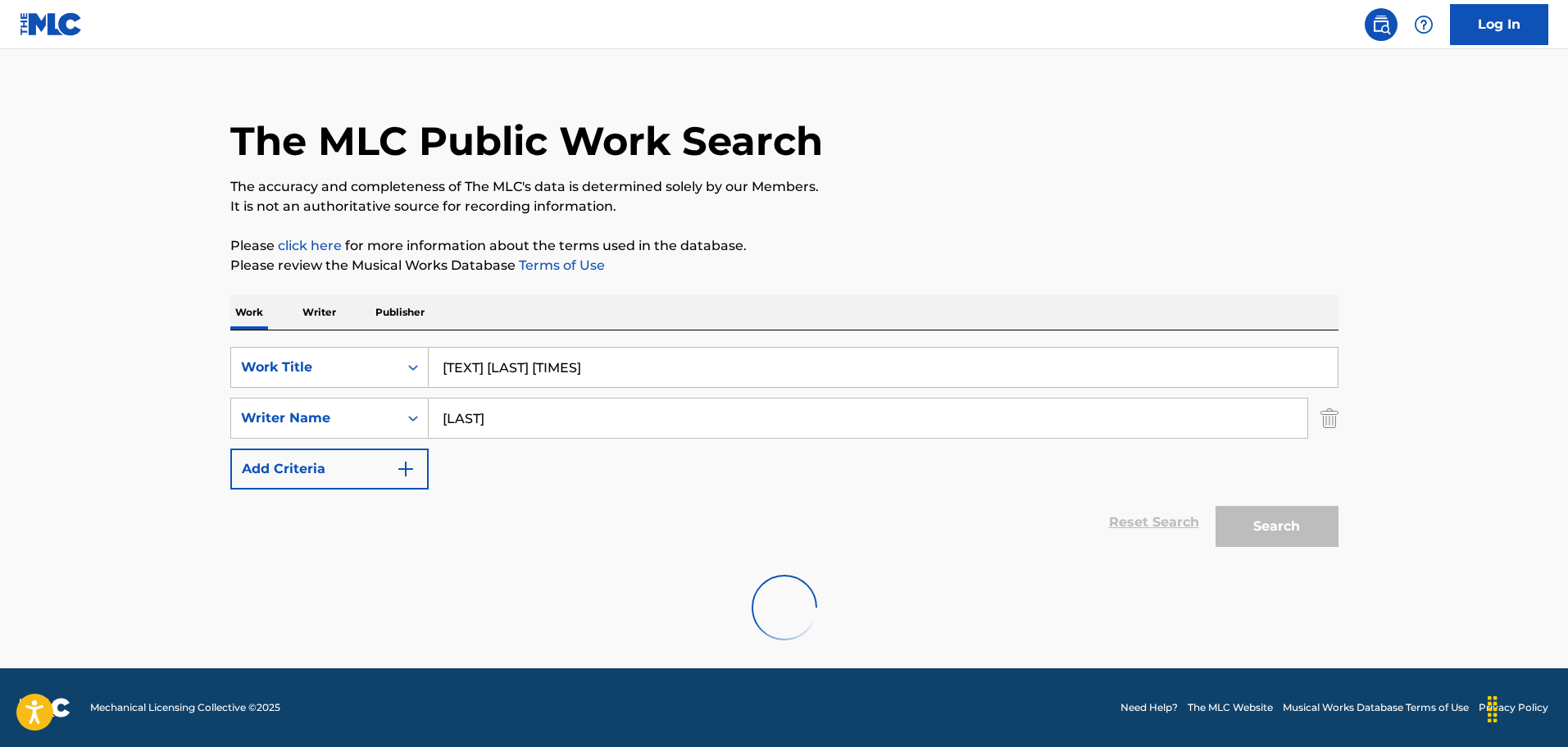 scroll, scrollTop: 145, scrollLeft: 0, axis: vertical 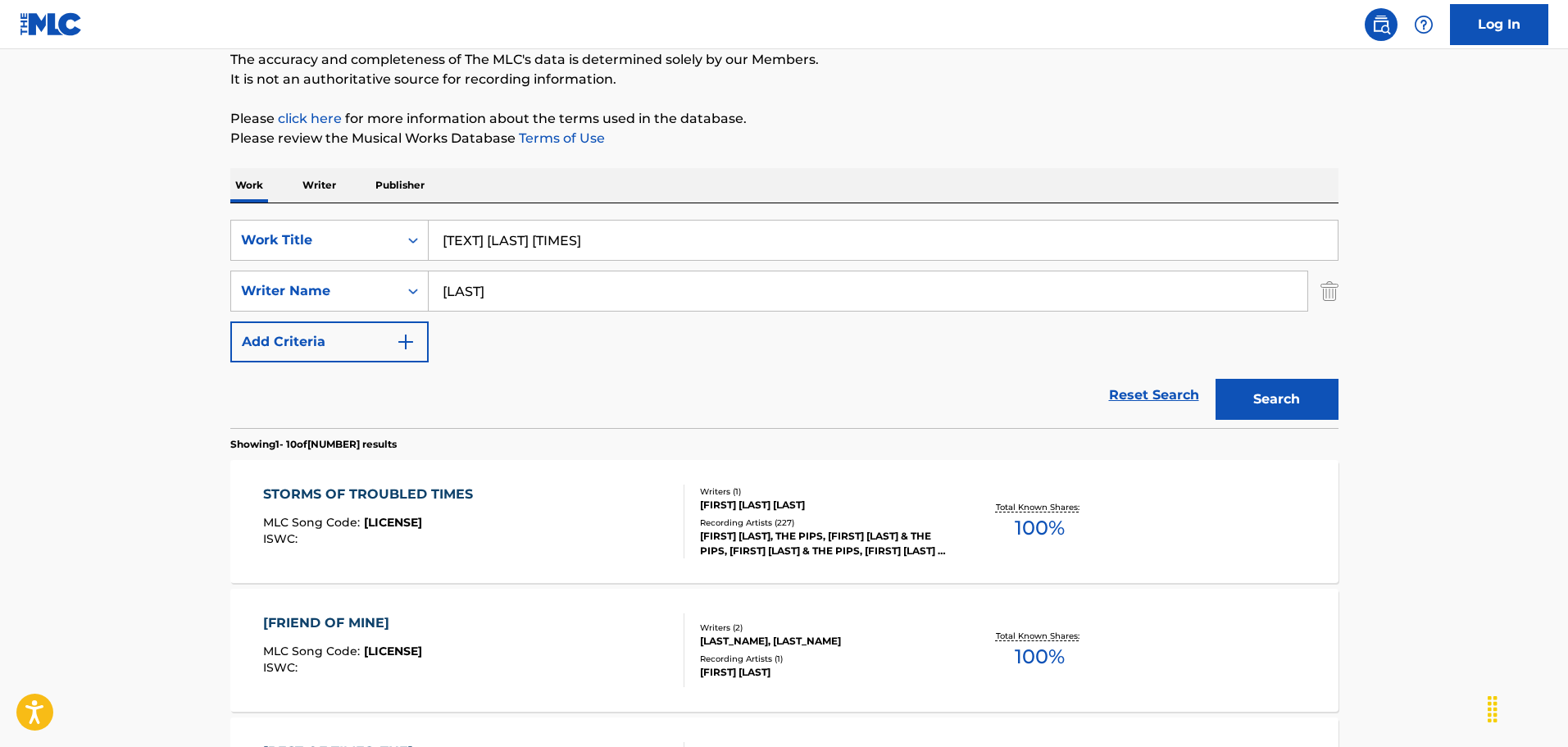 click on "[TEXT] [LAST] [TIMES] MLC Song Code : [LICENSE] ISWC :" at bounding box center [474, 522] 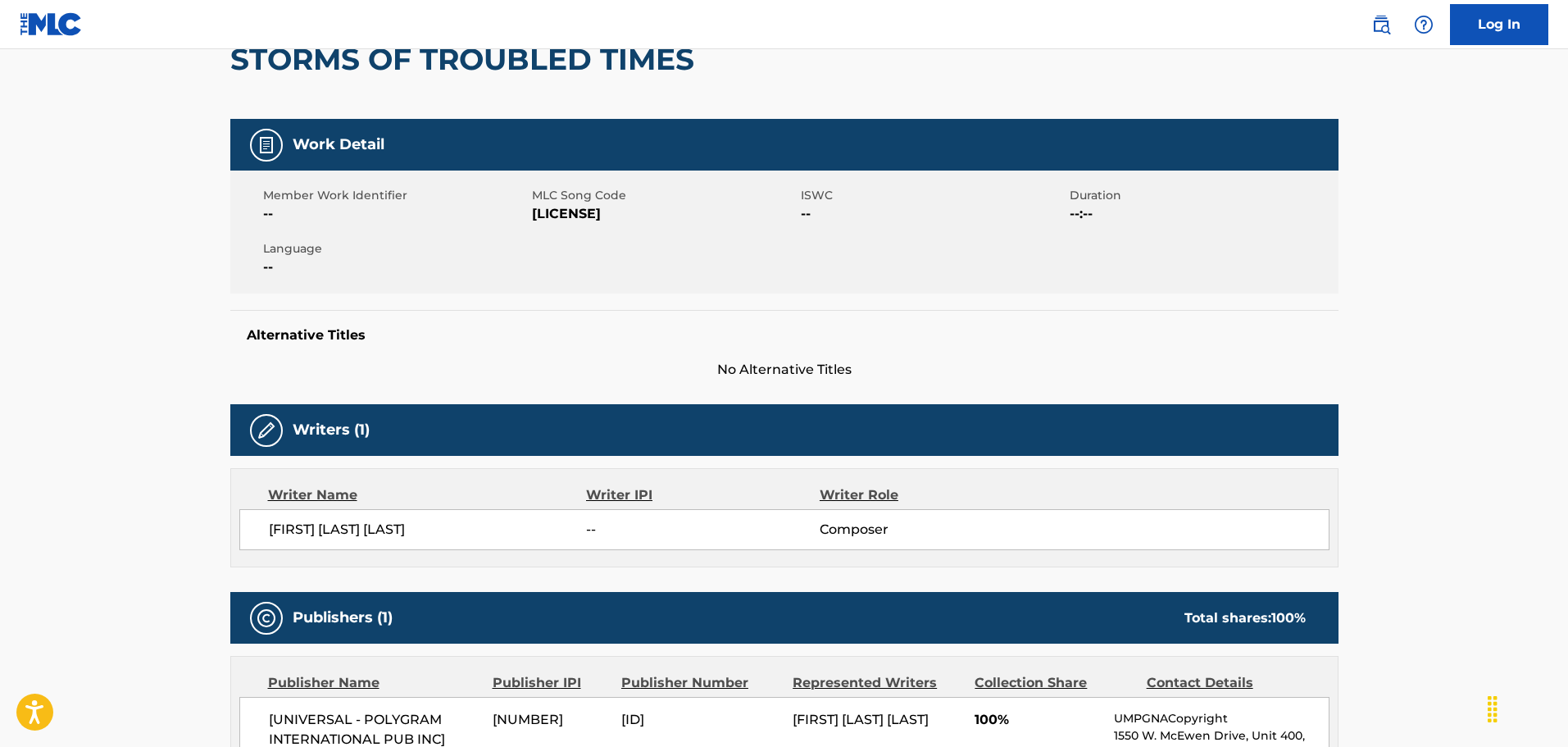 scroll, scrollTop: 0, scrollLeft: 0, axis: both 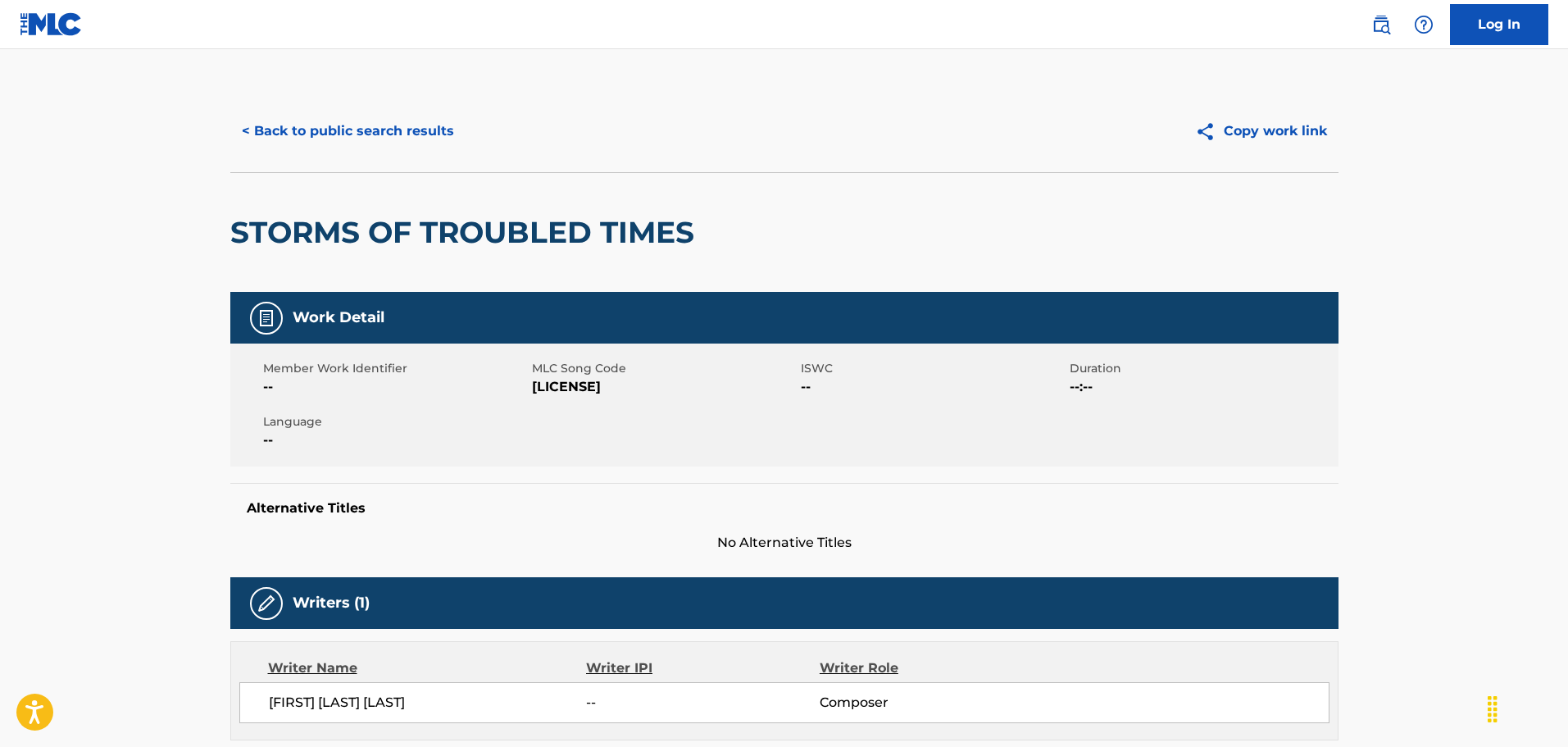 click on "STORMS OF TROUBLED TIMES" at bounding box center (466, 232) 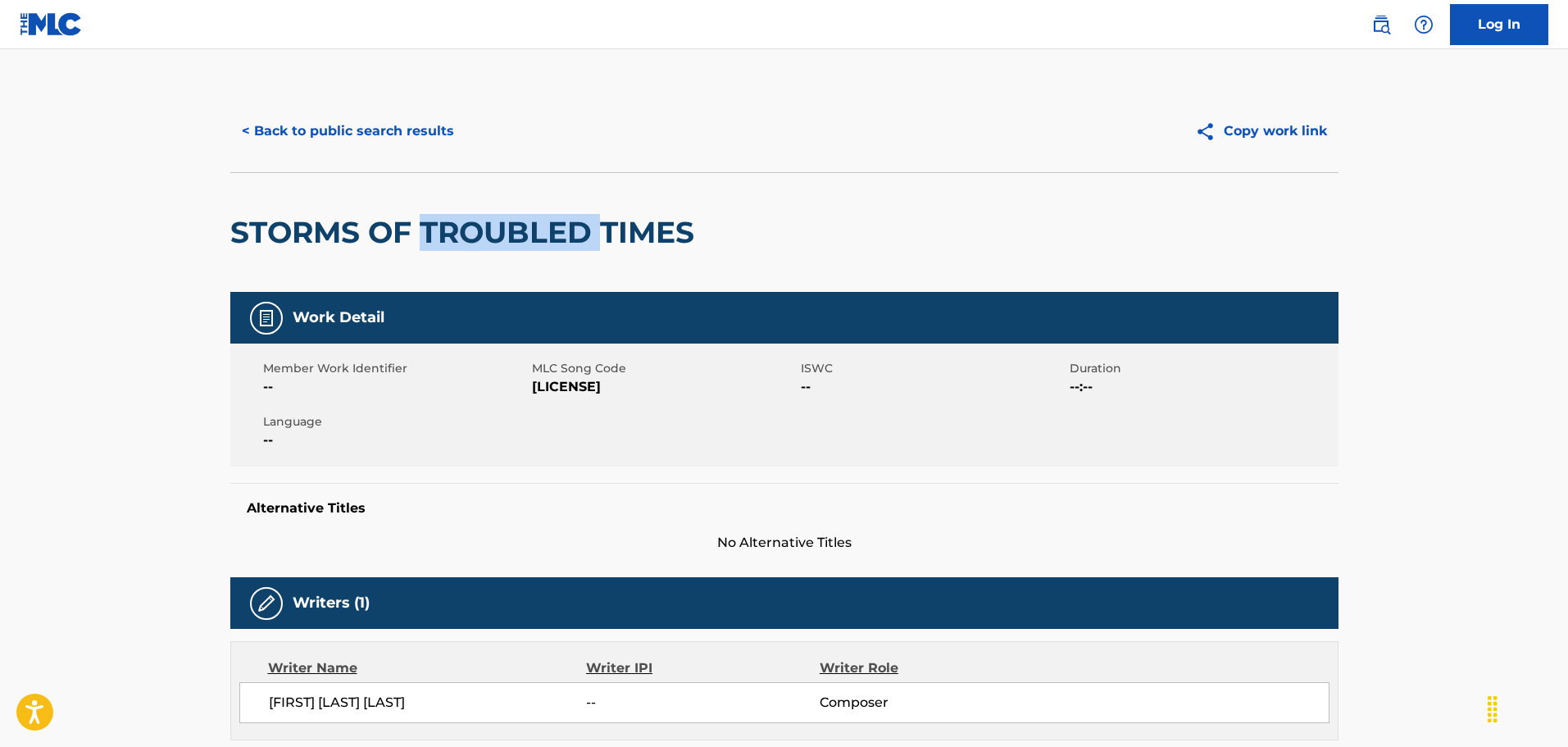 click on "STORMS OF TROUBLED TIMES" at bounding box center [466, 232] 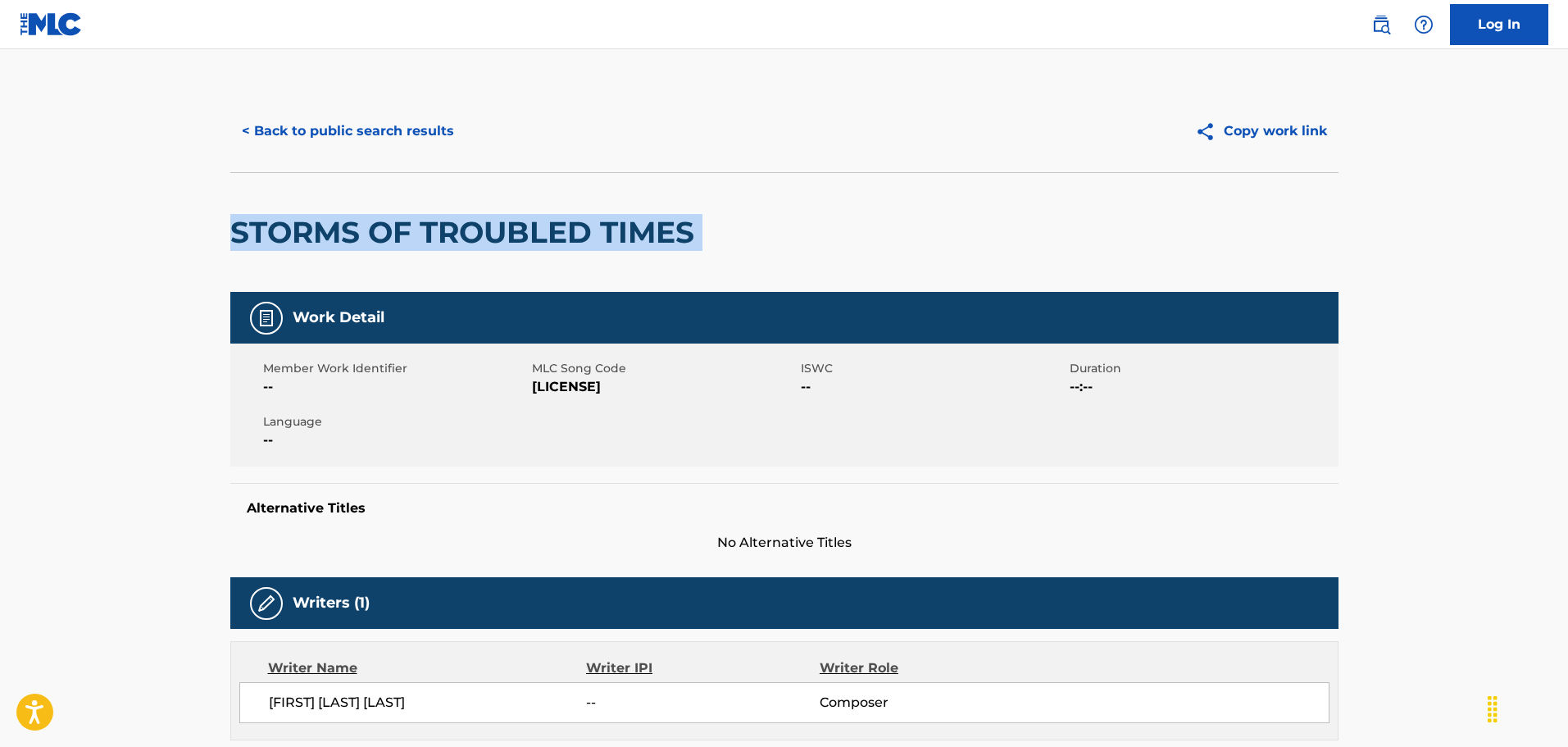 click on "STORMS OF TROUBLED TIMES" at bounding box center (466, 232) 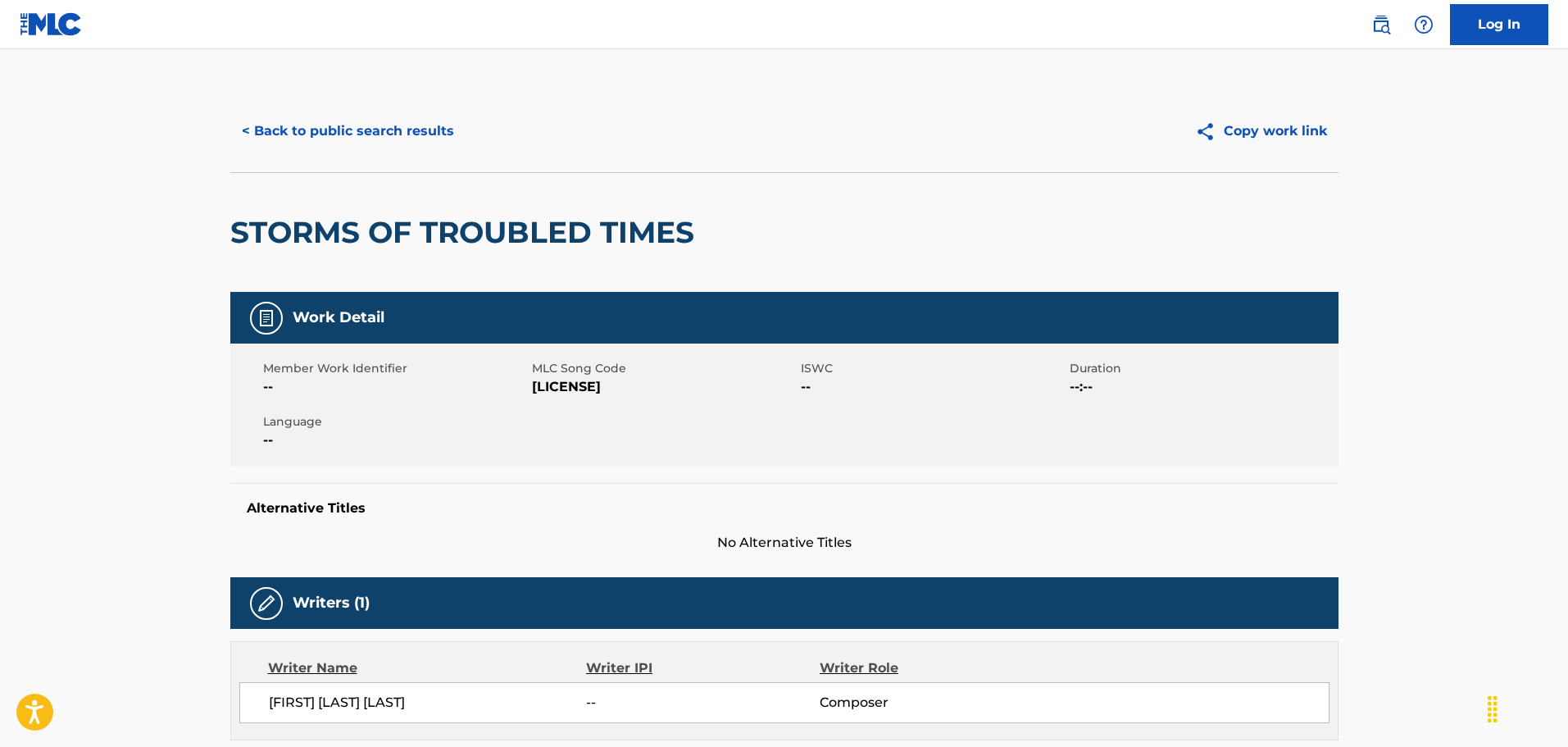 scroll, scrollTop: 145, scrollLeft: 0, axis: vertical 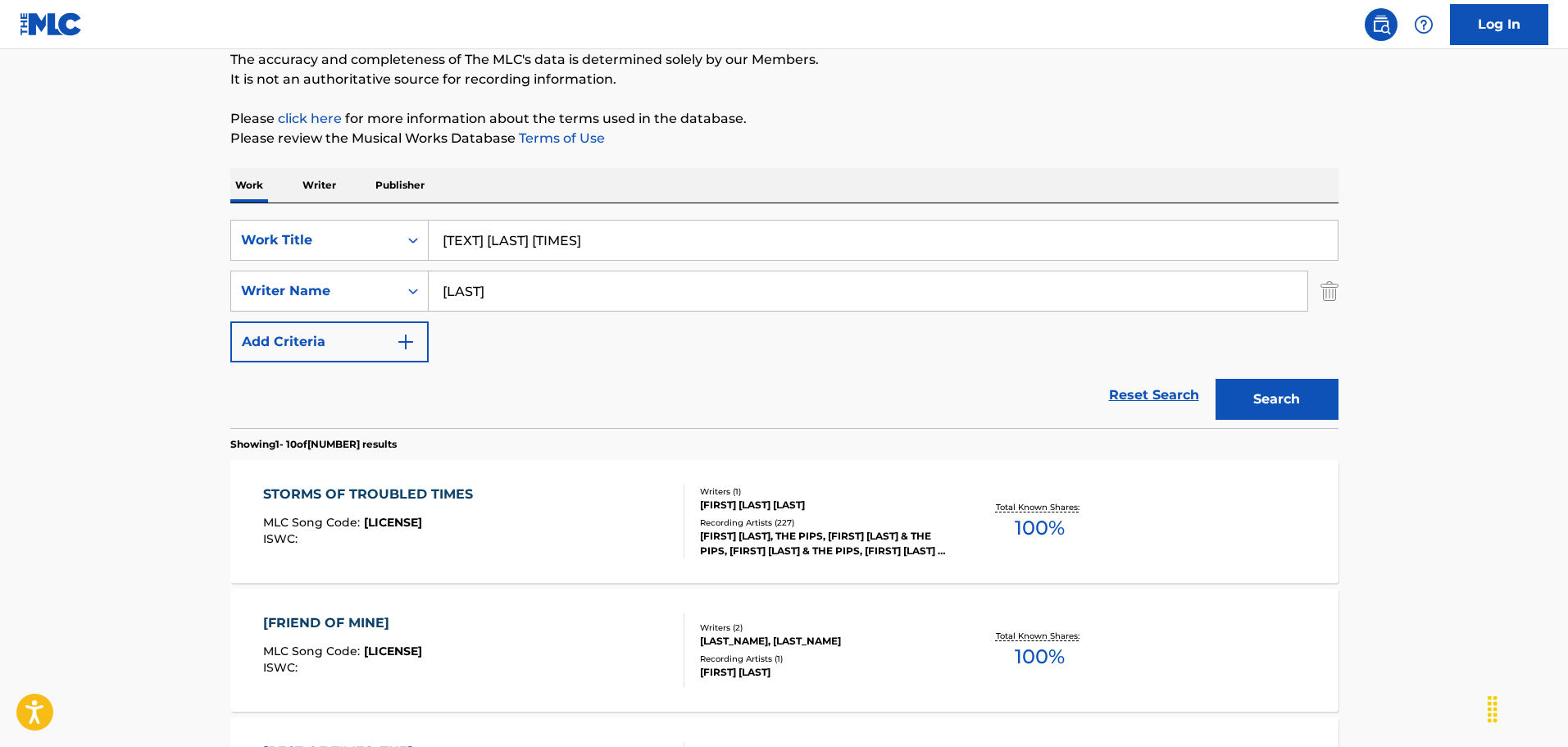 click on "[TEXT] [LAST] [TIMES]" at bounding box center [883, 240] 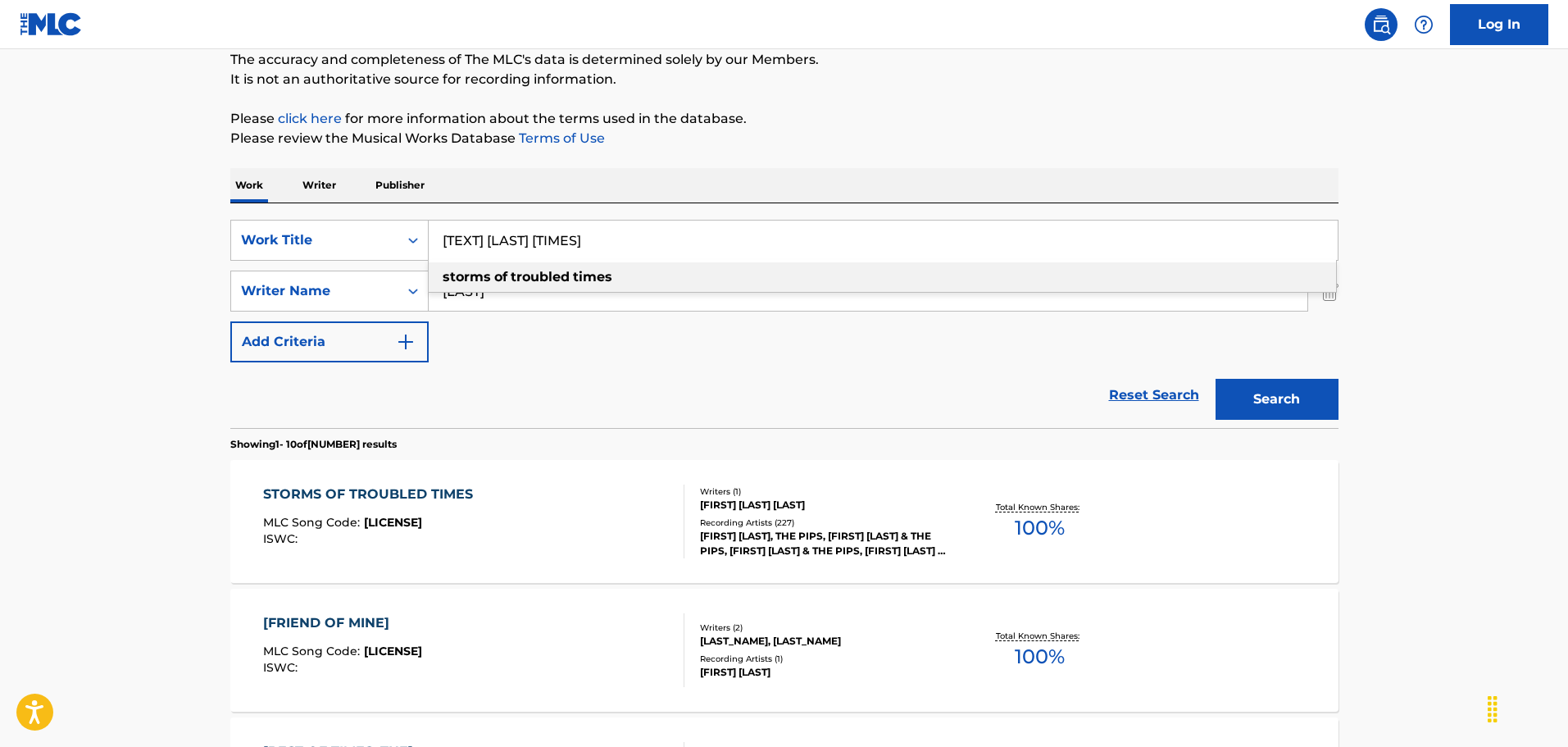 click on "[TEXT] [LAST] [TIMES]" at bounding box center [883, 240] 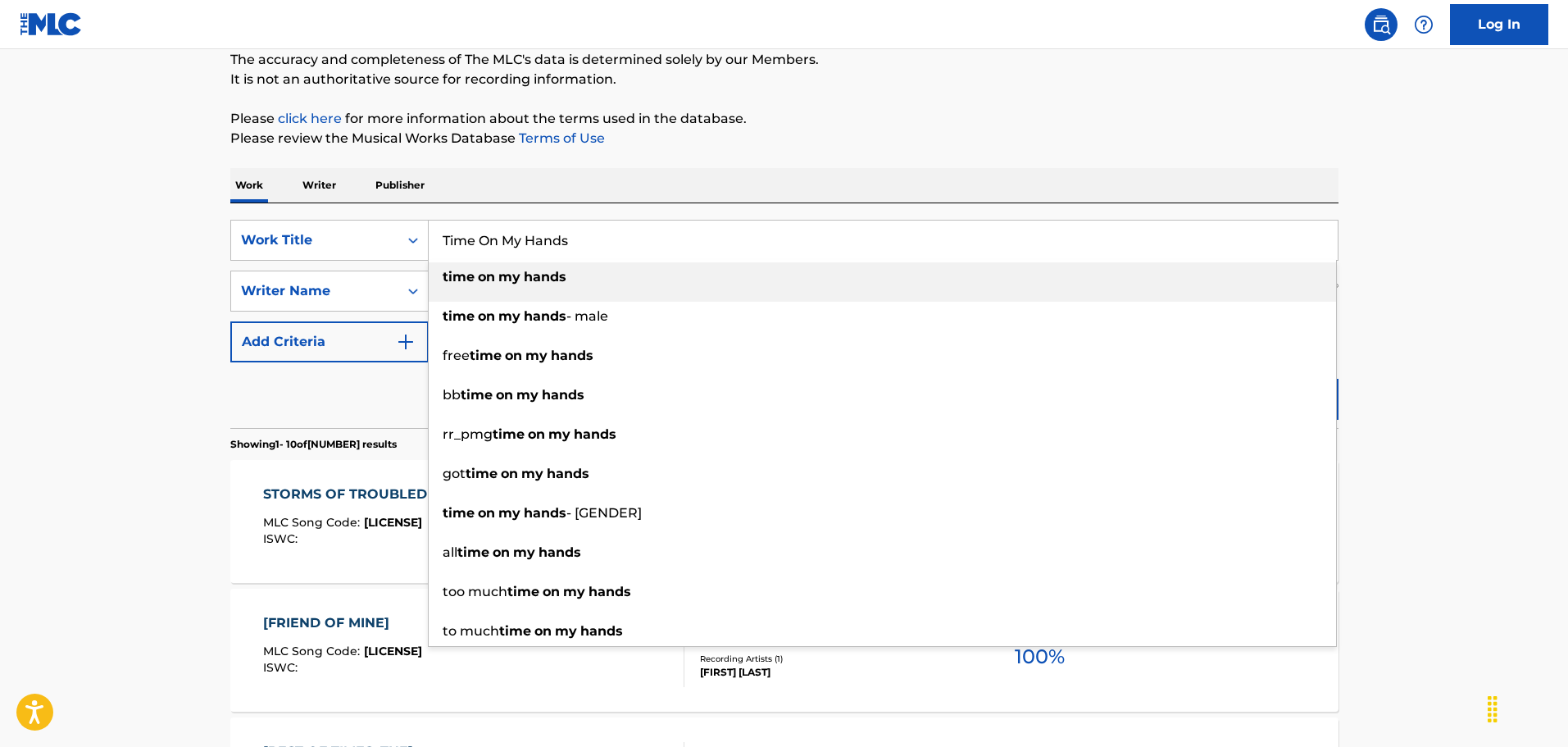 type on "Time On My Hands" 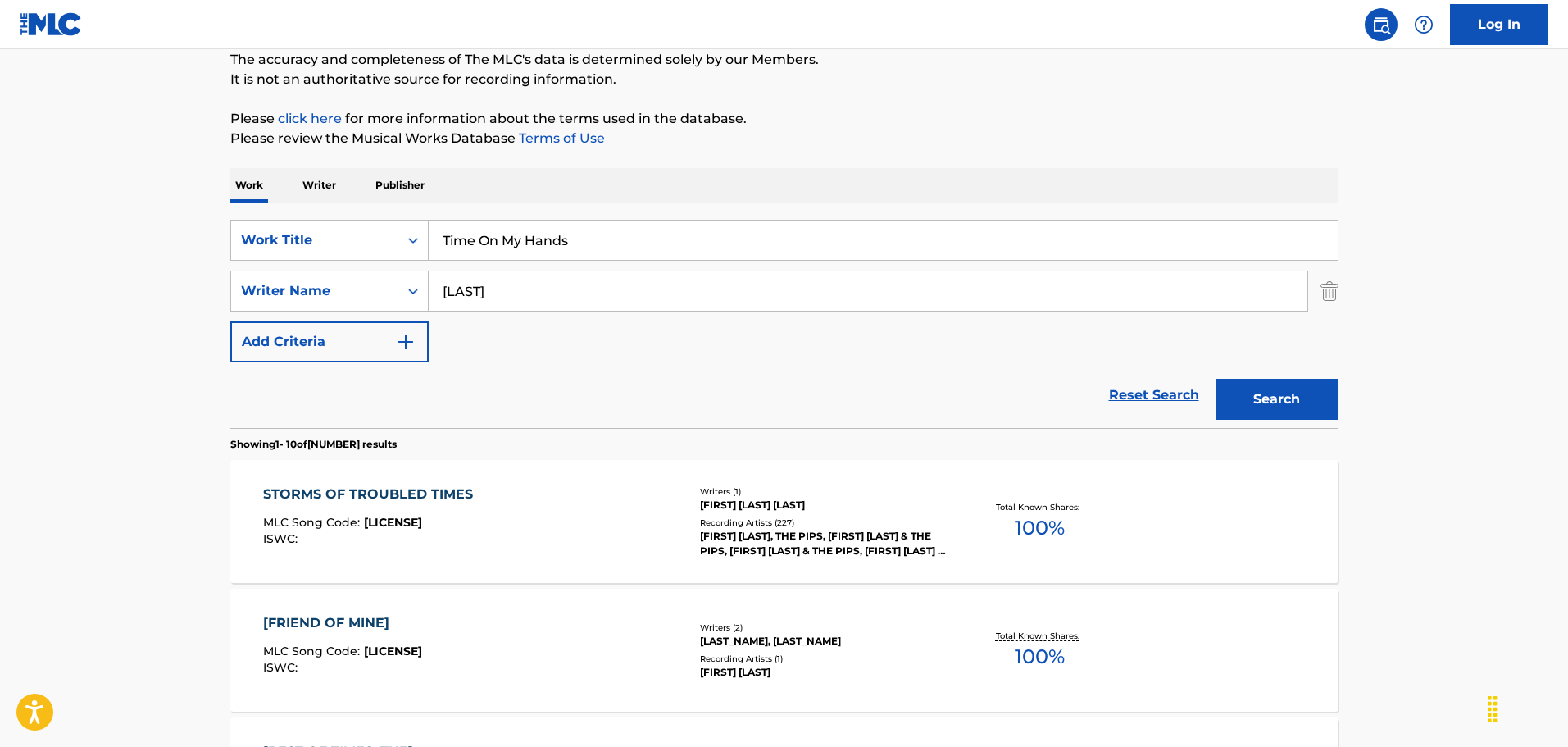 click on "[LAST]" at bounding box center [868, 291] 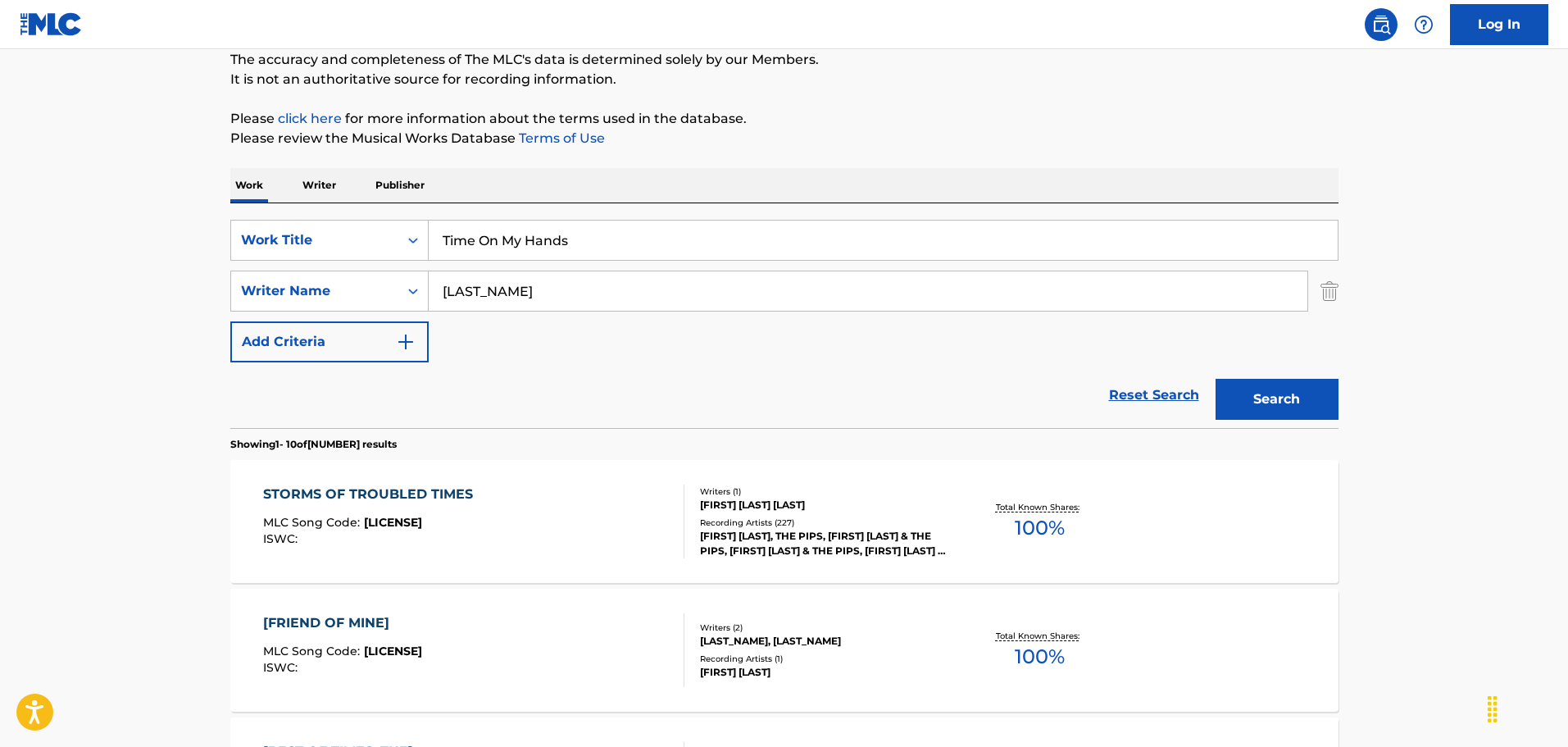 type on "[LAST_NAME]" 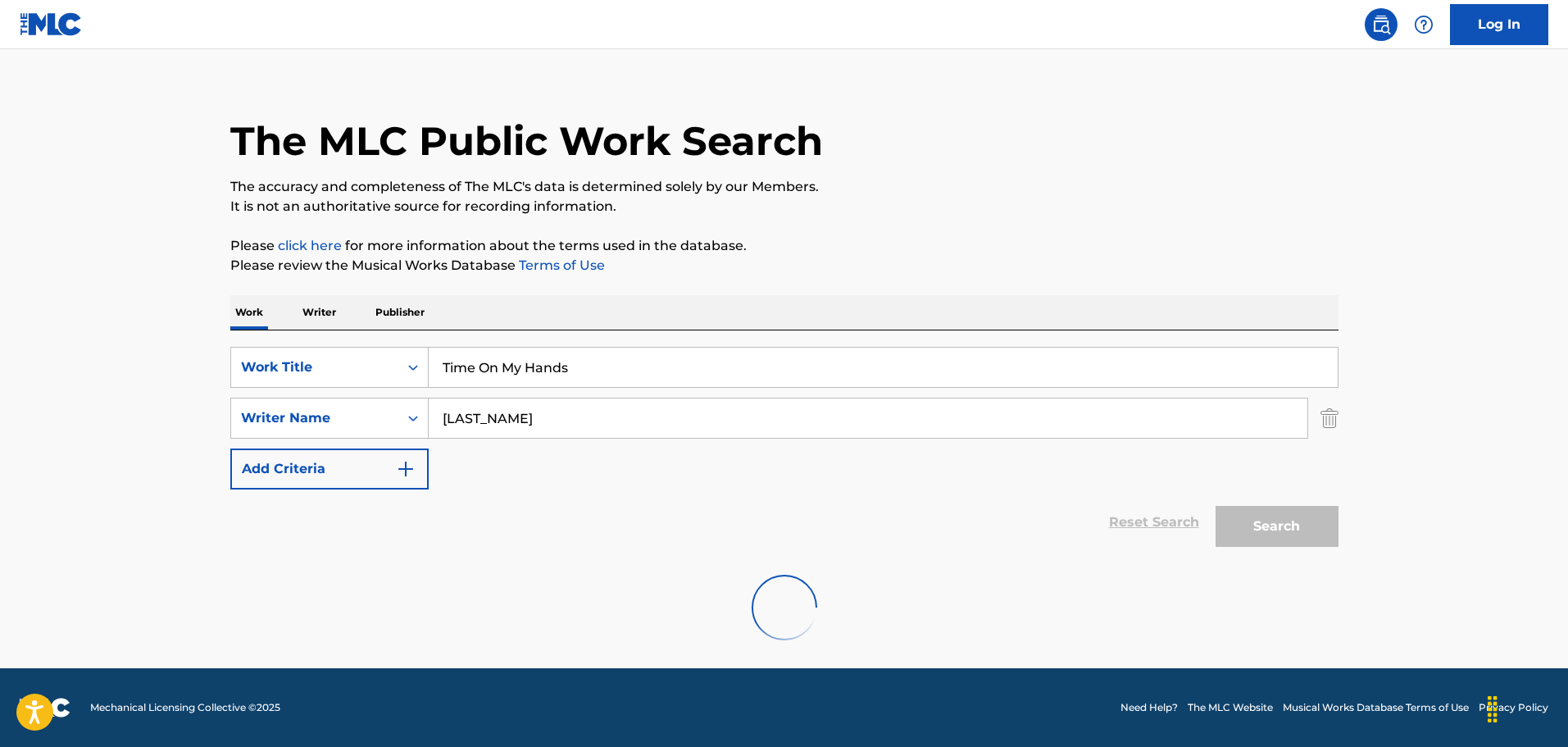scroll, scrollTop: 145, scrollLeft: 0, axis: vertical 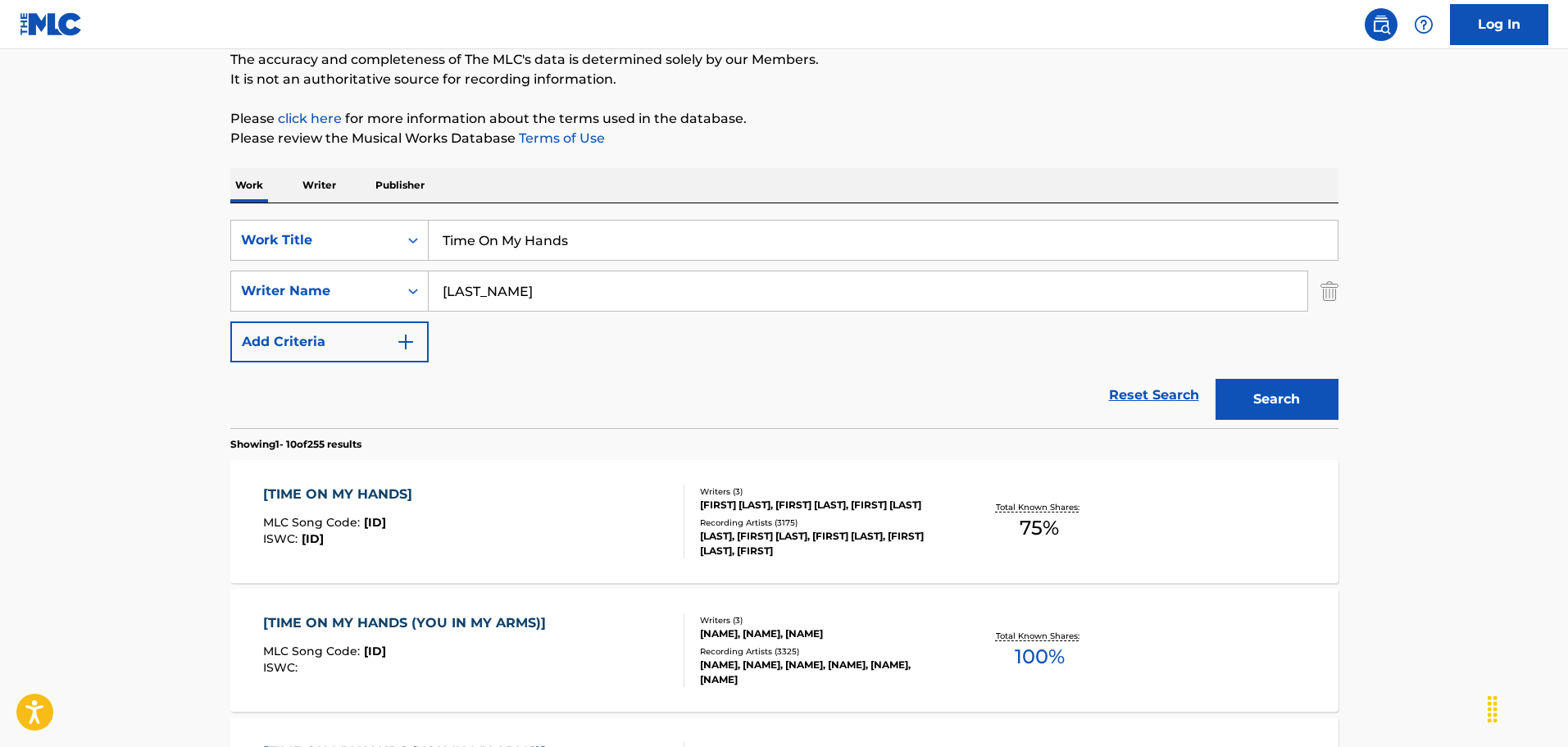 click on ""[TEXT]"	"[FIRST] [LAST] ([TEXT] [LAST]) MLC Song Code : [ID] ISWC :" at bounding box center [474, 650] 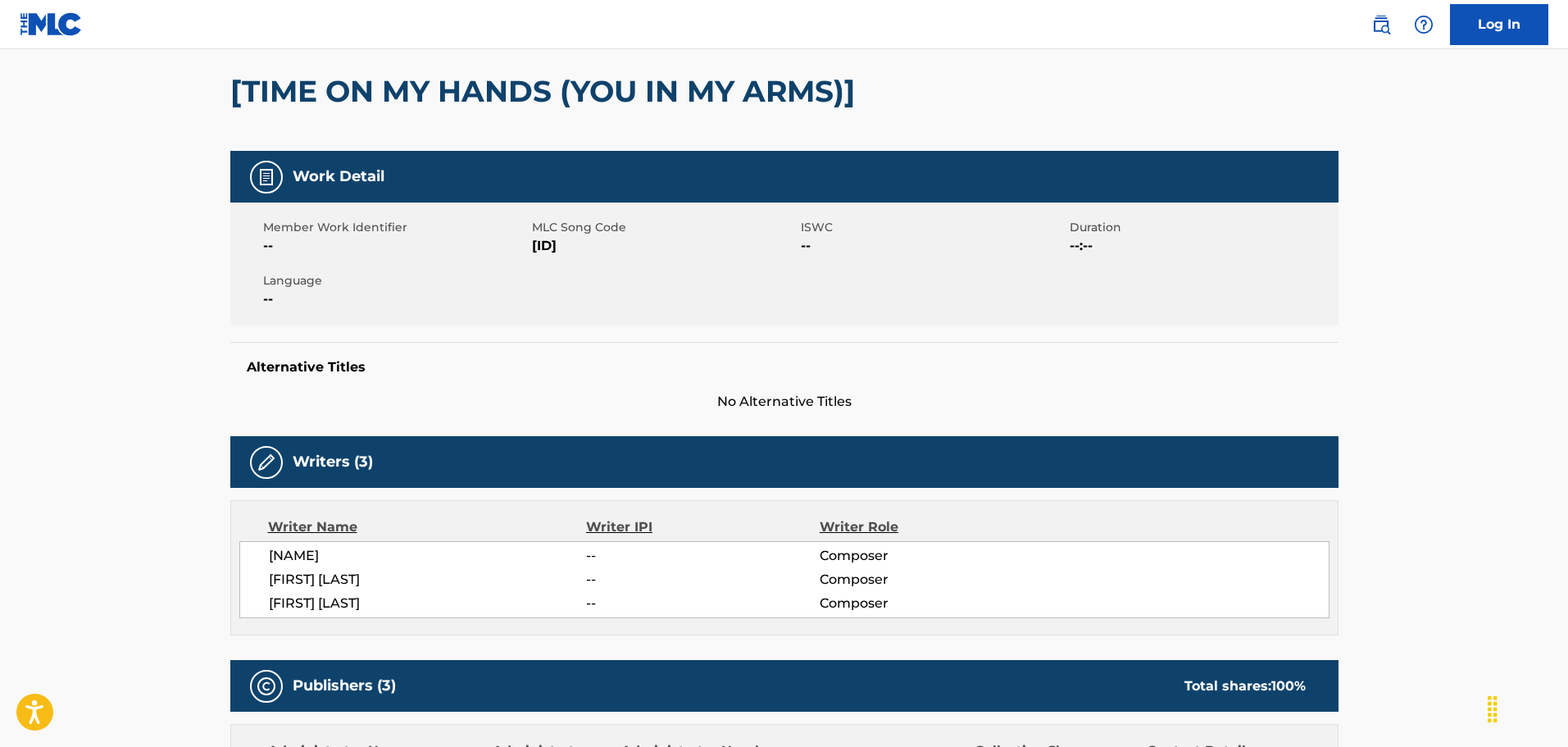 scroll, scrollTop: 0, scrollLeft: 0, axis: both 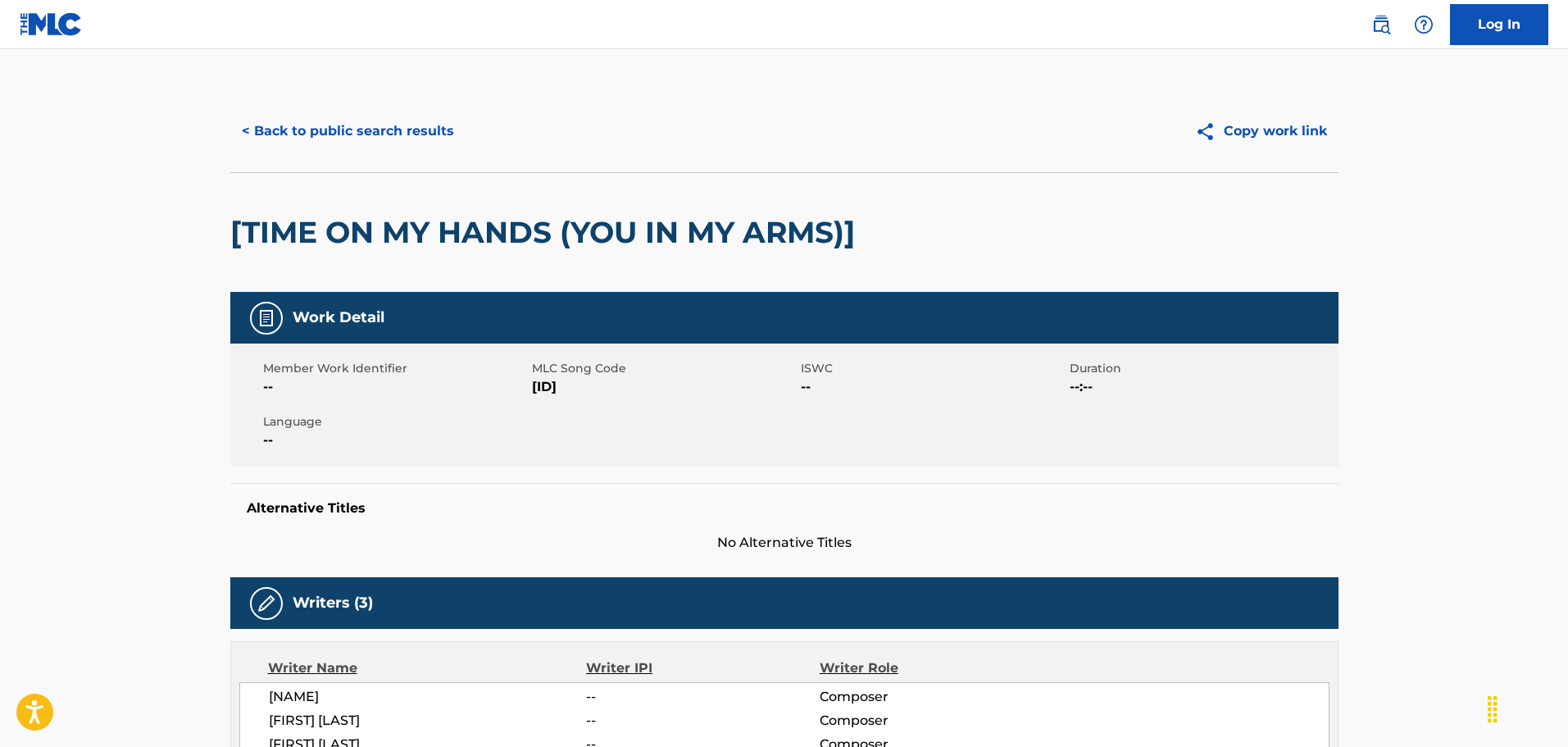 click on "< Back to public search results" at bounding box center (348, 131) 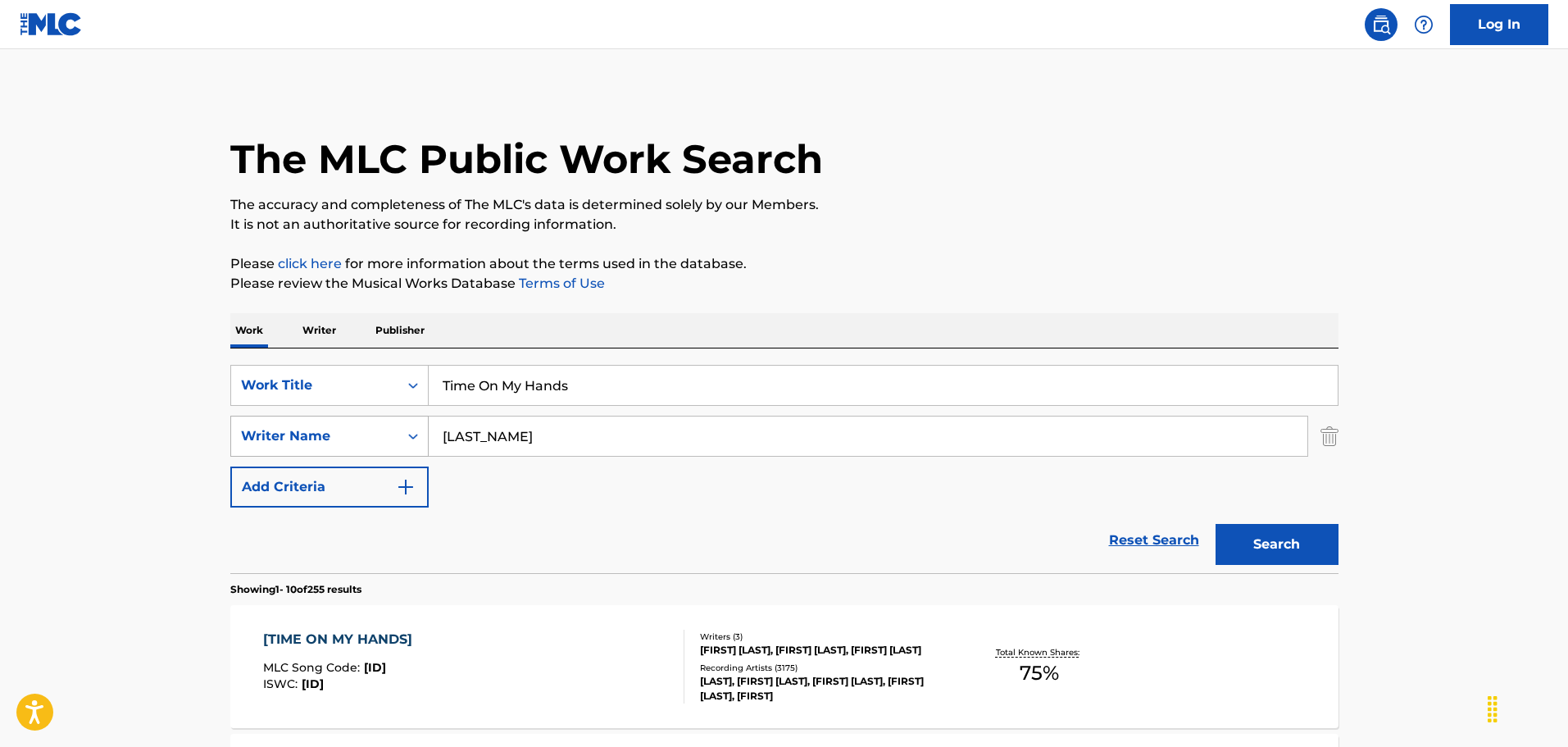 scroll, scrollTop: 145, scrollLeft: 0, axis: vertical 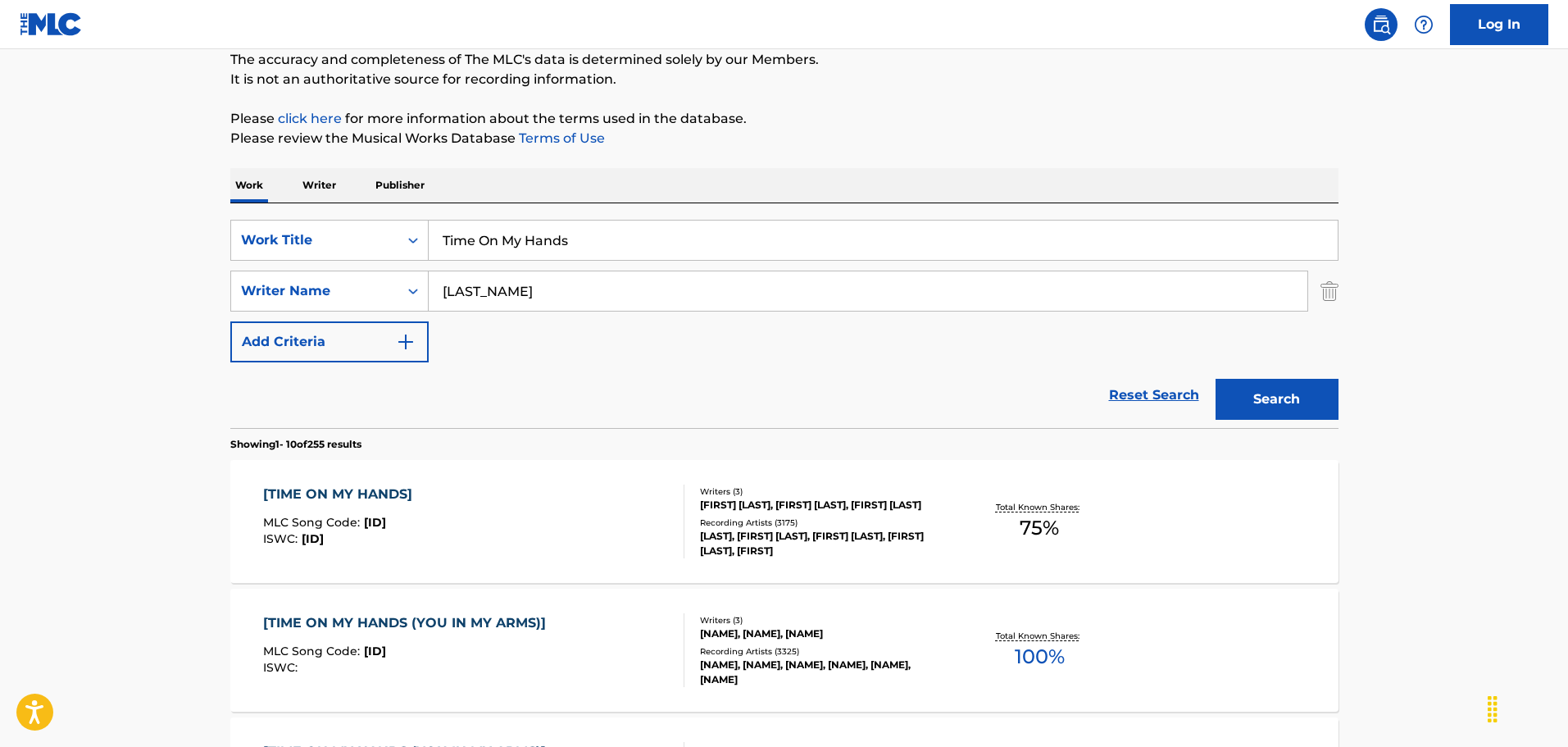 click on ""[TEXT]"	"[FIRST] [LAST] ([TEXT] [LAST]) MLC Song Code : [ID] ISWC :" at bounding box center (408, 650) 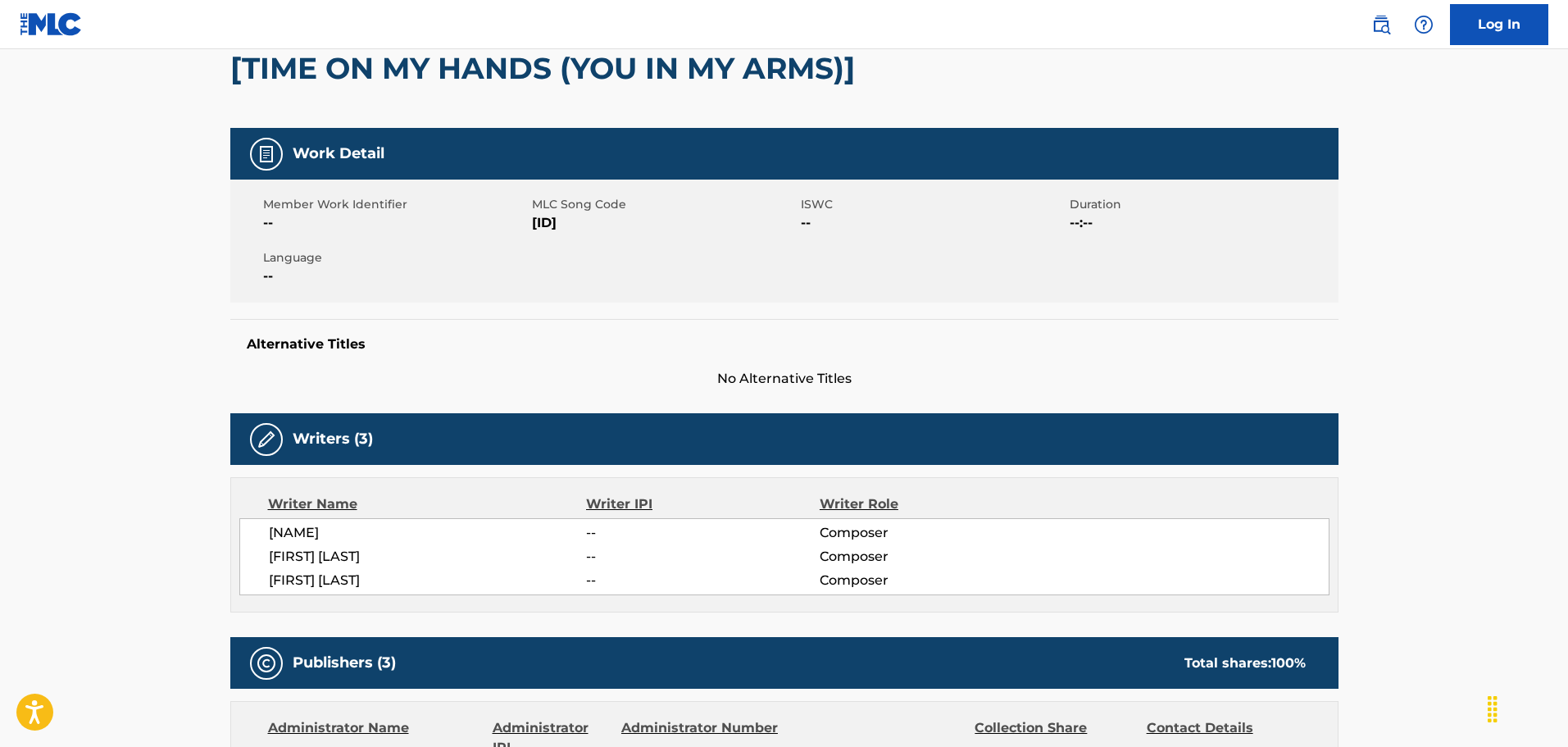 scroll, scrollTop: 0, scrollLeft: 0, axis: both 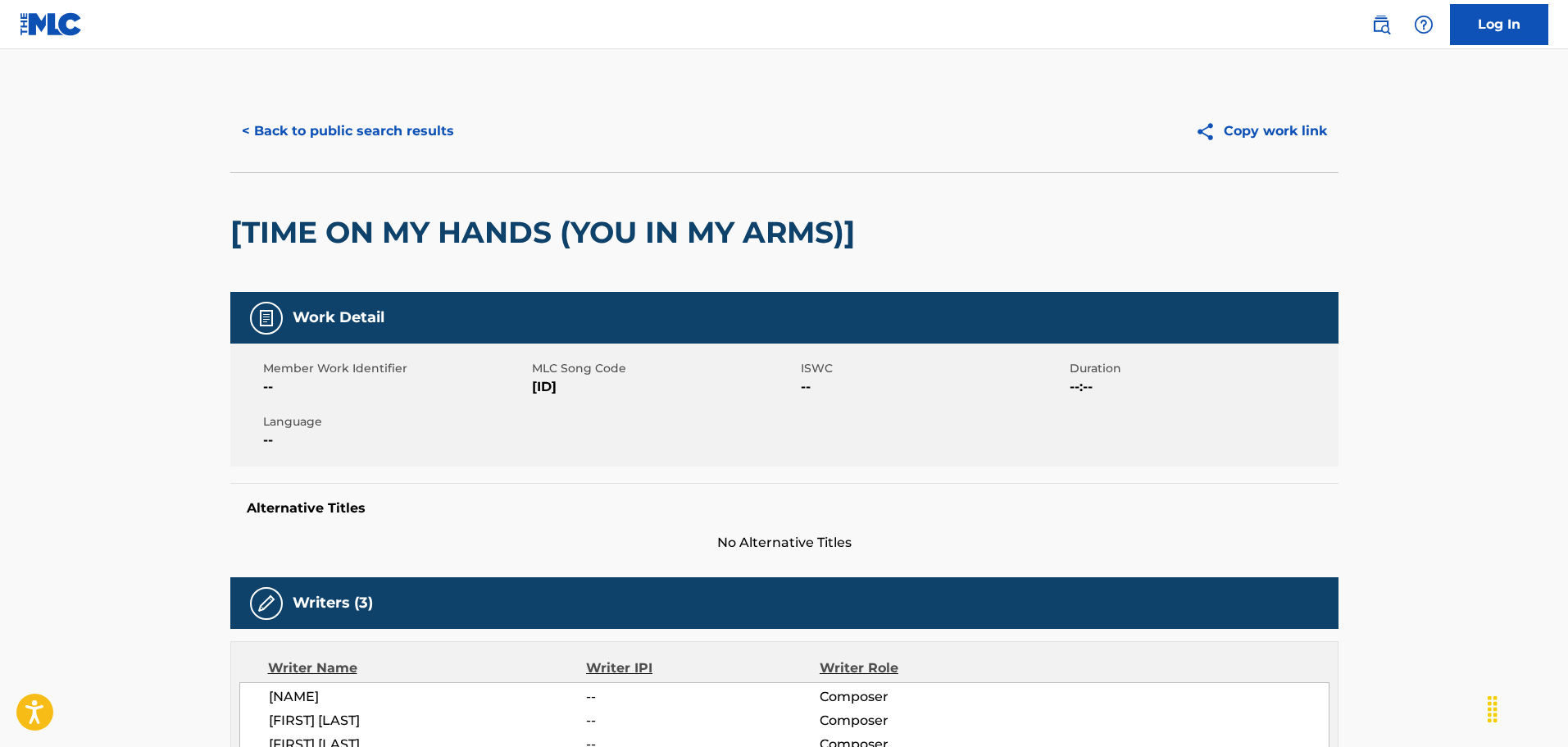 click on "< Back to public search results" at bounding box center [348, 131] 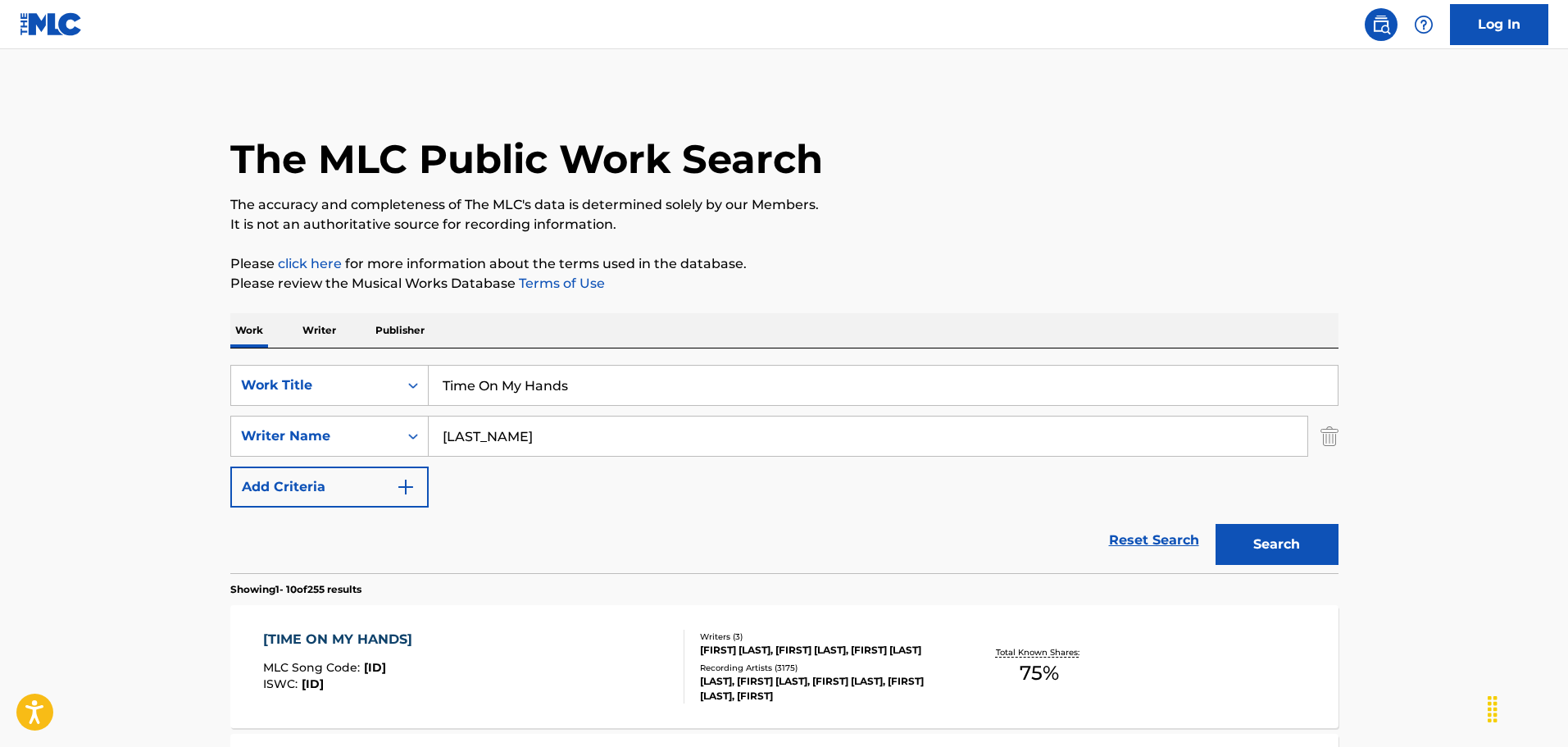 scroll, scrollTop: 145, scrollLeft: 0, axis: vertical 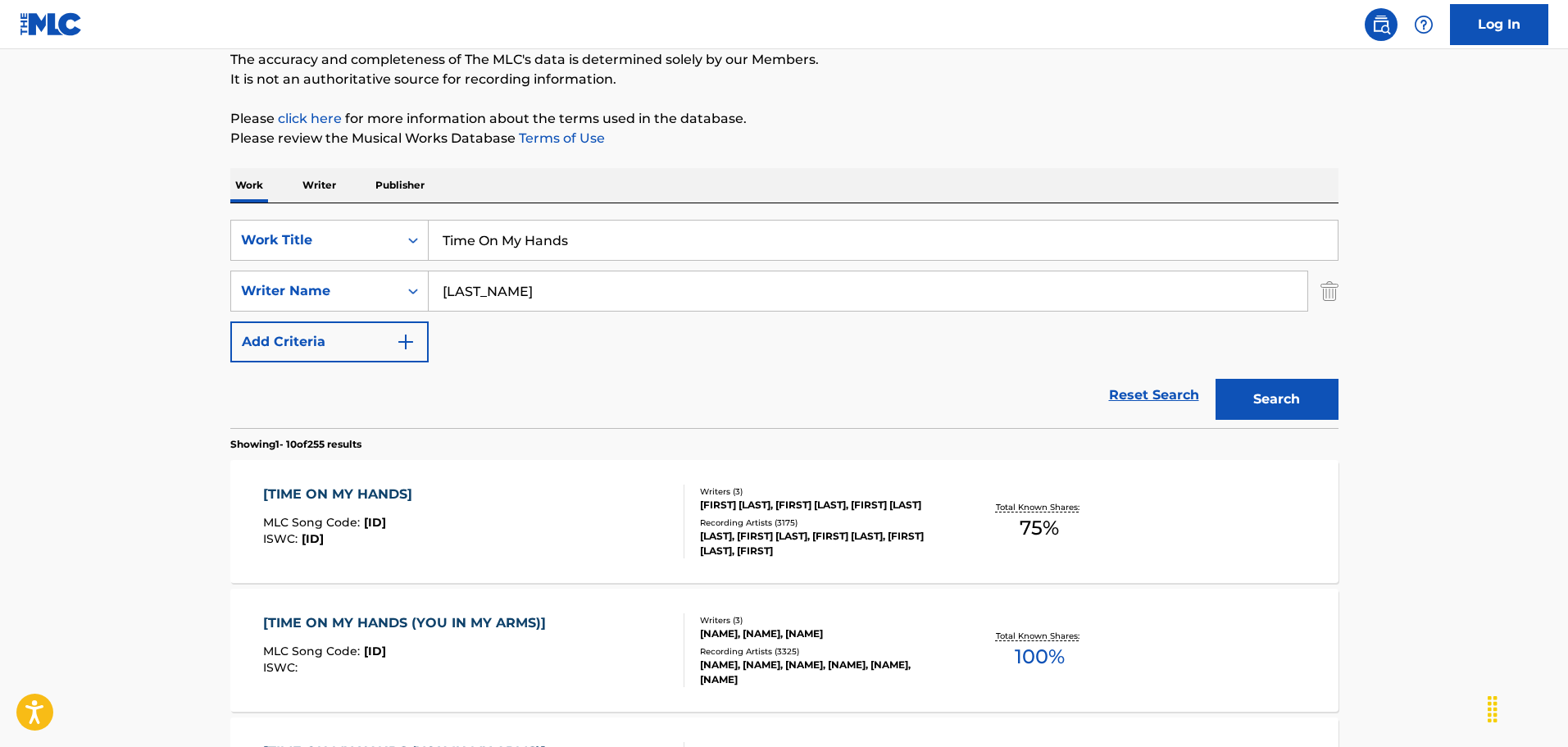 click on "Time On My Hands" at bounding box center (883, 240) 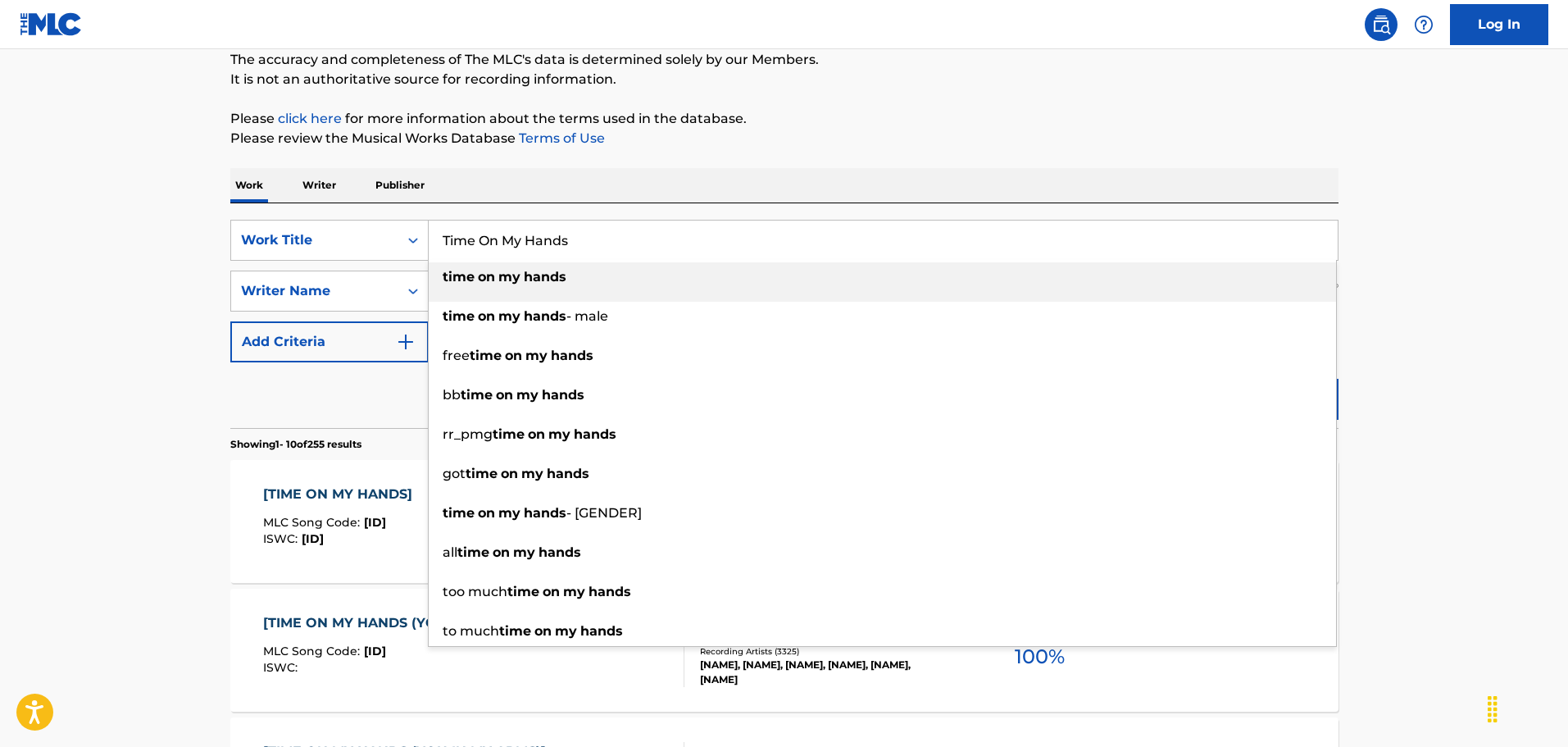 click on "Time On My Hands" at bounding box center [883, 240] 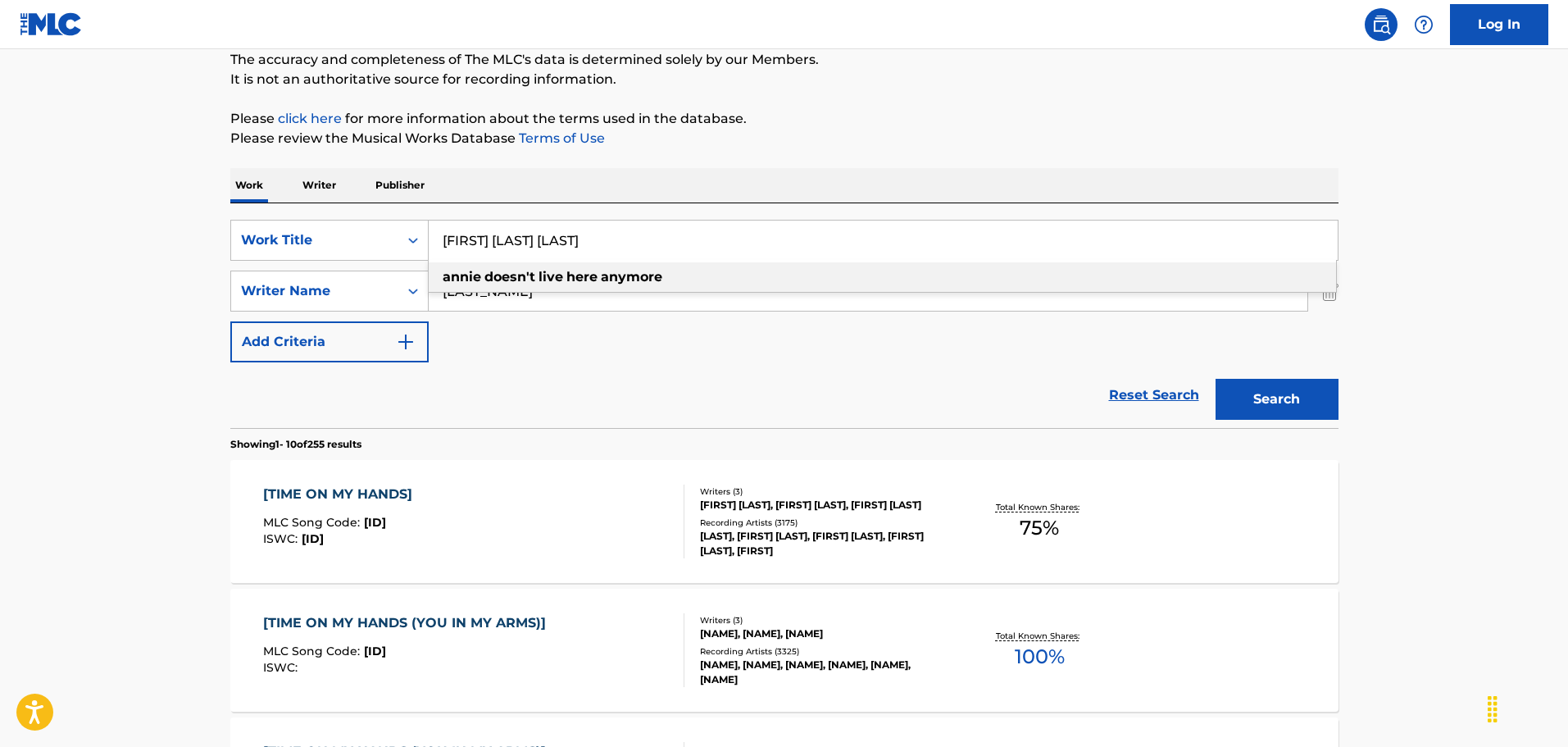 type on "[FIRST] [LAST] [LAST]" 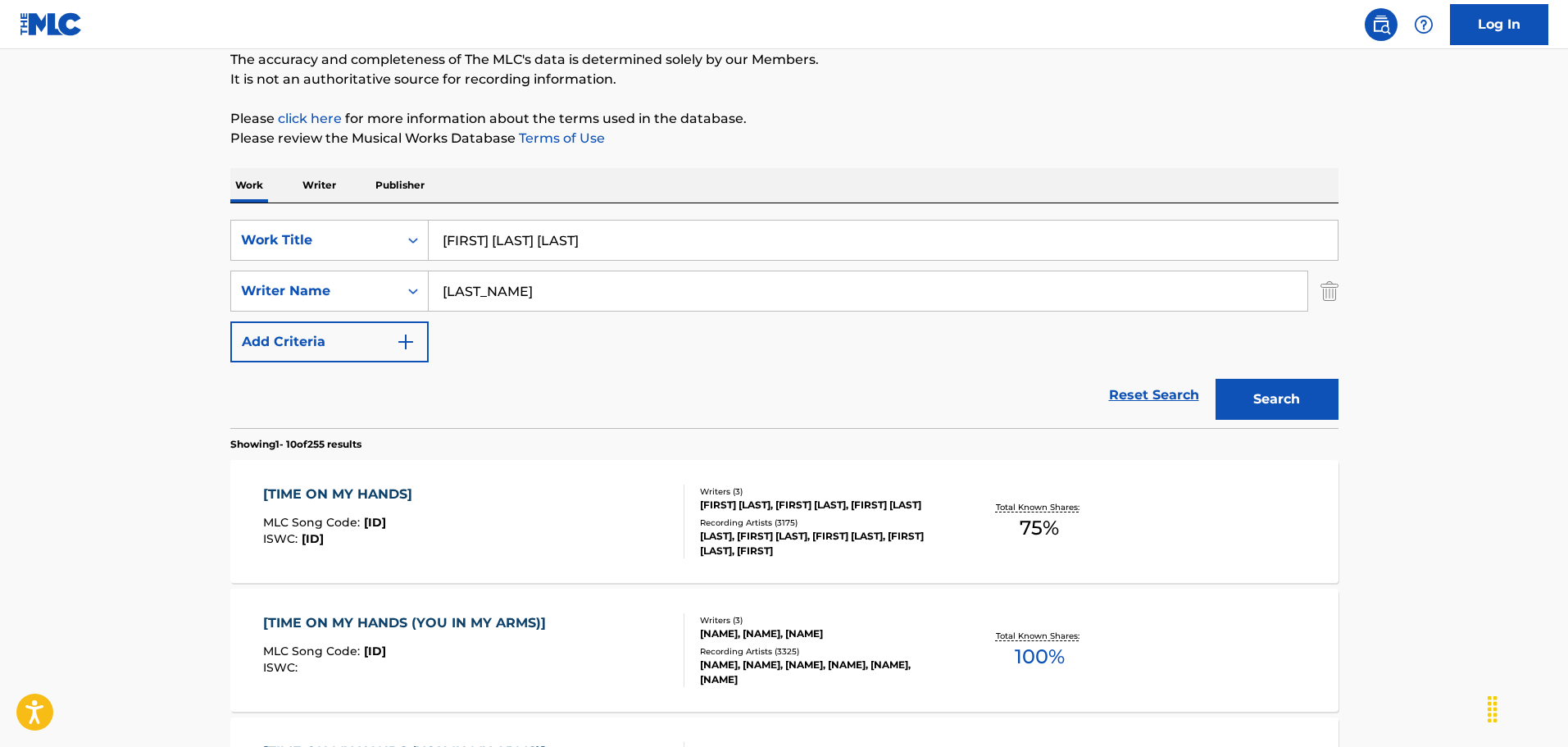 click on "[LAST_NAME]" at bounding box center [868, 291] 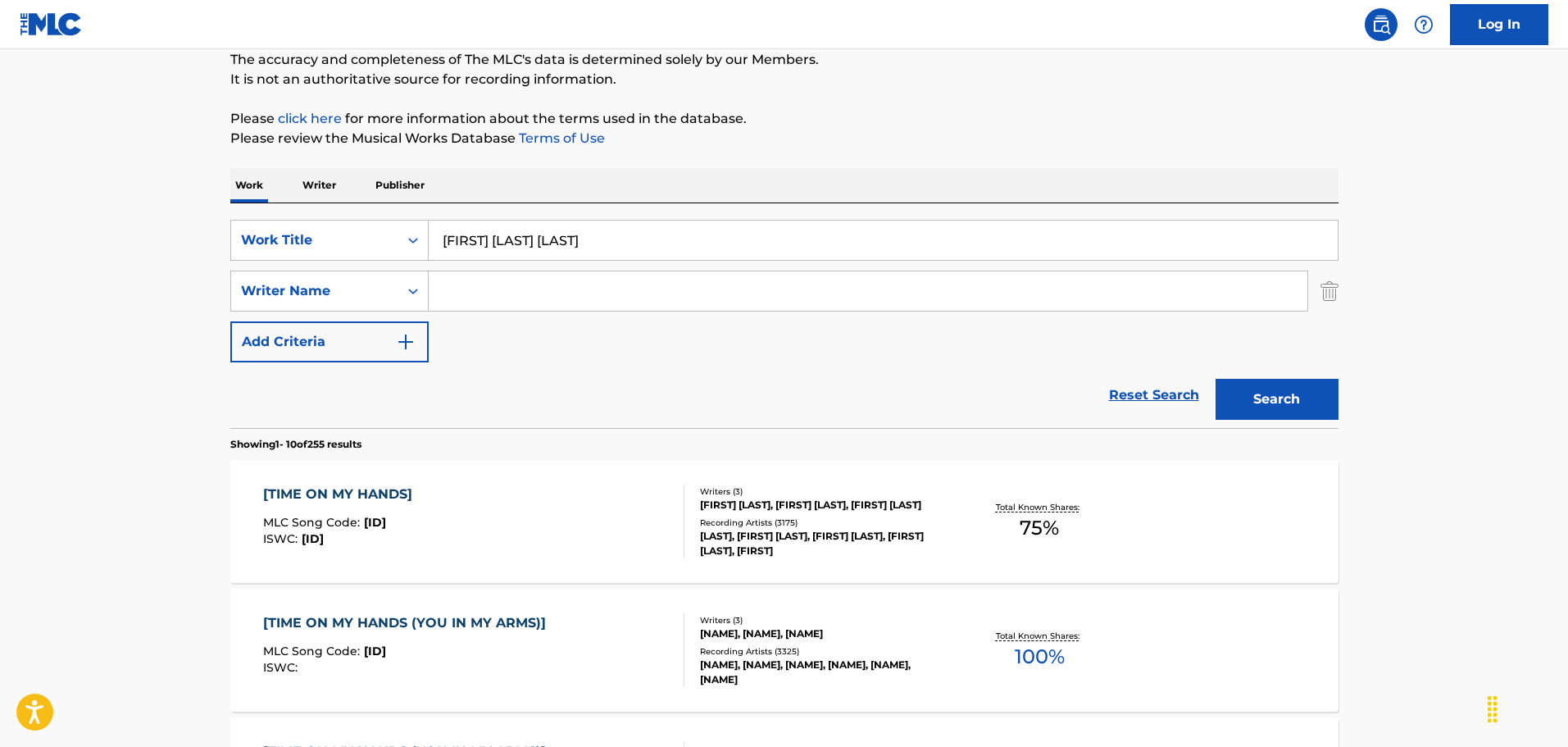 type 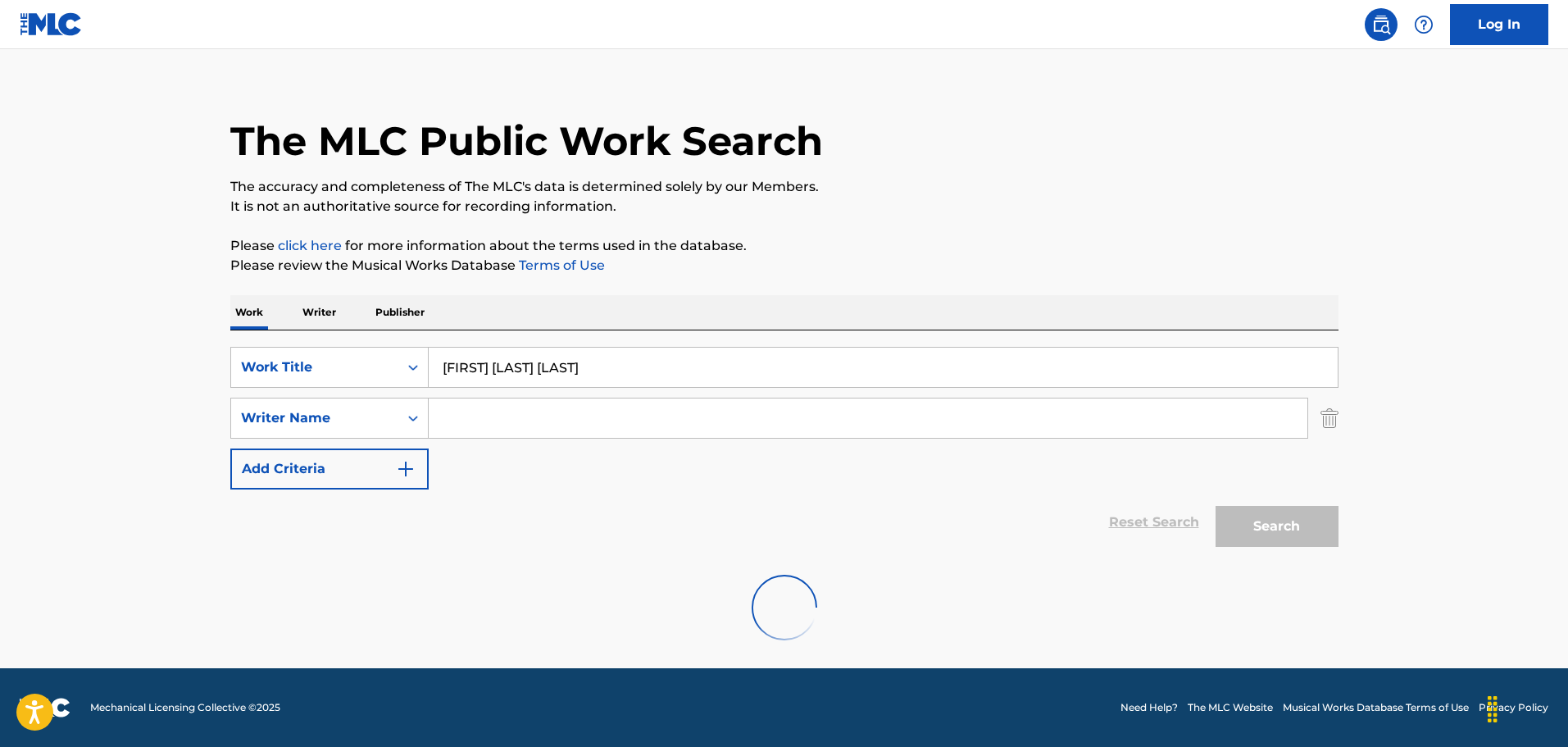 scroll, scrollTop: 145, scrollLeft: 0, axis: vertical 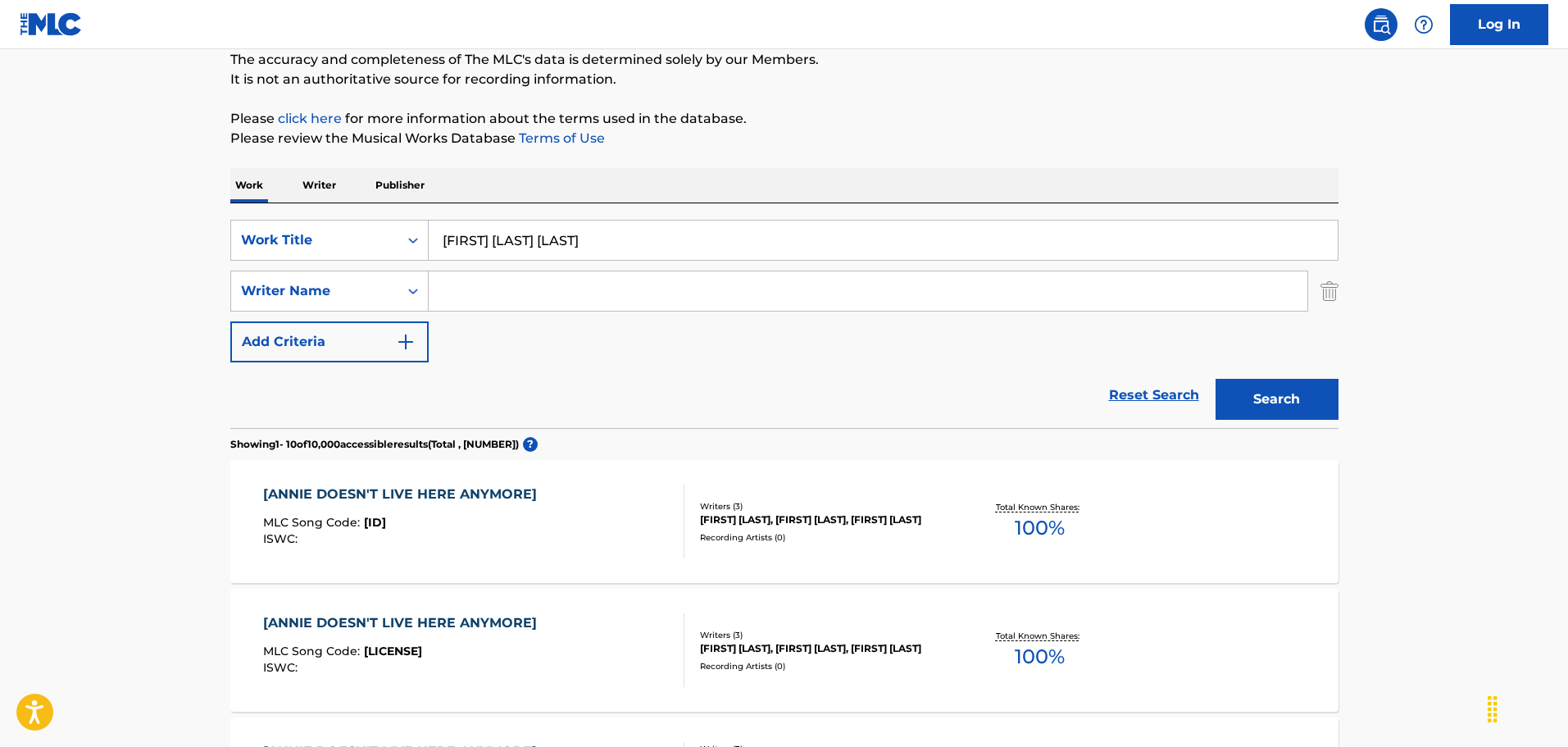 click on "[FIRST] [LAST] [LAST] MLC Song Code : [LICENSE] ISWC :" at bounding box center [474, 522] 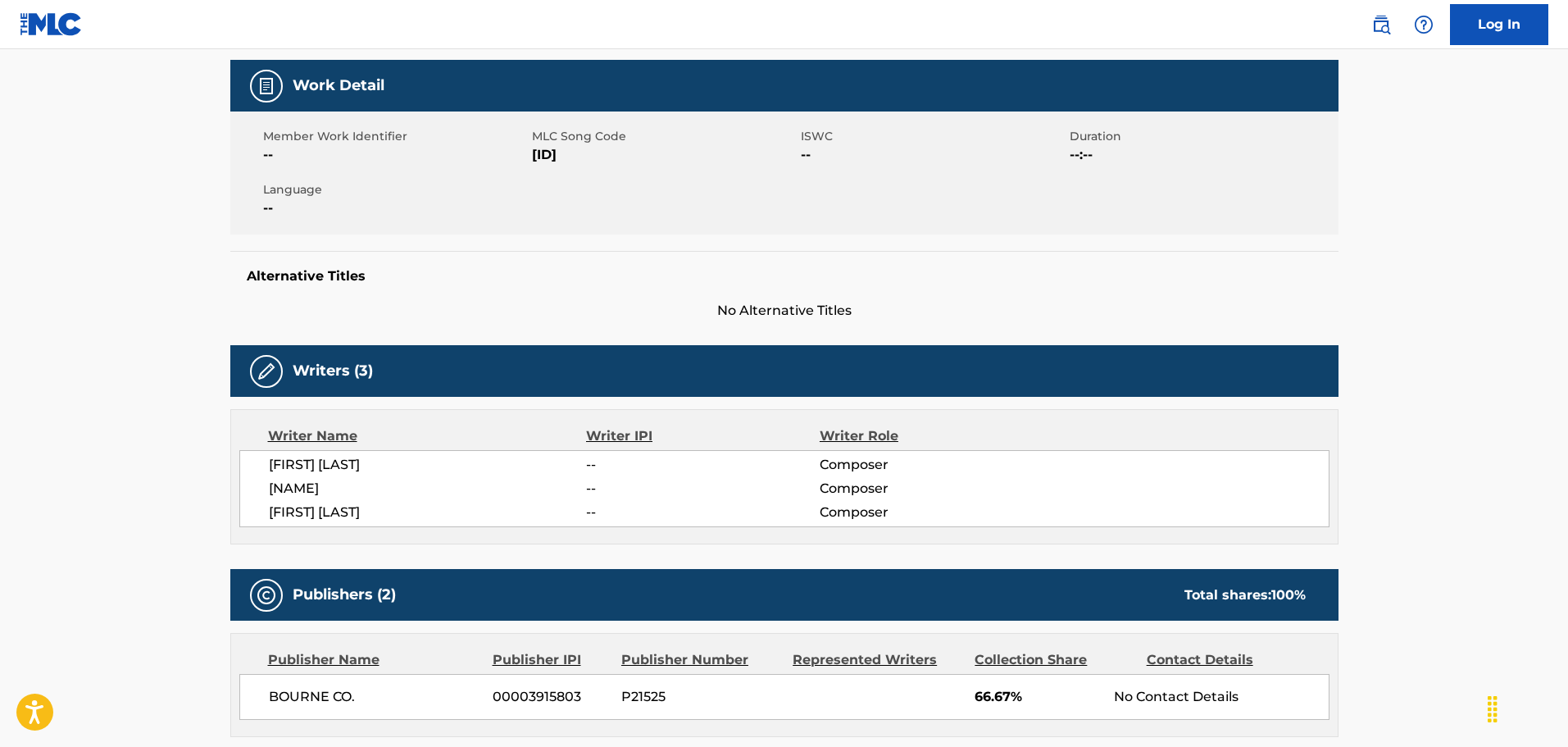 scroll, scrollTop: 0, scrollLeft: 0, axis: both 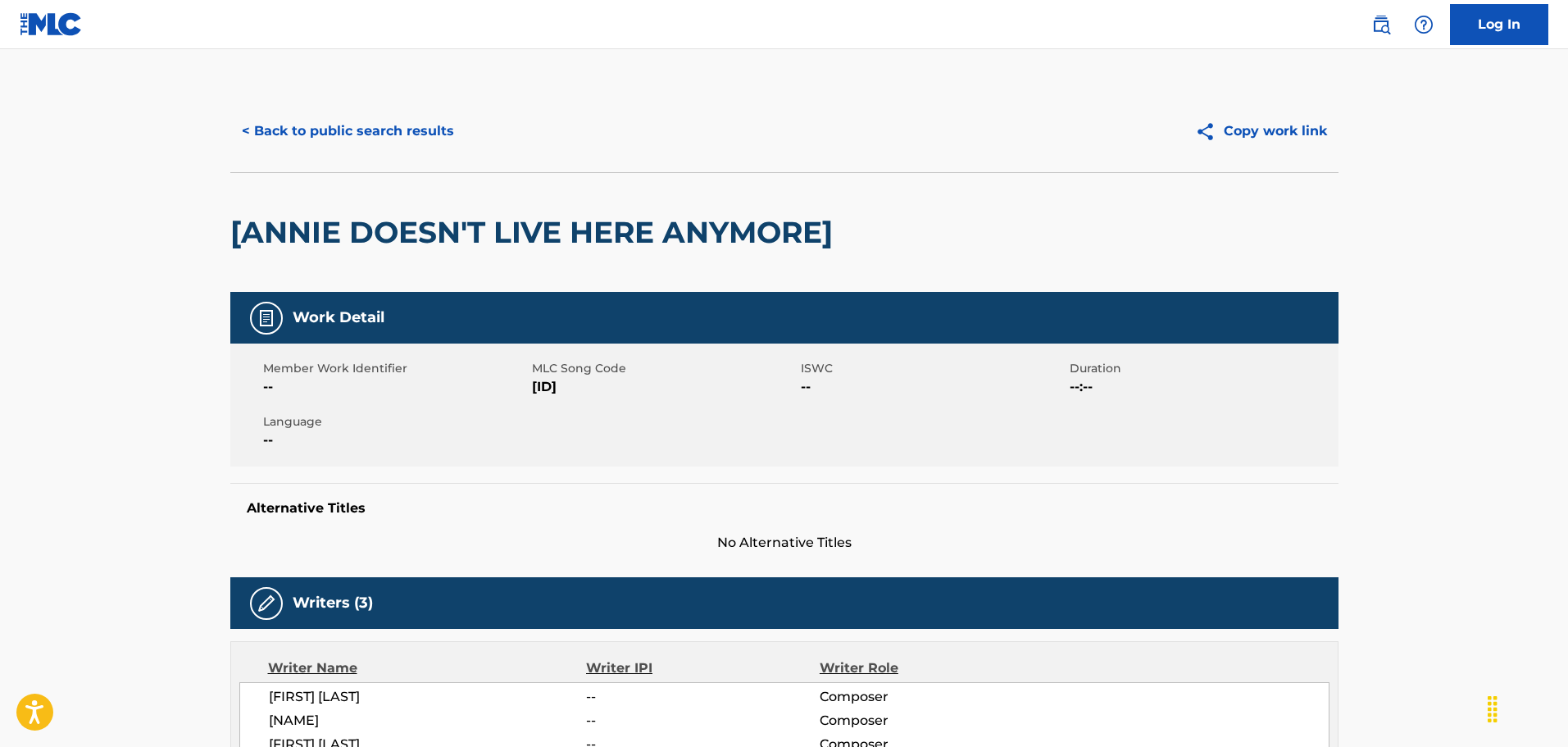 click on "< Back to public search results Copy work link" at bounding box center (784, 131) 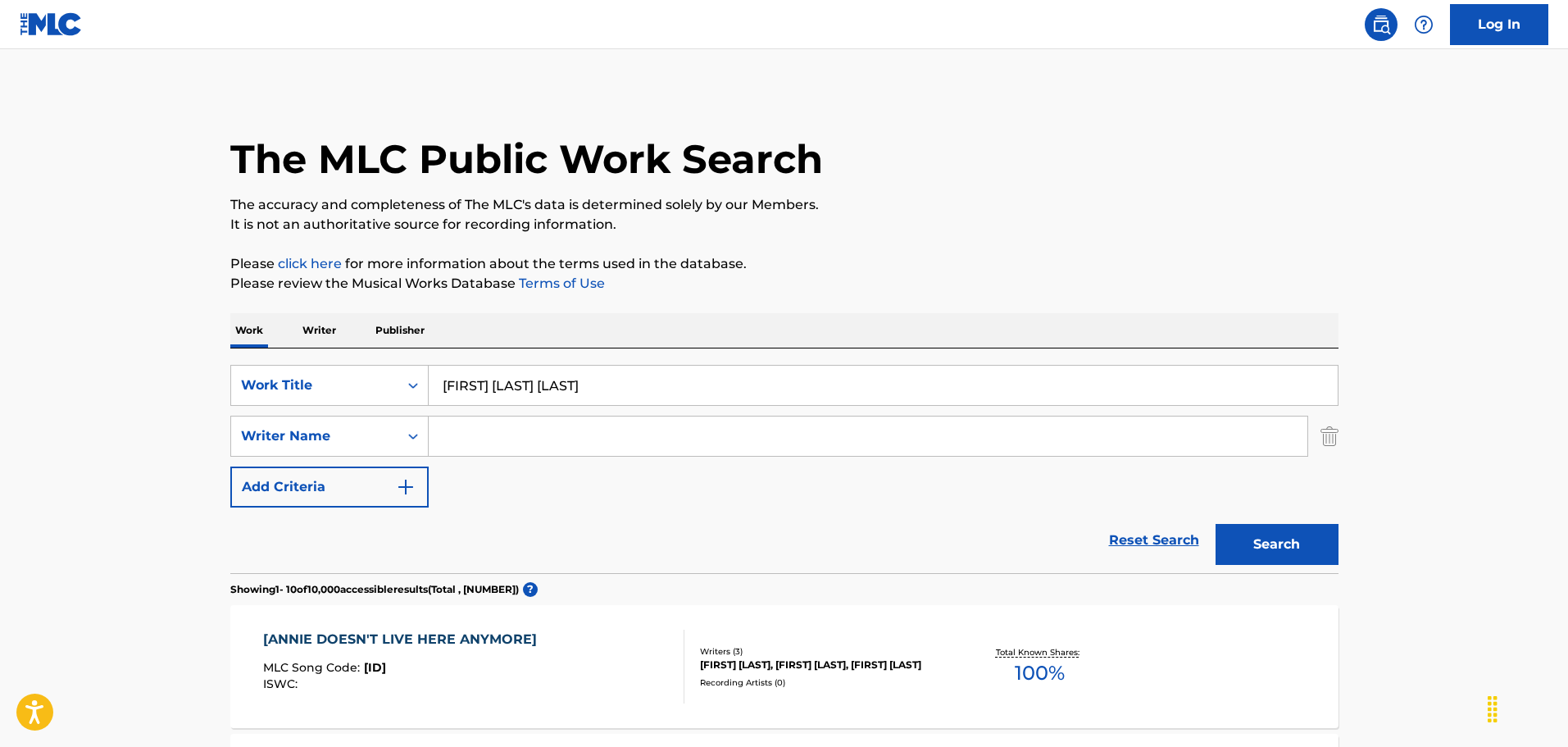 scroll, scrollTop: 145, scrollLeft: 0, axis: vertical 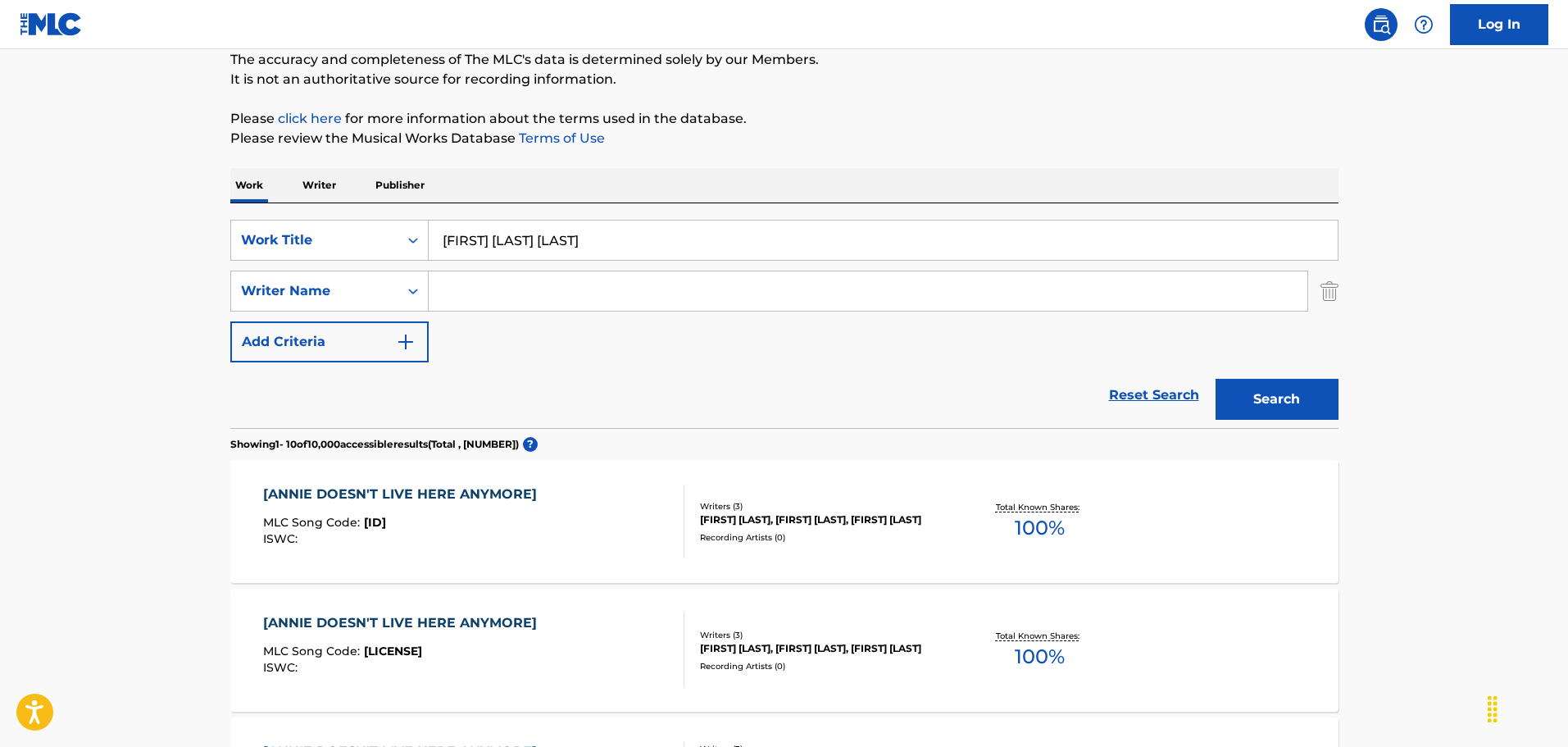 click on "[FIRST] [LAST] [LAST]" at bounding box center (883, 240) 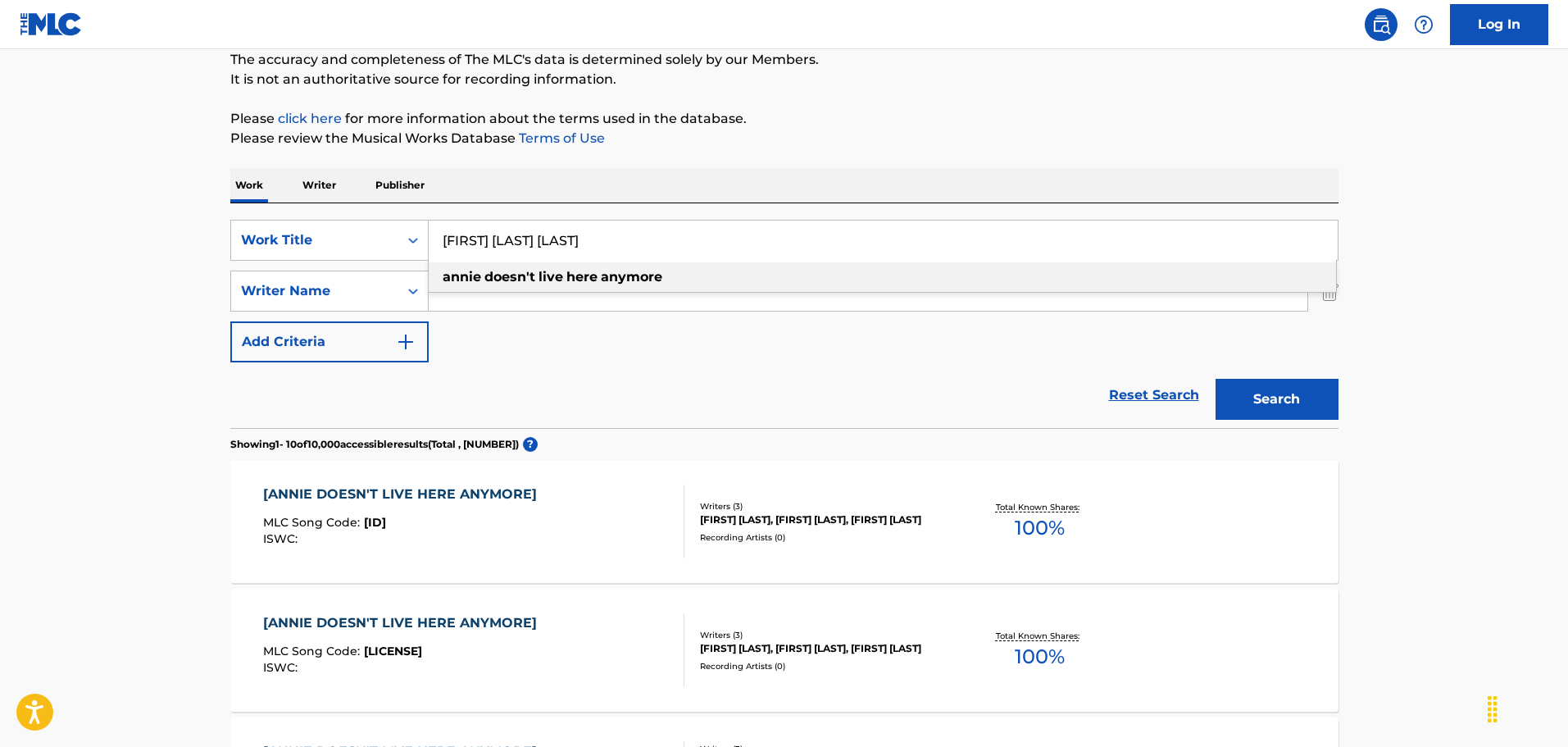 paste on "[GOOD] [FOR] [NOTHING] ( [TEXT] [WITH] [FIRST] [LAST] )" 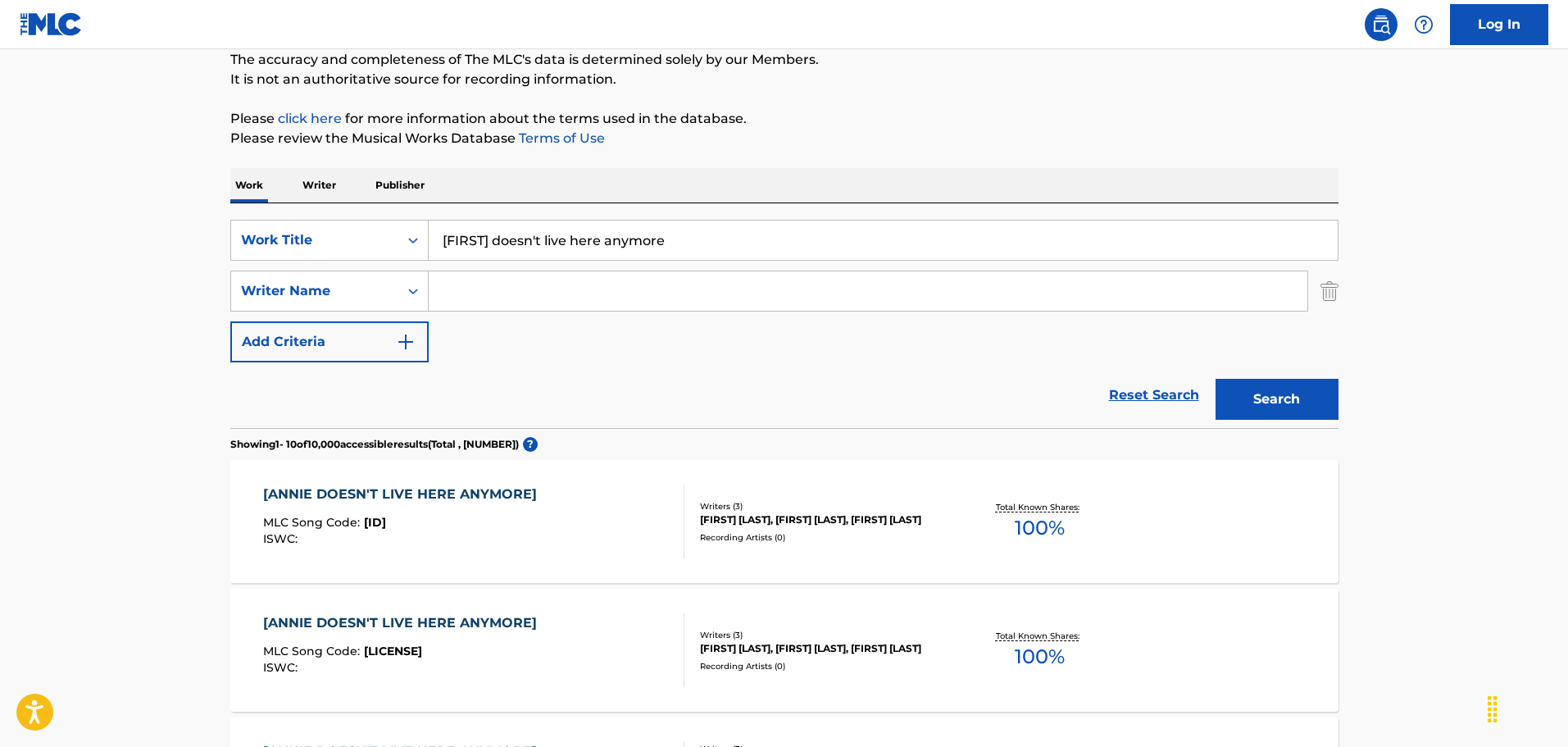 click on "Search" at bounding box center [1277, 399] 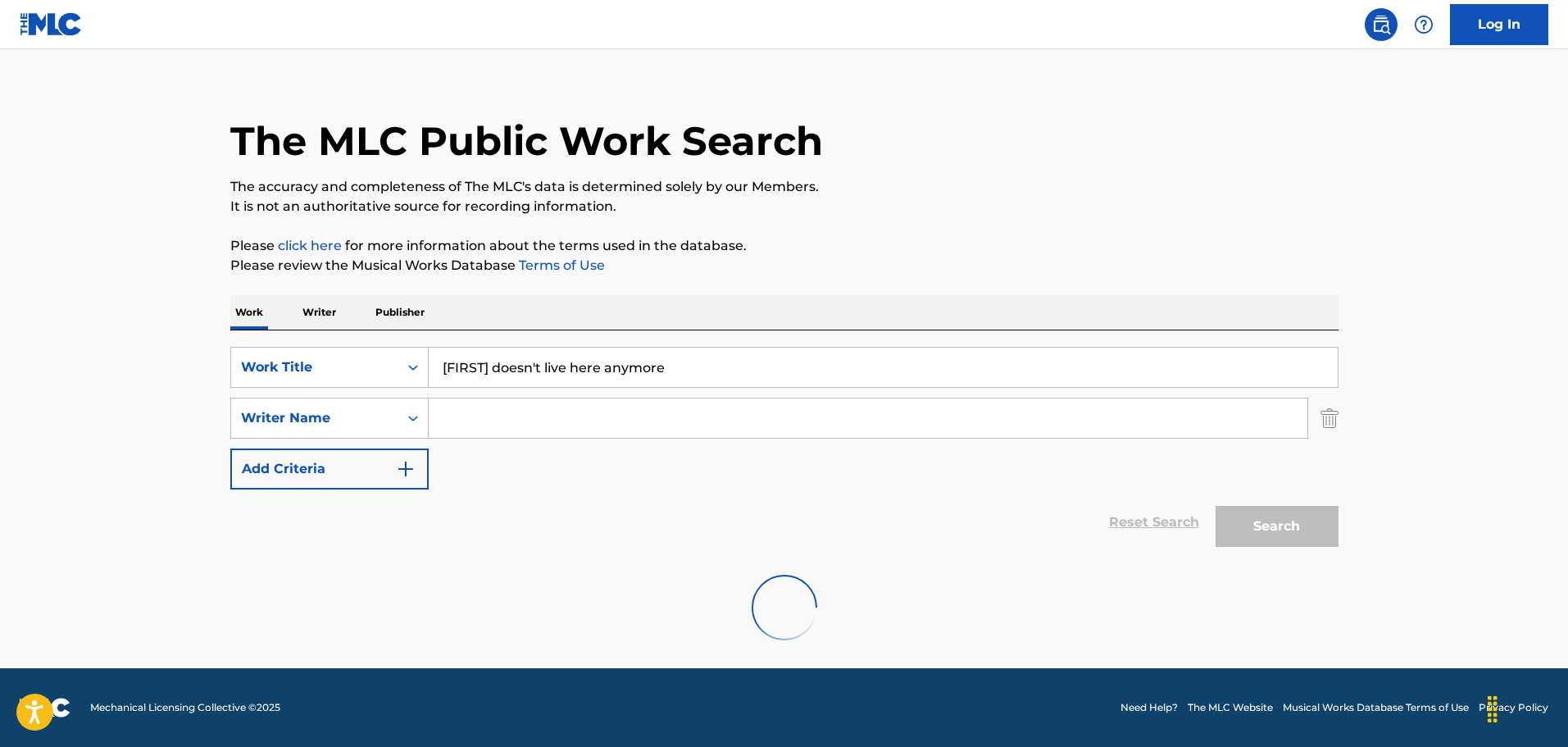 scroll, scrollTop: 145, scrollLeft: 0, axis: vertical 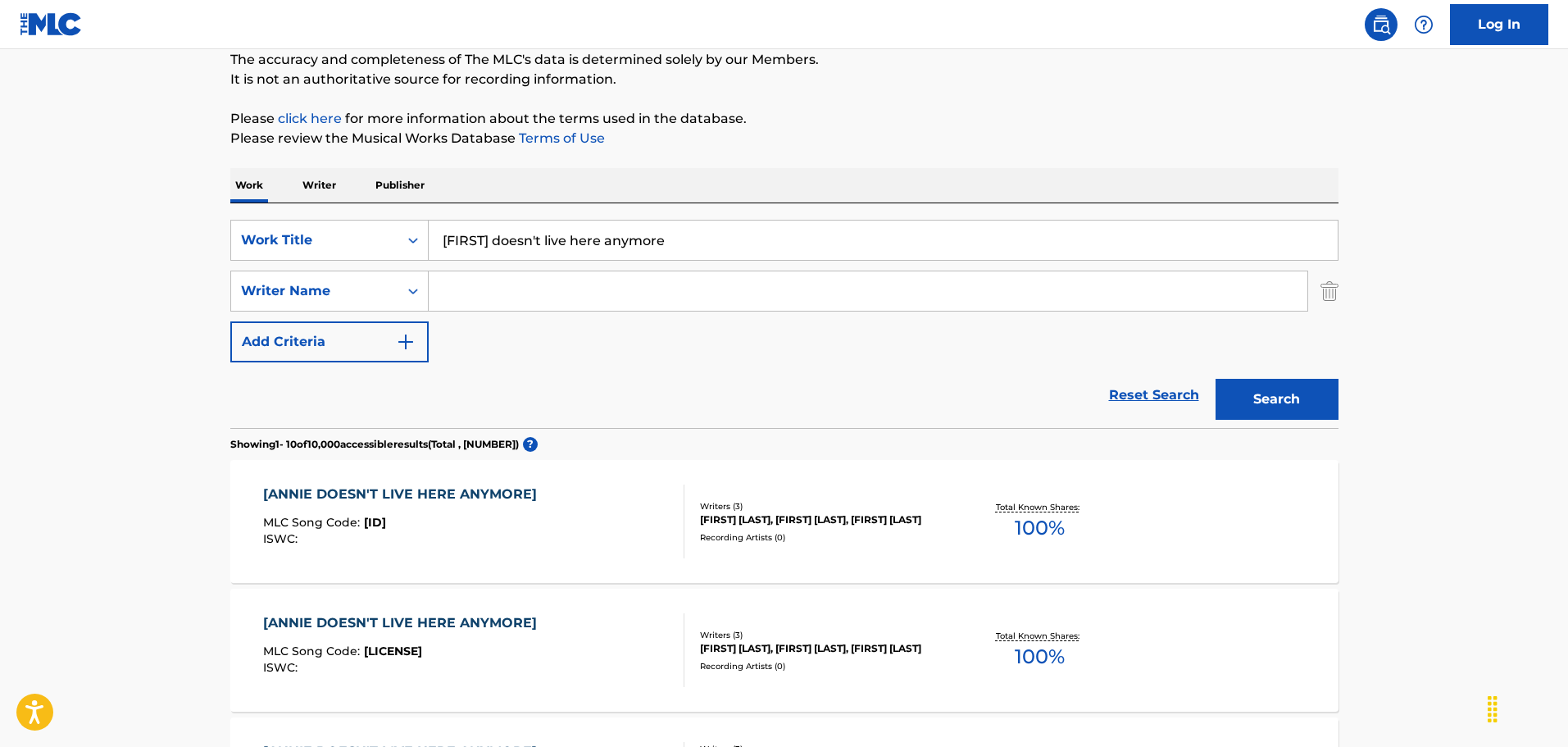 click on "[FIRST] doesn't live here anymore" at bounding box center [883, 240] 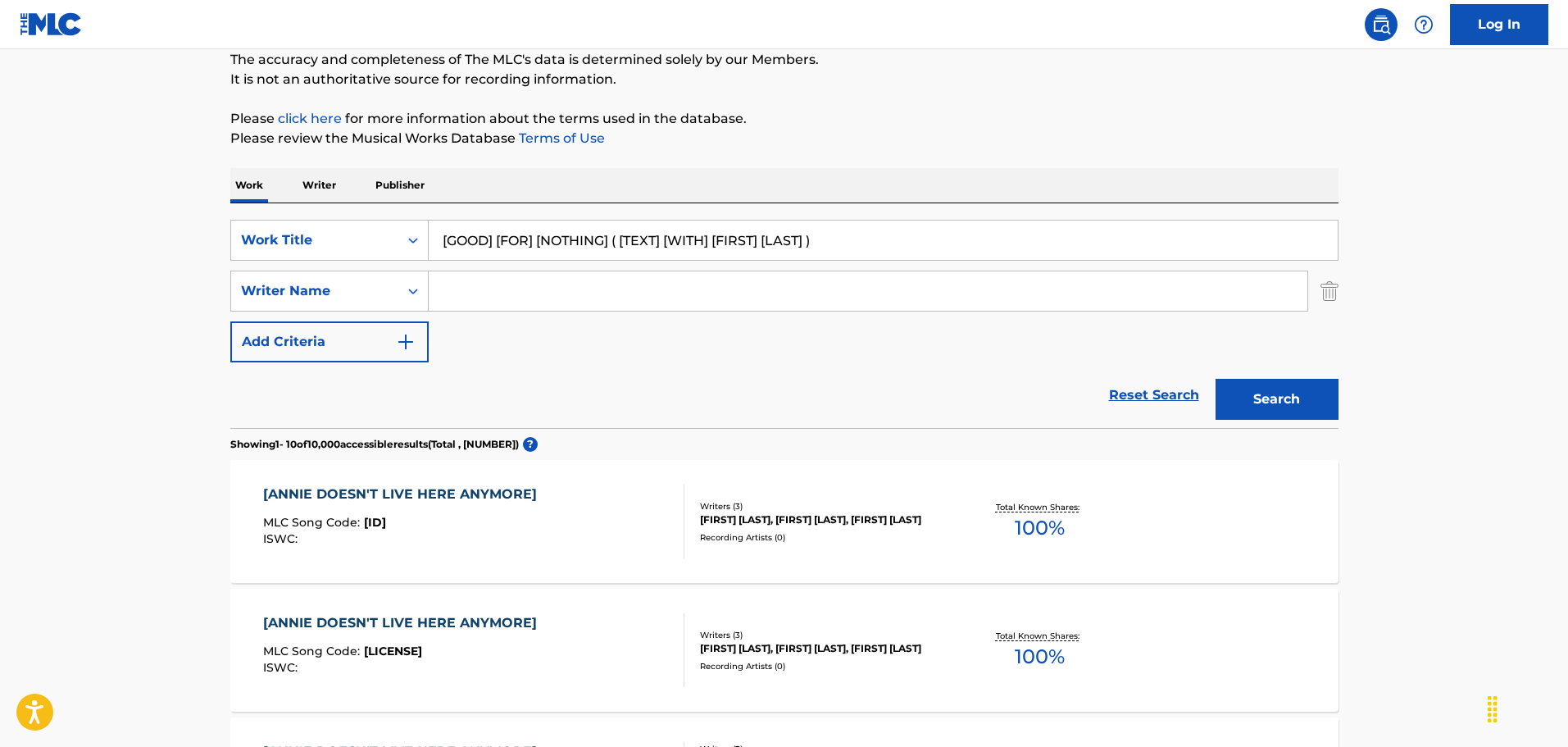 click on "Search" at bounding box center (1277, 399) 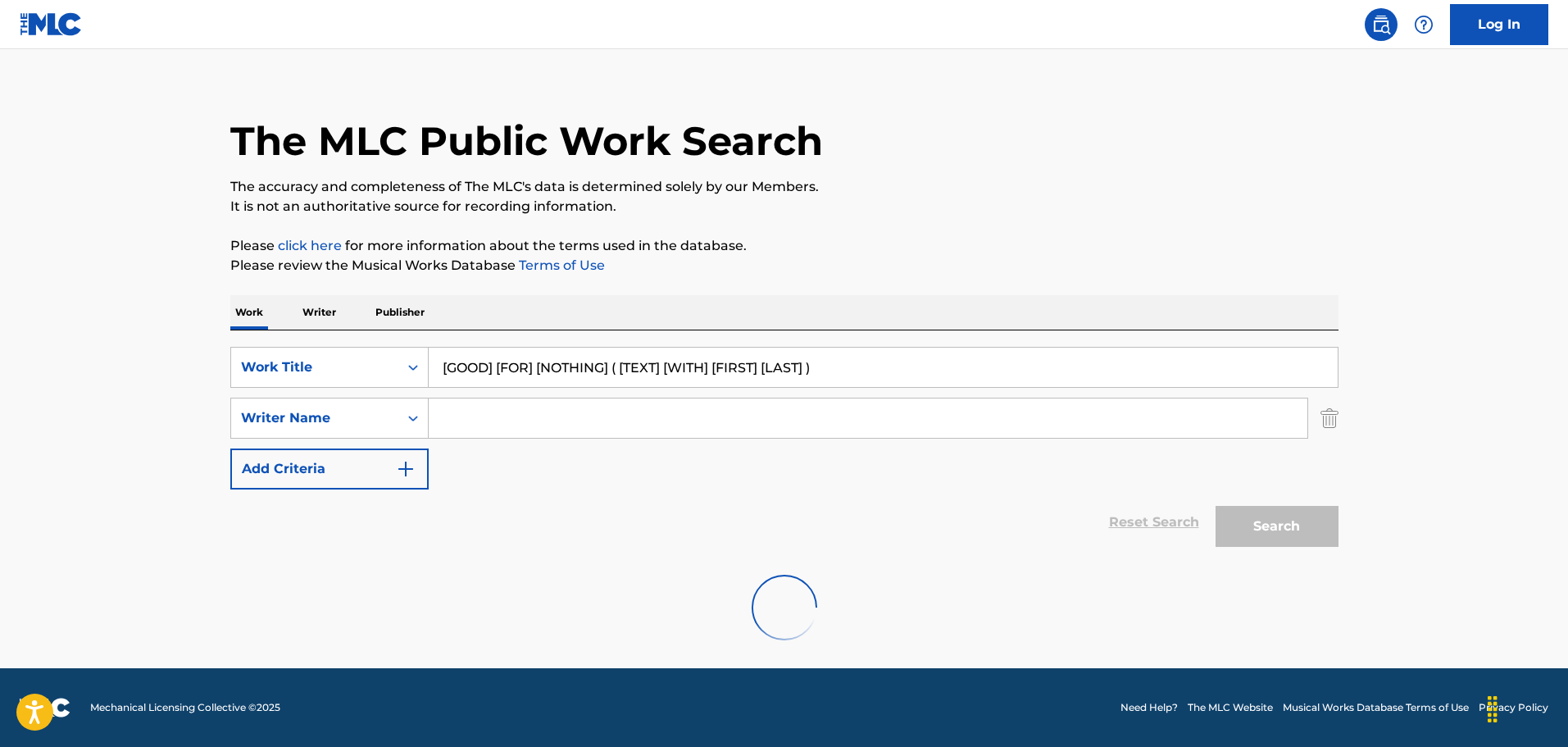 scroll, scrollTop: 145, scrollLeft: 0, axis: vertical 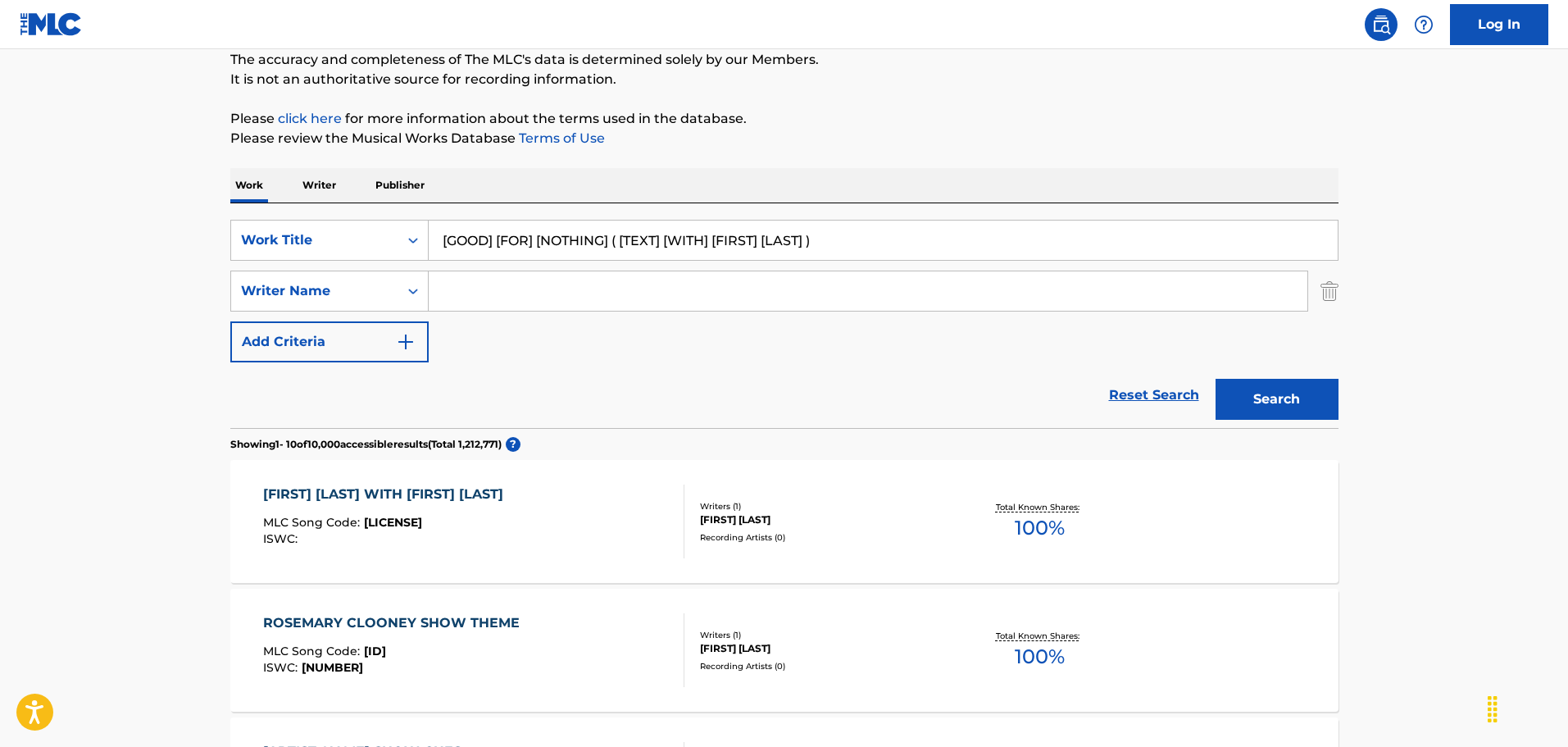 drag, startPoint x: 877, startPoint y: 252, endPoint x: 560, endPoint y: 260, distance: 317.10093 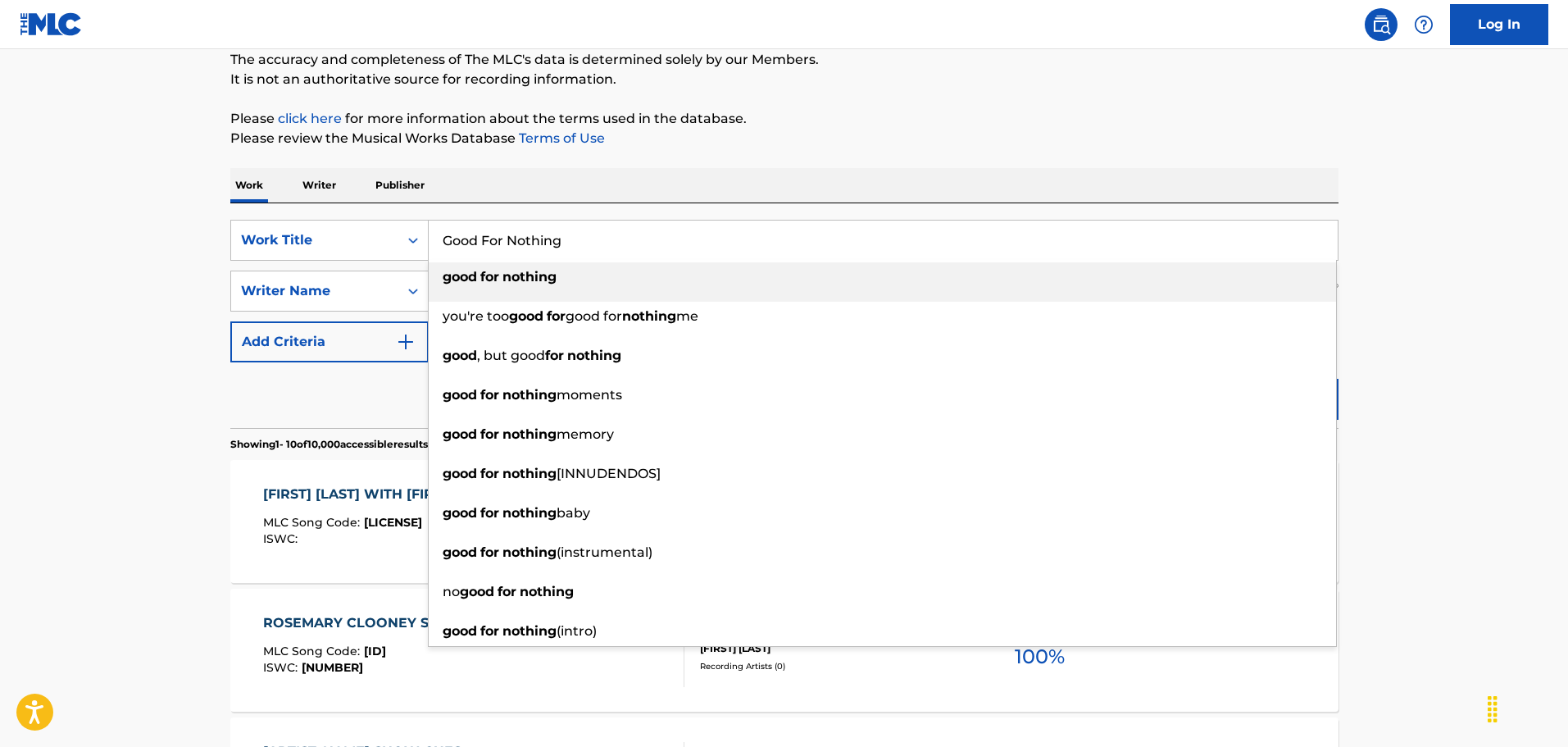 type on "Good For Nothing" 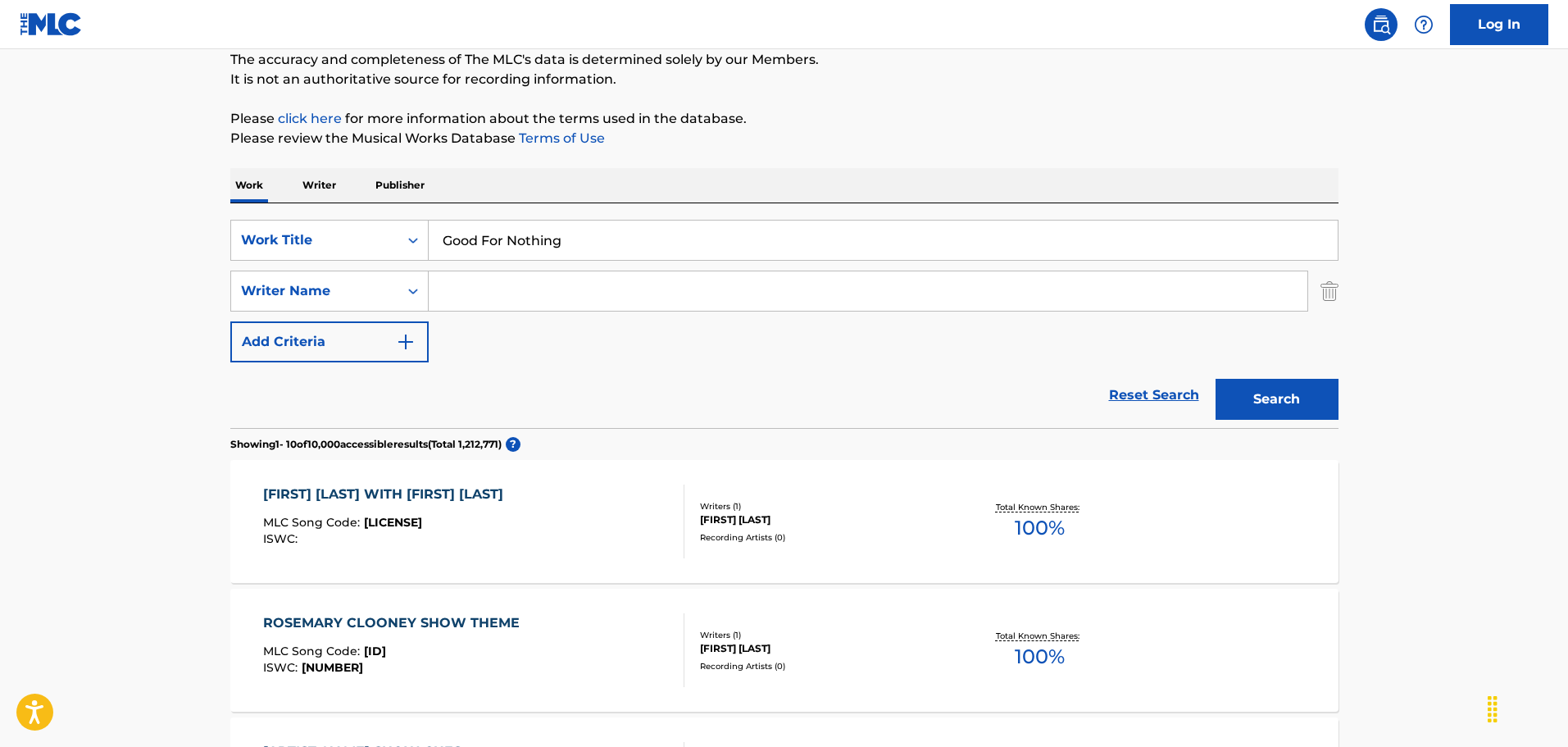 click at bounding box center (868, 291) 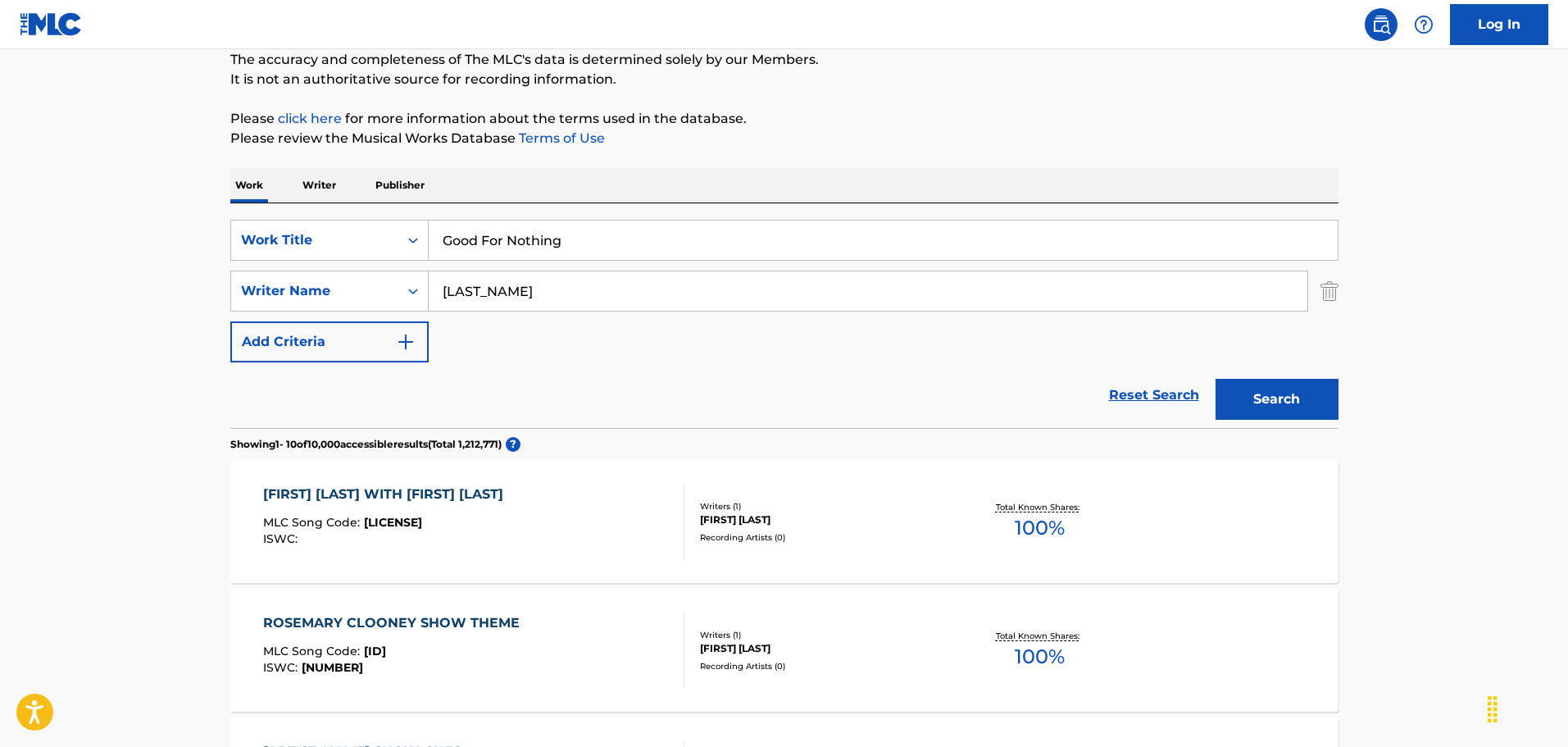 type on "[LAST_NAME]" 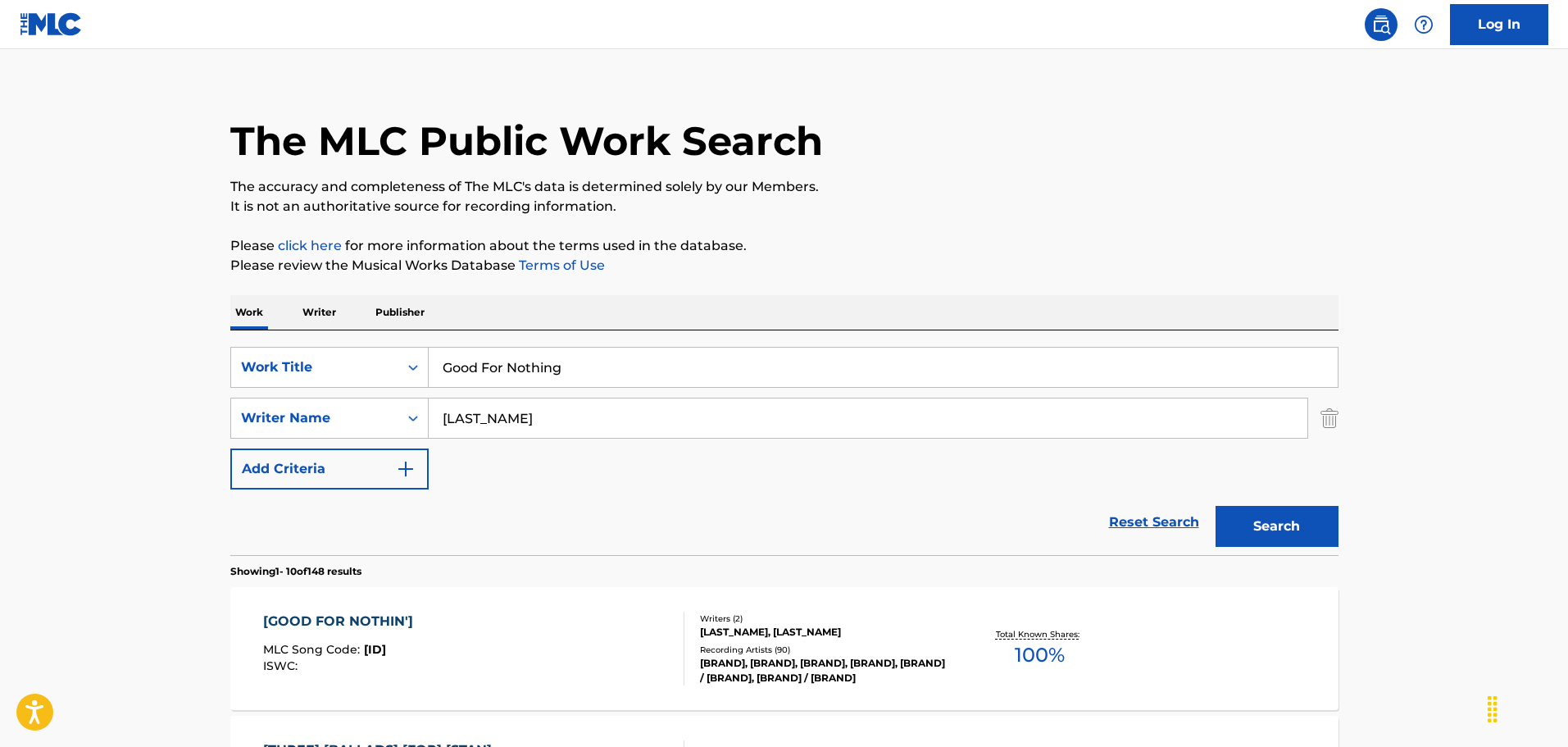 scroll, scrollTop: 145, scrollLeft: 0, axis: vertical 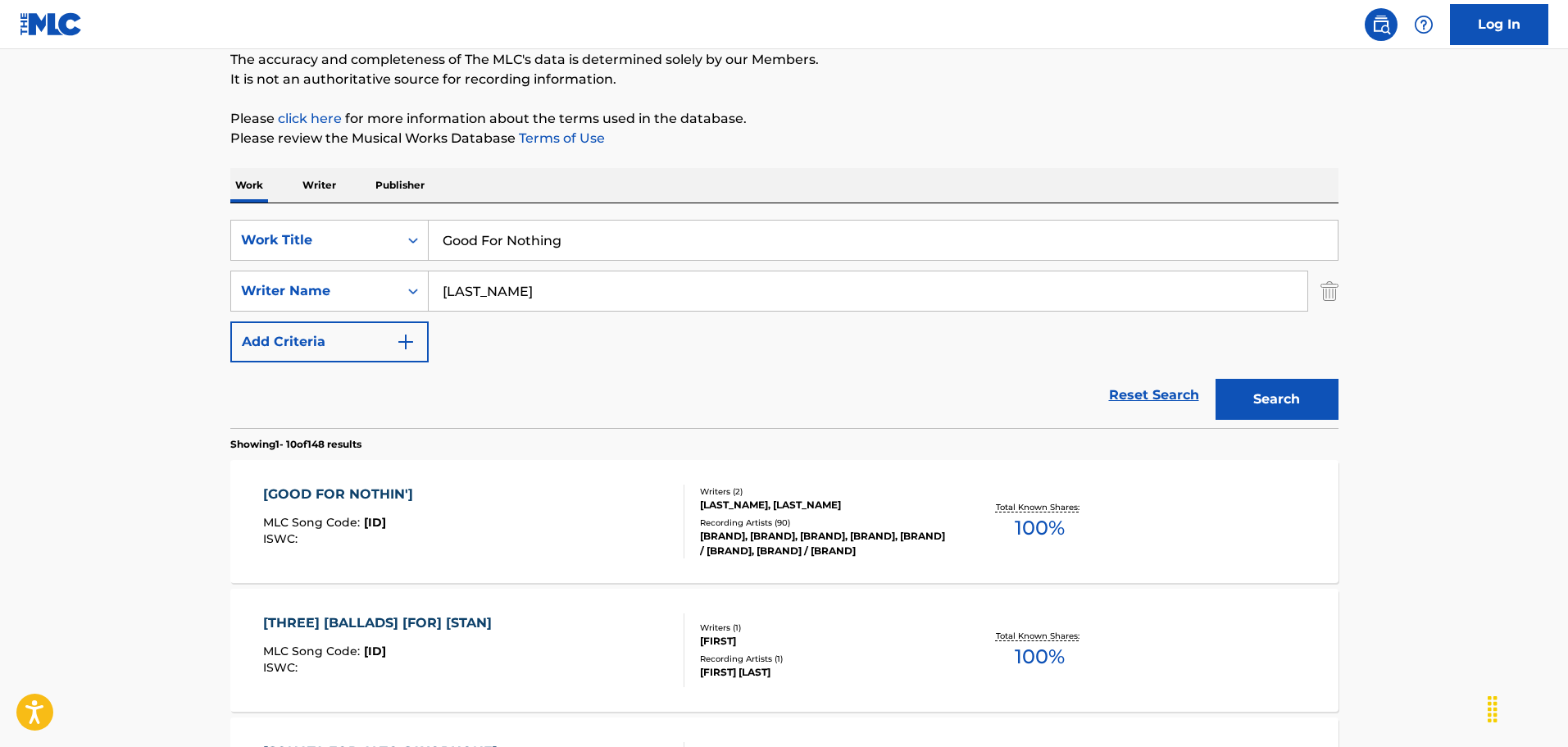 click on "[GOOD] [FOR] [NOTHIN'] MLC Song Code : [LICENSE] ISWC :" at bounding box center [474, 522] 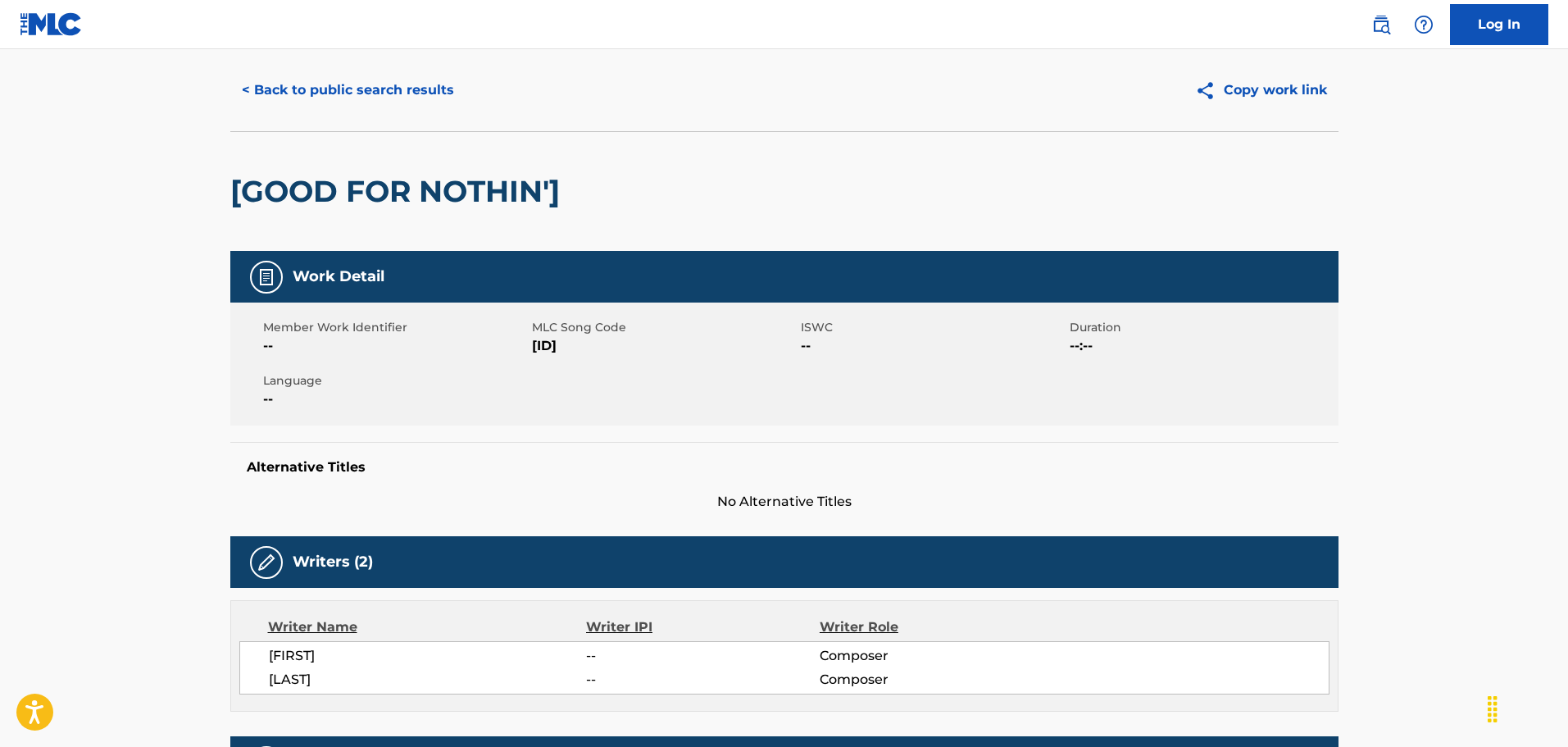 scroll, scrollTop: 0, scrollLeft: 0, axis: both 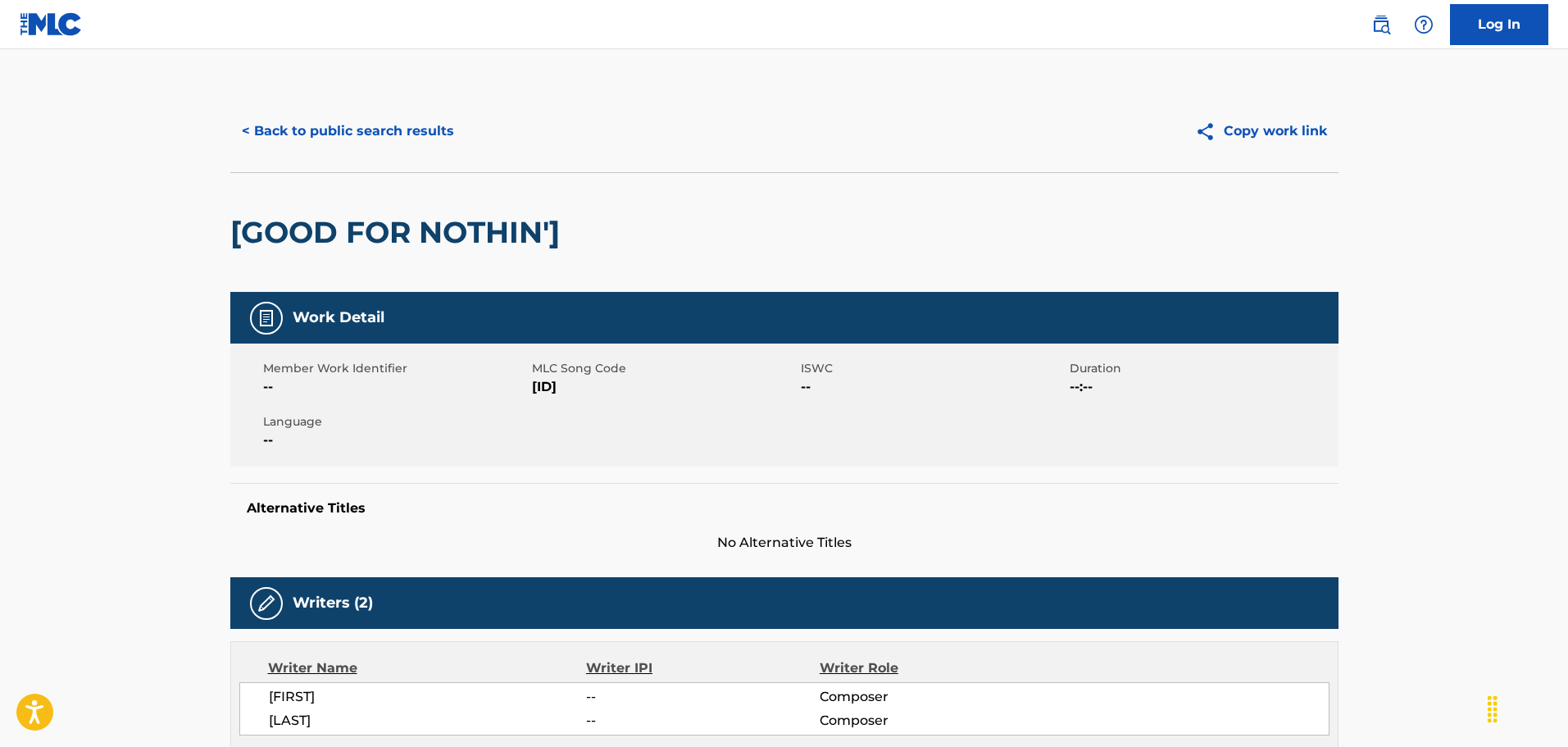 click on "MLC Song Code G01673" at bounding box center (666, 378) 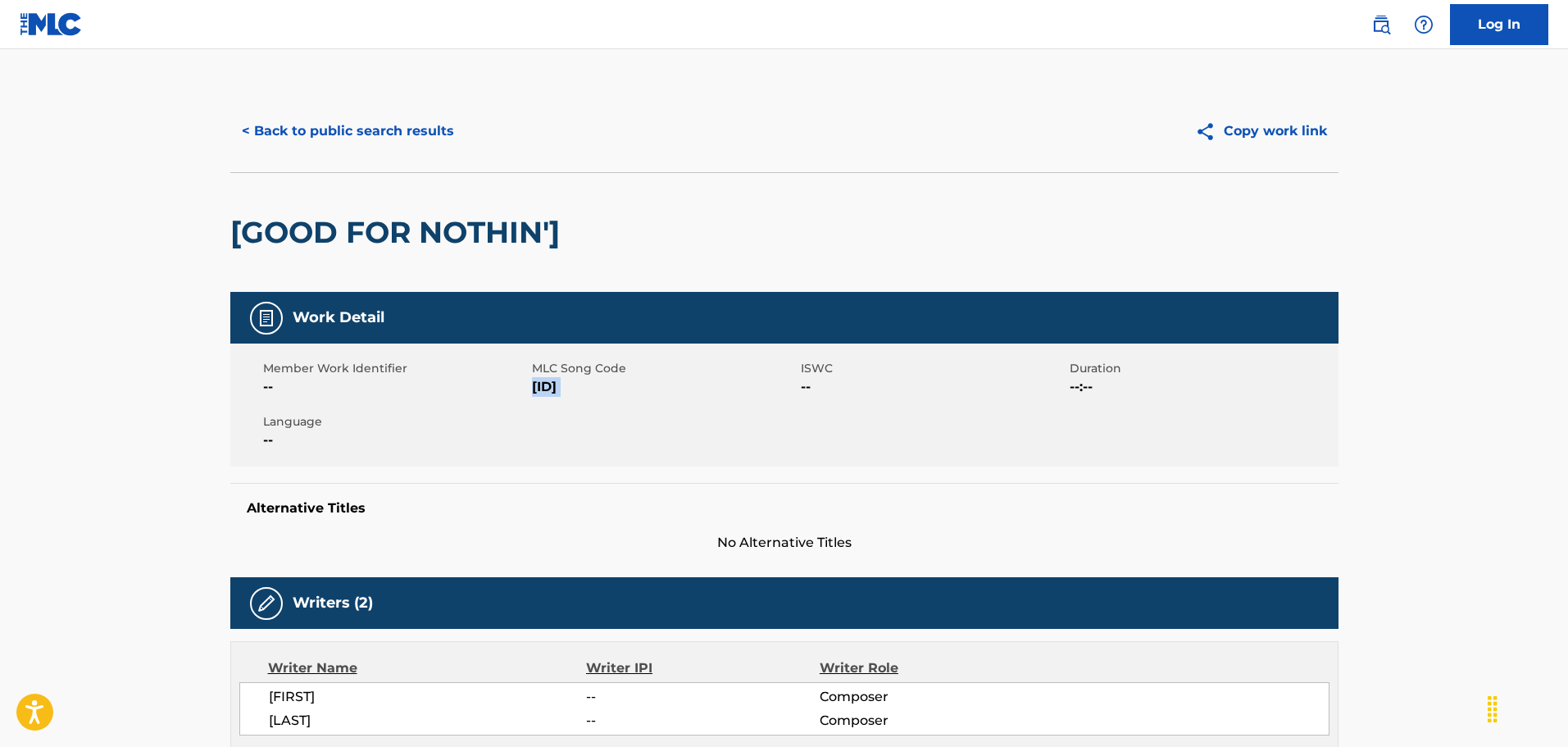 click on "[ID]" at bounding box center [664, 387] 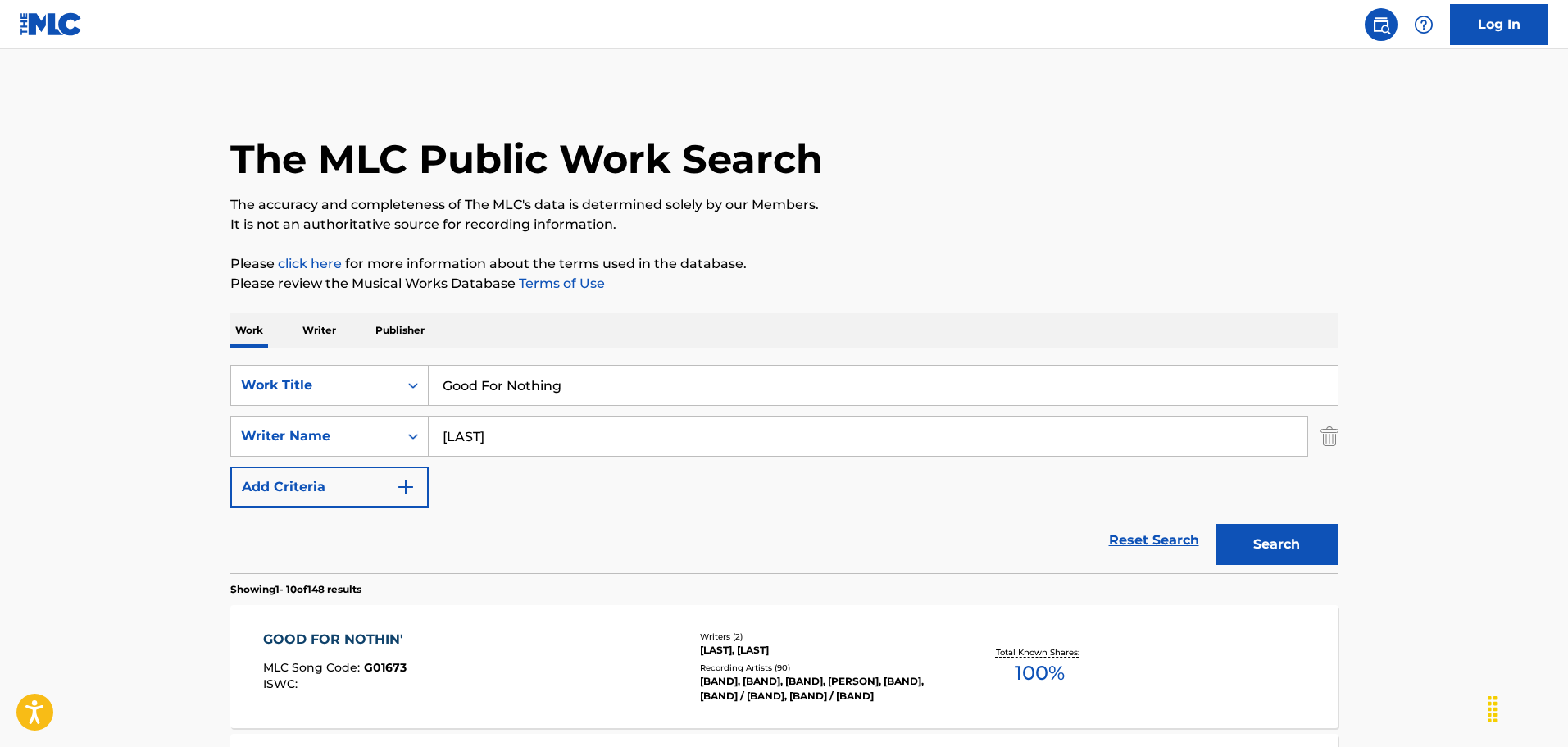 scroll, scrollTop: 145, scrollLeft: 0, axis: vertical 